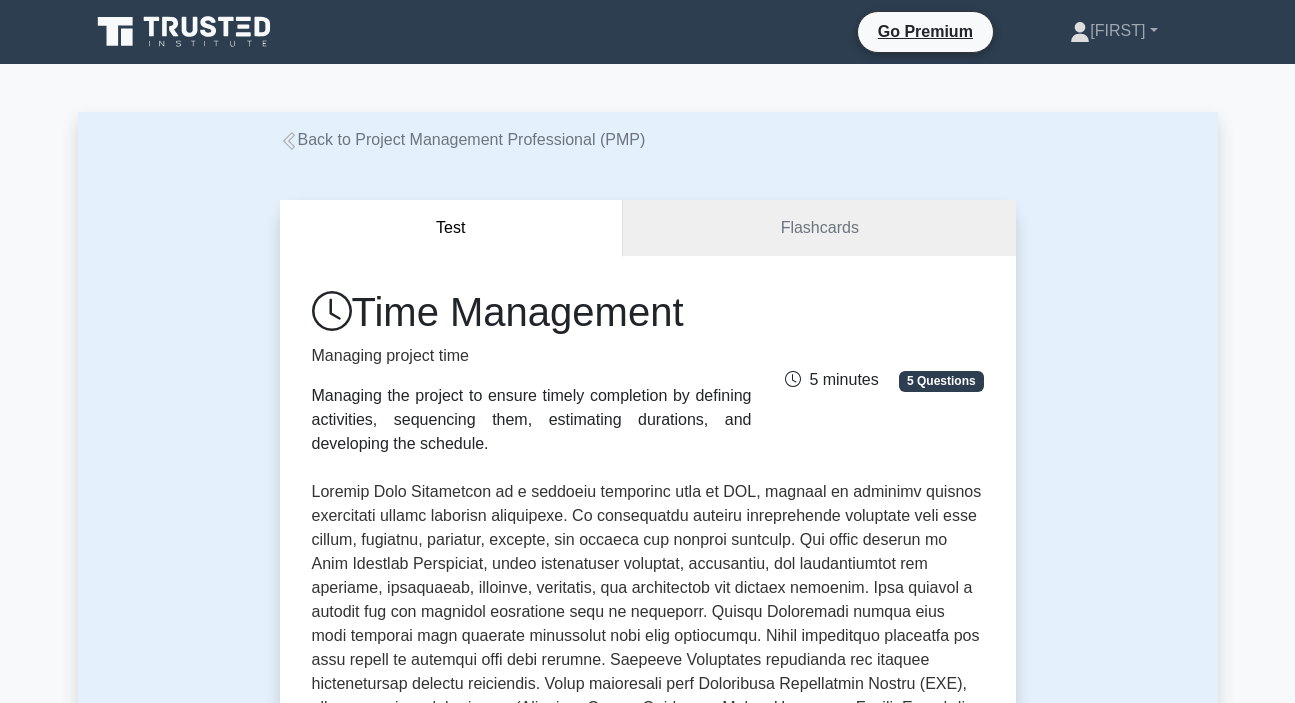 scroll, scrollTop: 2363, scrollLeft: 0, axis: vertical 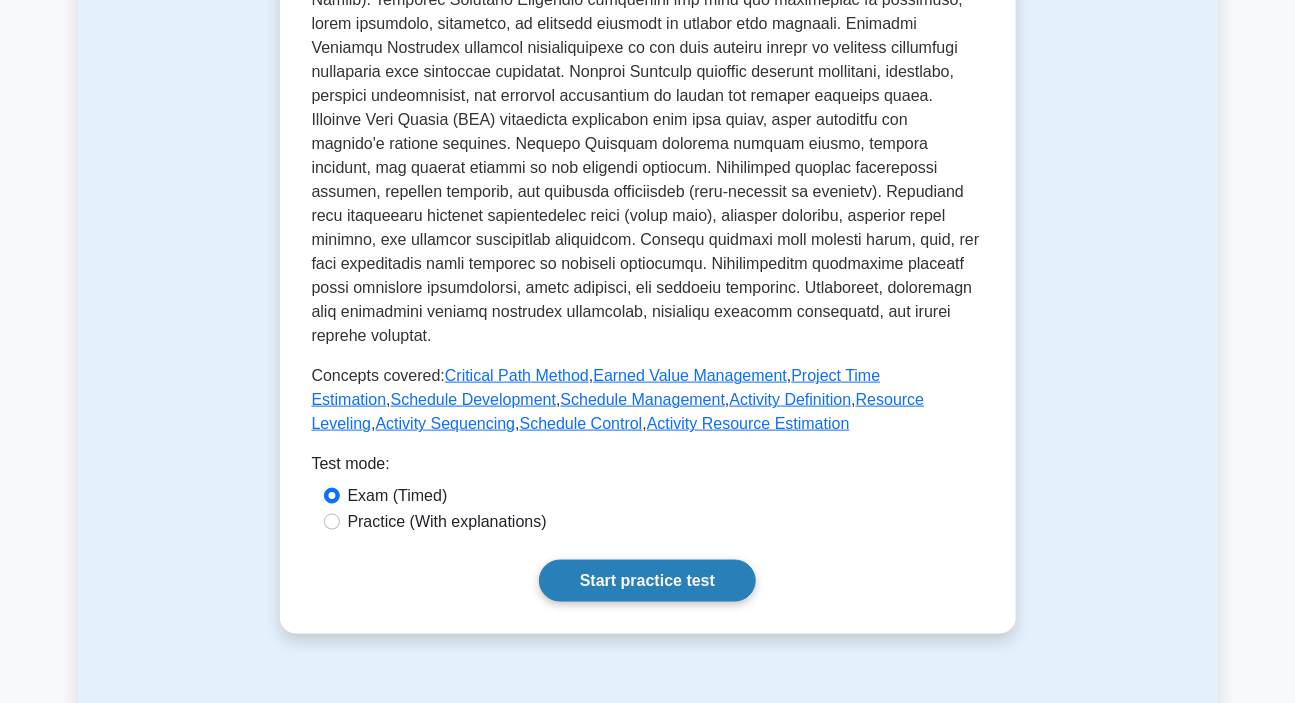 click on "Start practice test" at bounding box center [647, 581] 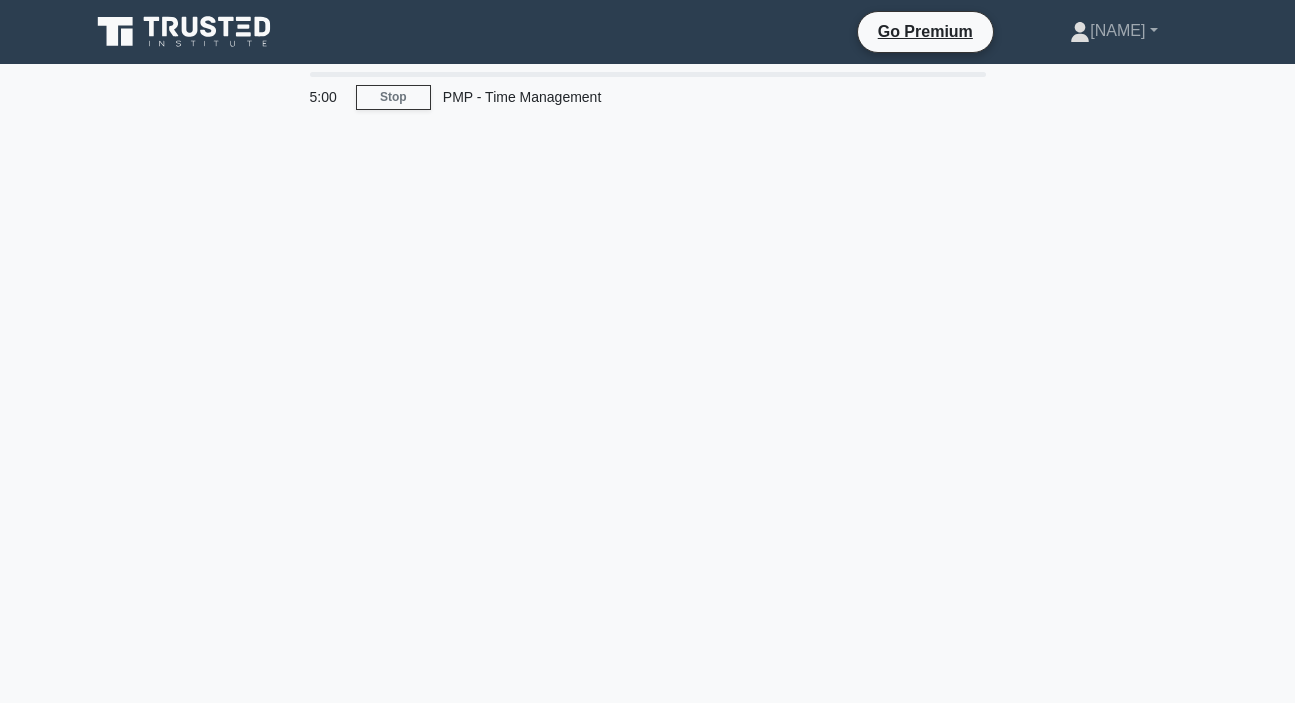 scroll, scrollTop: 0, scrollLeft: 0, axis: both 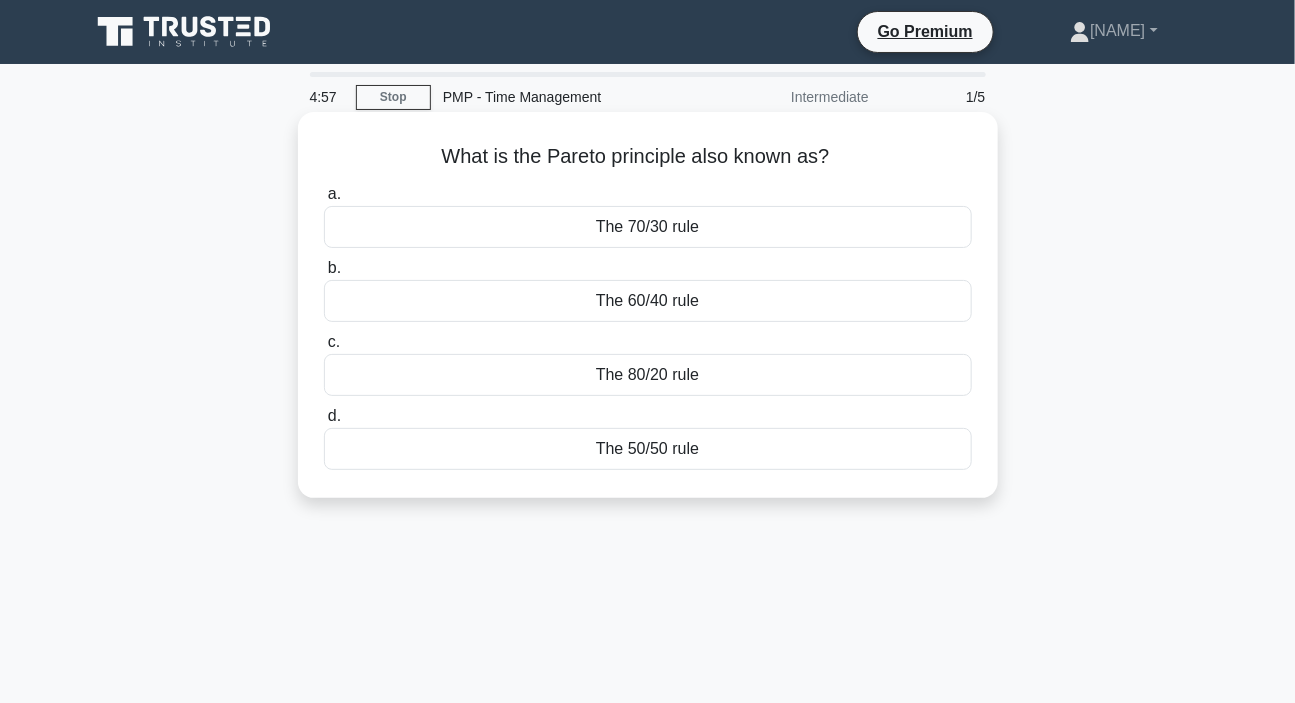 click on "The 80/20 rule" at bounding box center (648, 375) 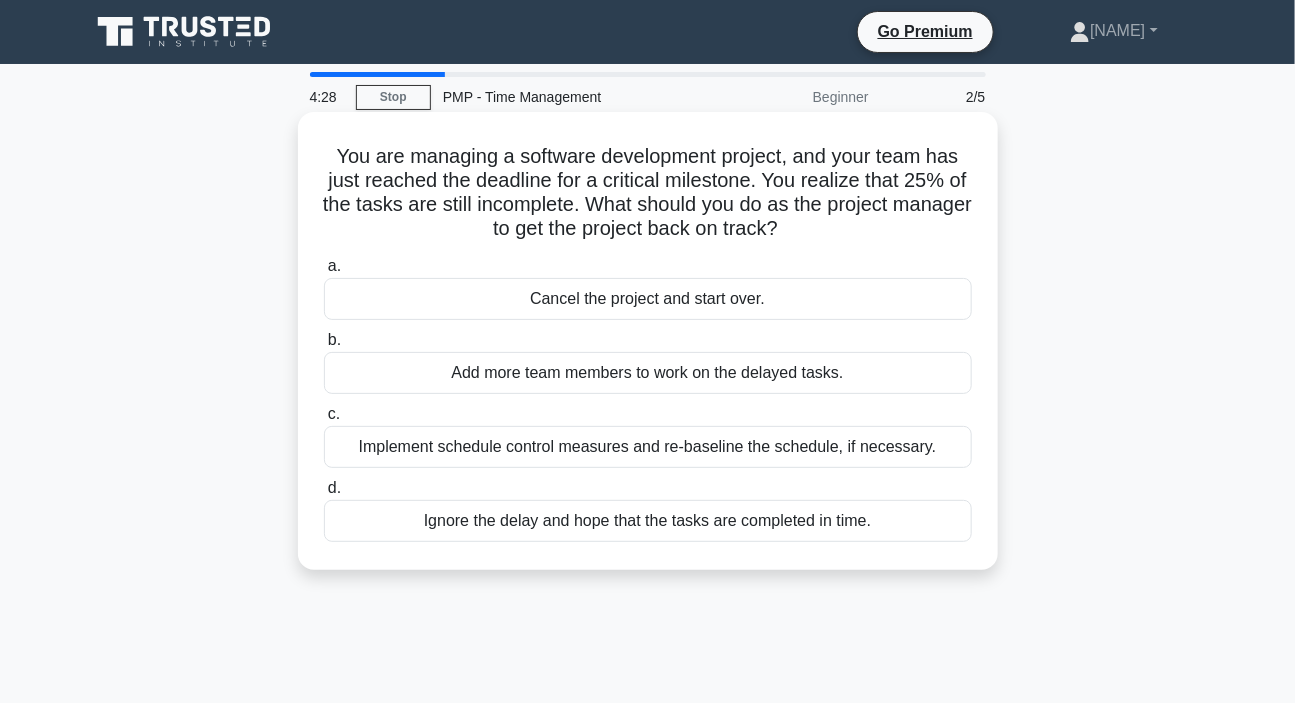 click on "Implement schedule control measures and re-baseline the schedule, if necessary." at bounding box center (648, 447) 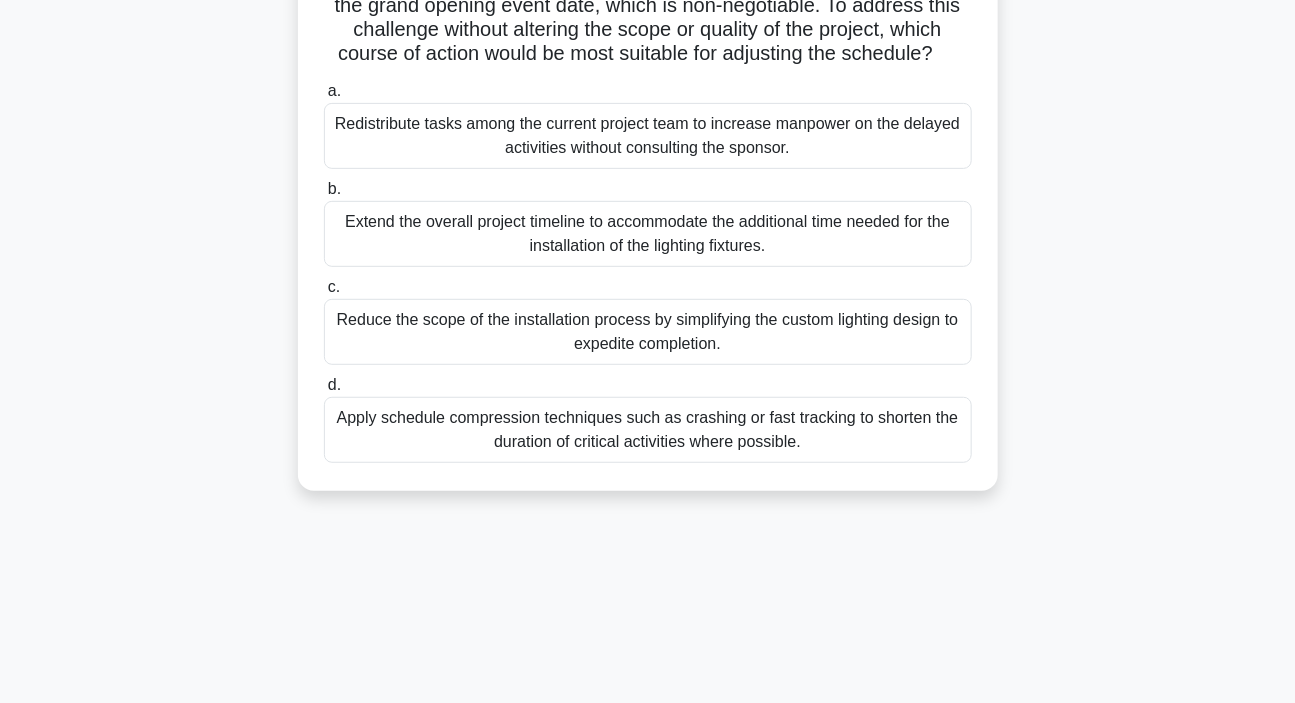 scroll, scrollTop: 272, scrollLeft: 0, axis: vertical 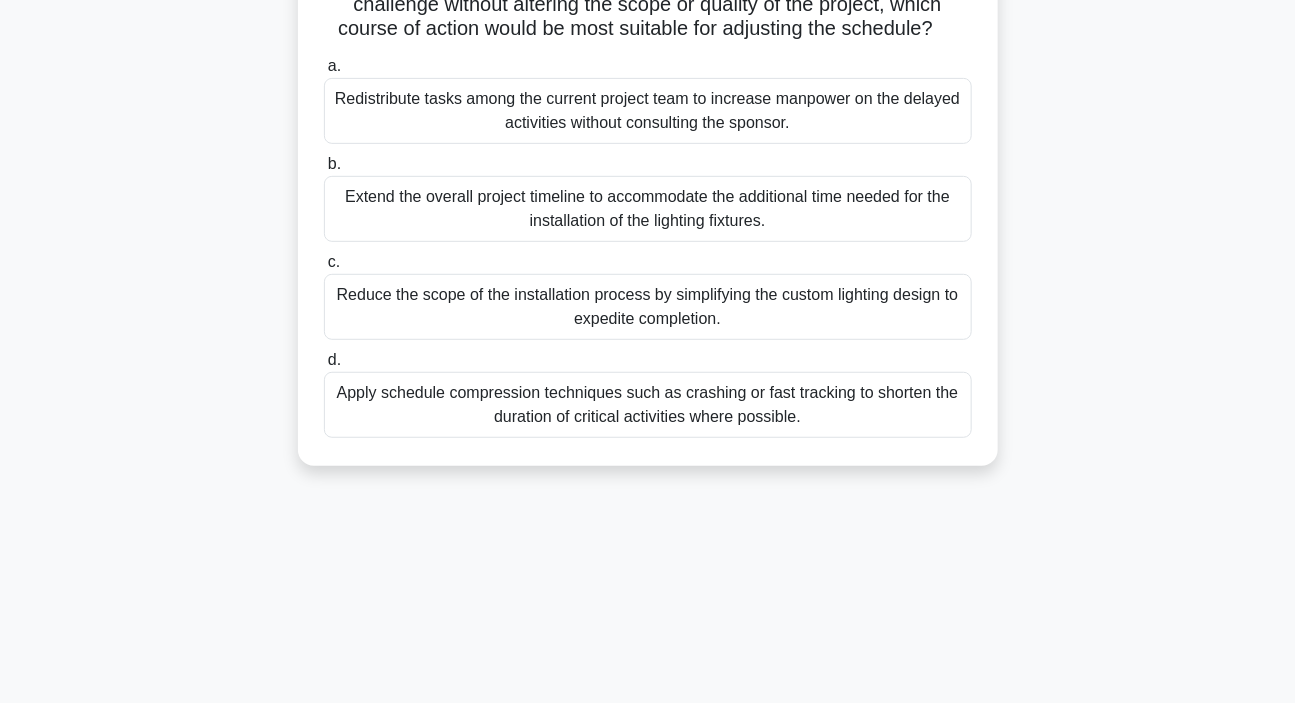 click on "Apply schedule compression techniques such as crashing or fast tracking to shorten the duration of critical activities where possible." at bounding box center [648, 405] 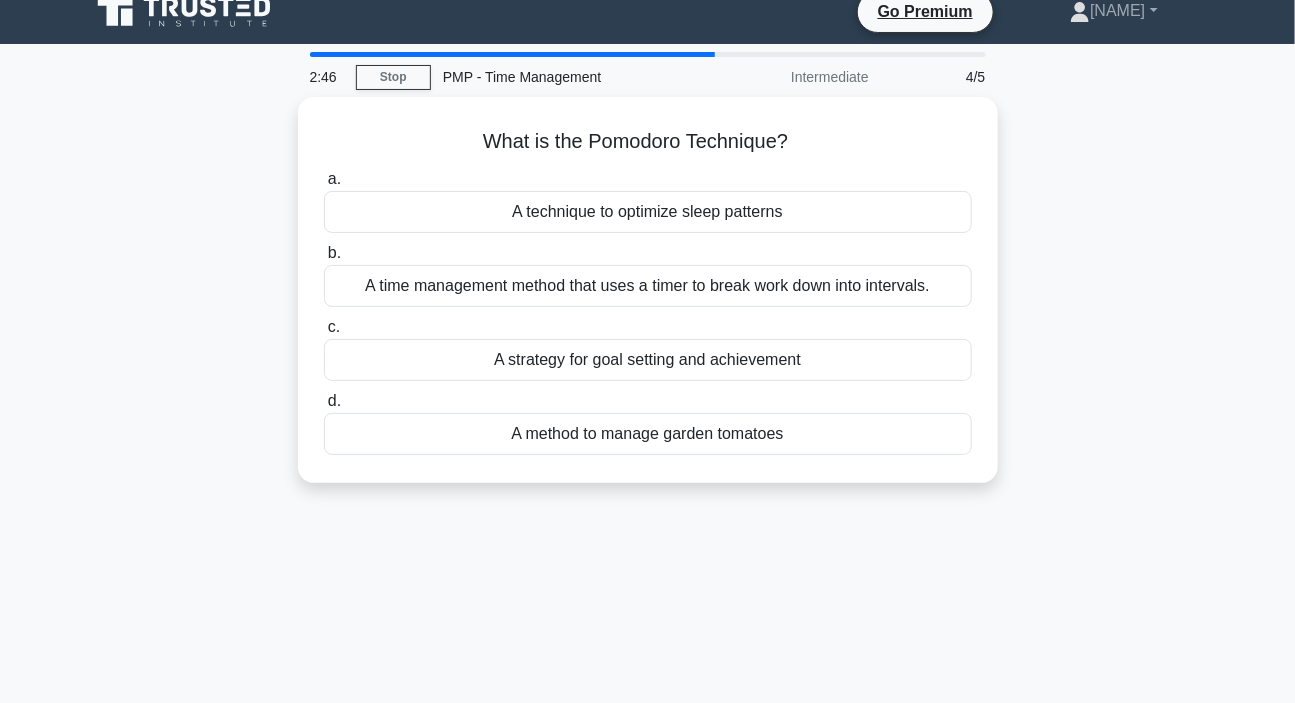 scroll, scrollTop: 0, scrollLeft: 0, axis: both 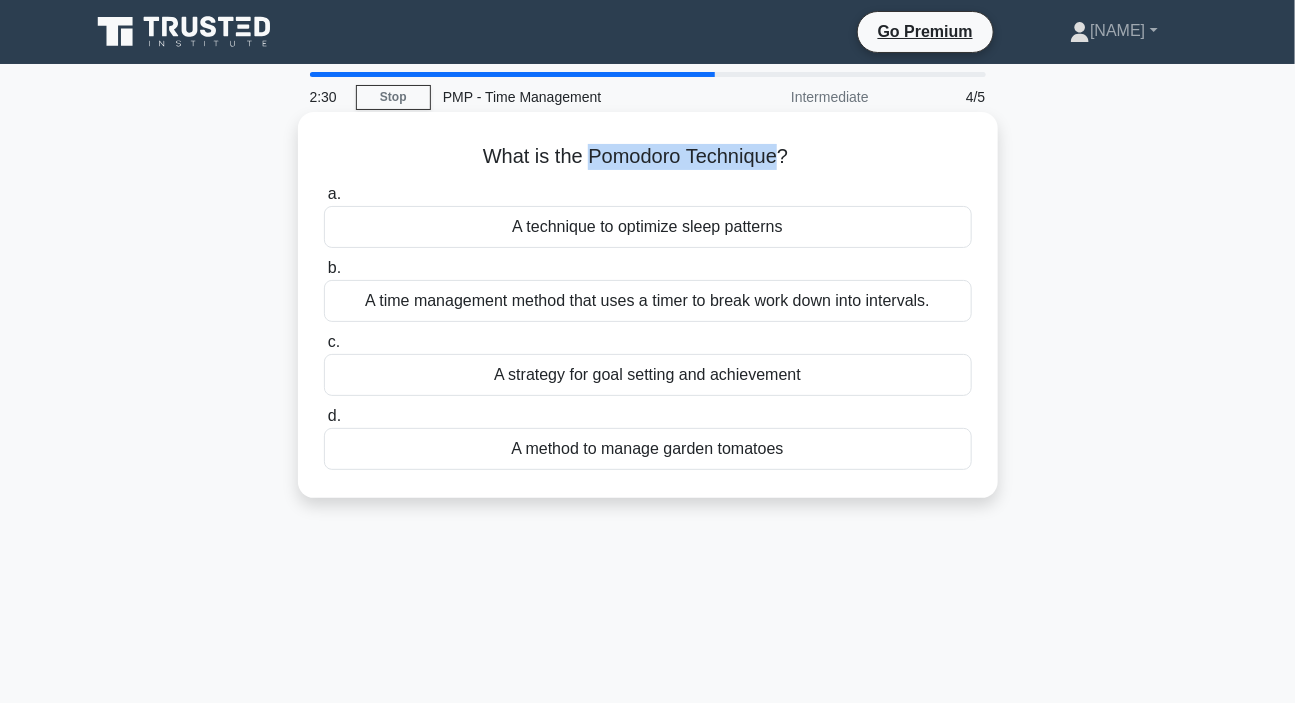 drag, startPoint x: 589, startPoint y: 152, endPoint x: 780, endPoint y: 161, distance: 191.21193 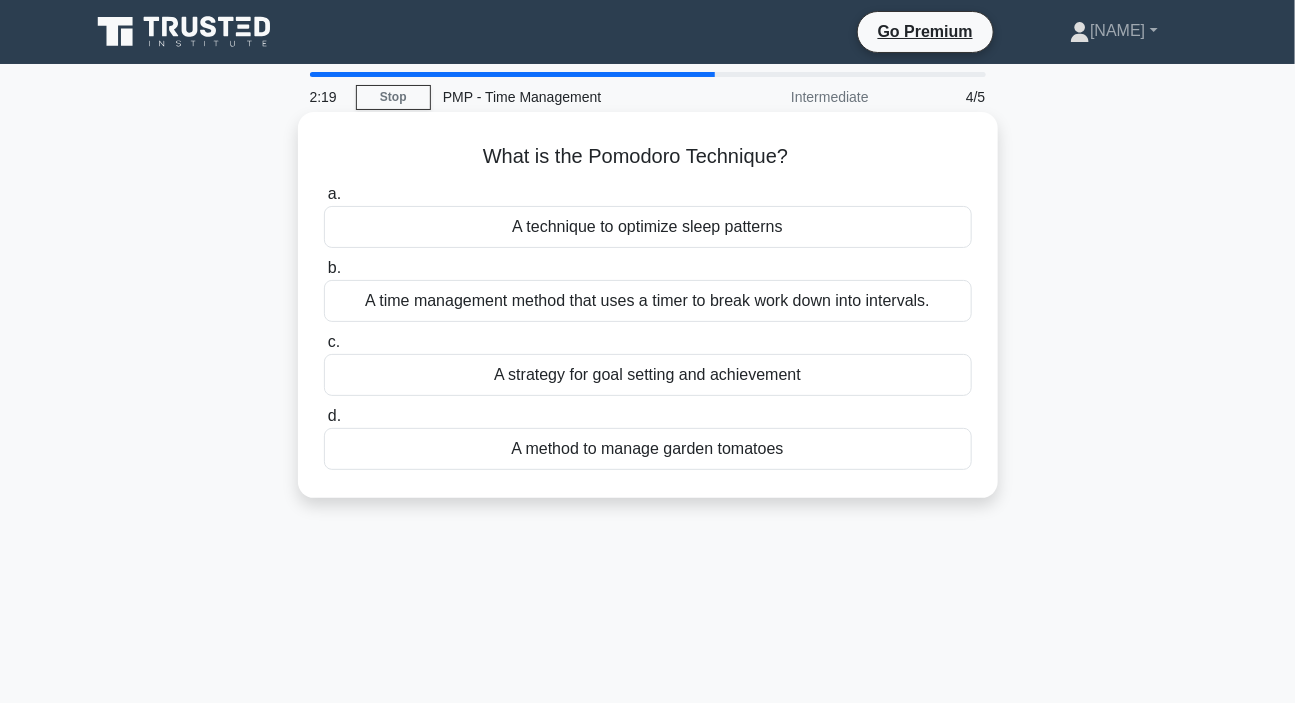 click on "A time management method that uses a timer to break work down into intervals." at bounding box center (648, 301) 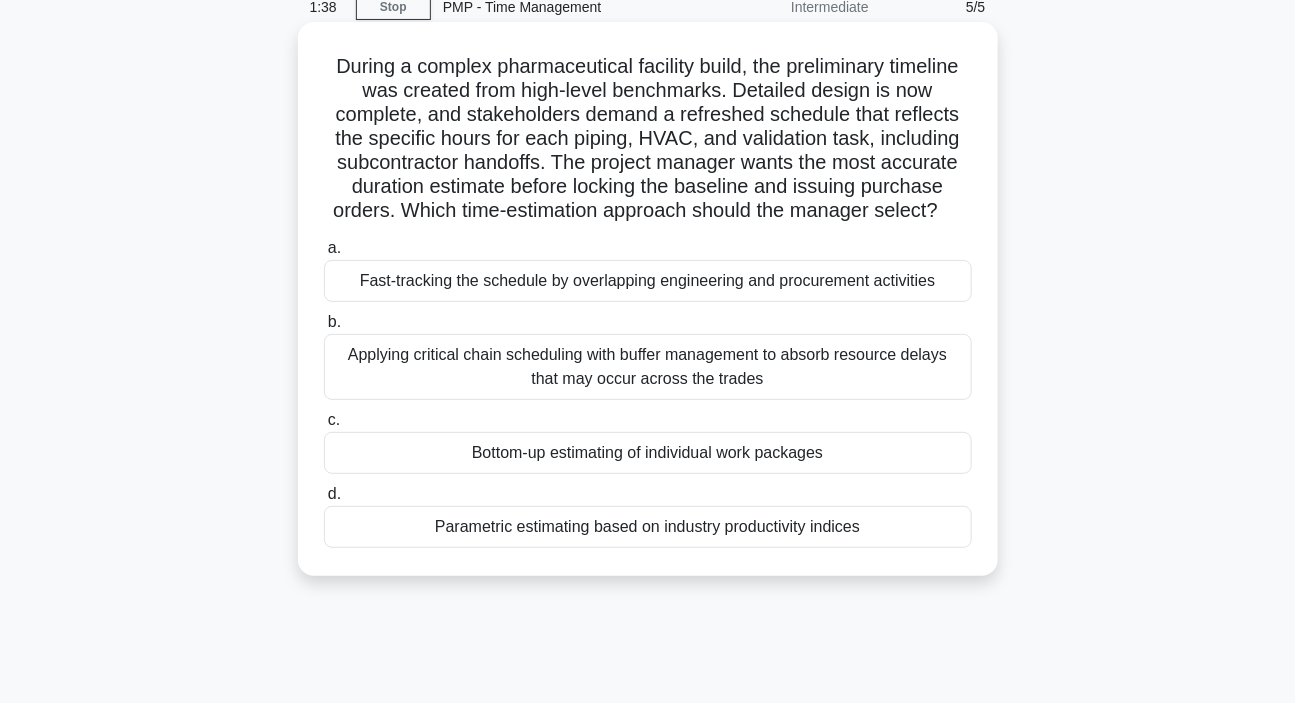scroll, scrollTop: 0, scrollLeft: 0, axis: both 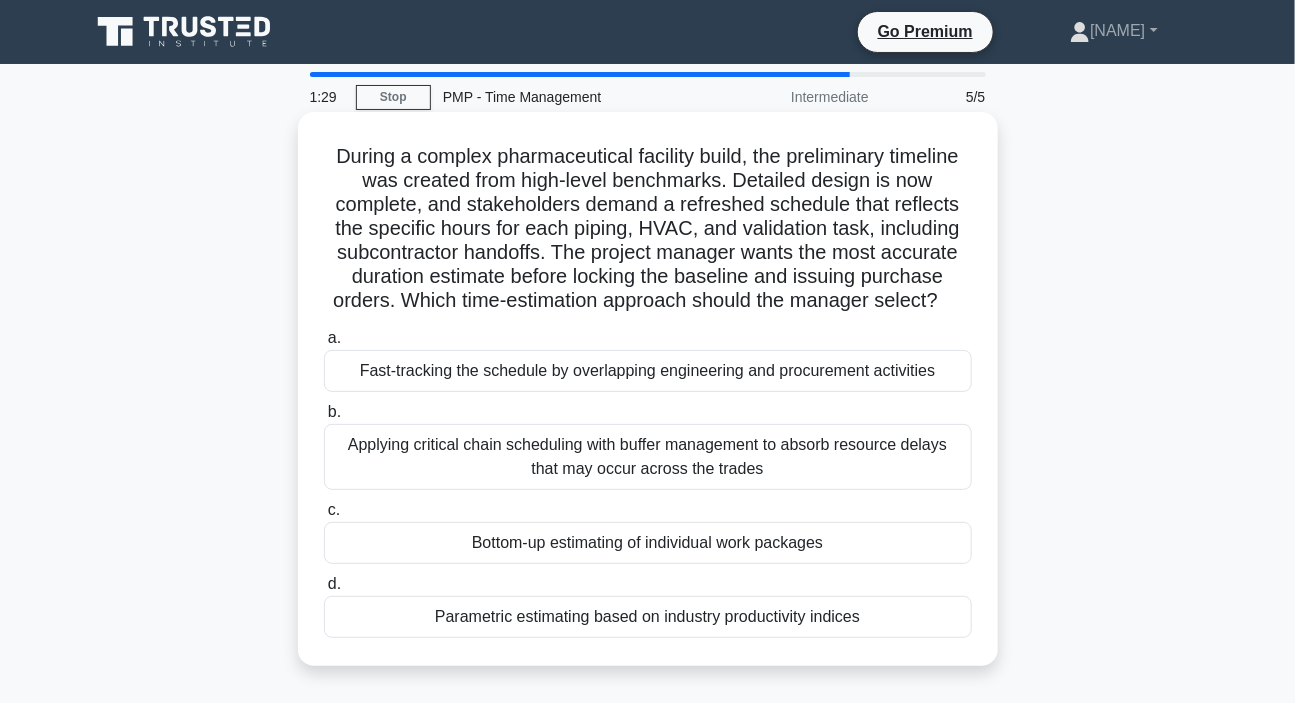 click on "Bottom-up estimating of individual work packages" at bounding box center [648, 543] 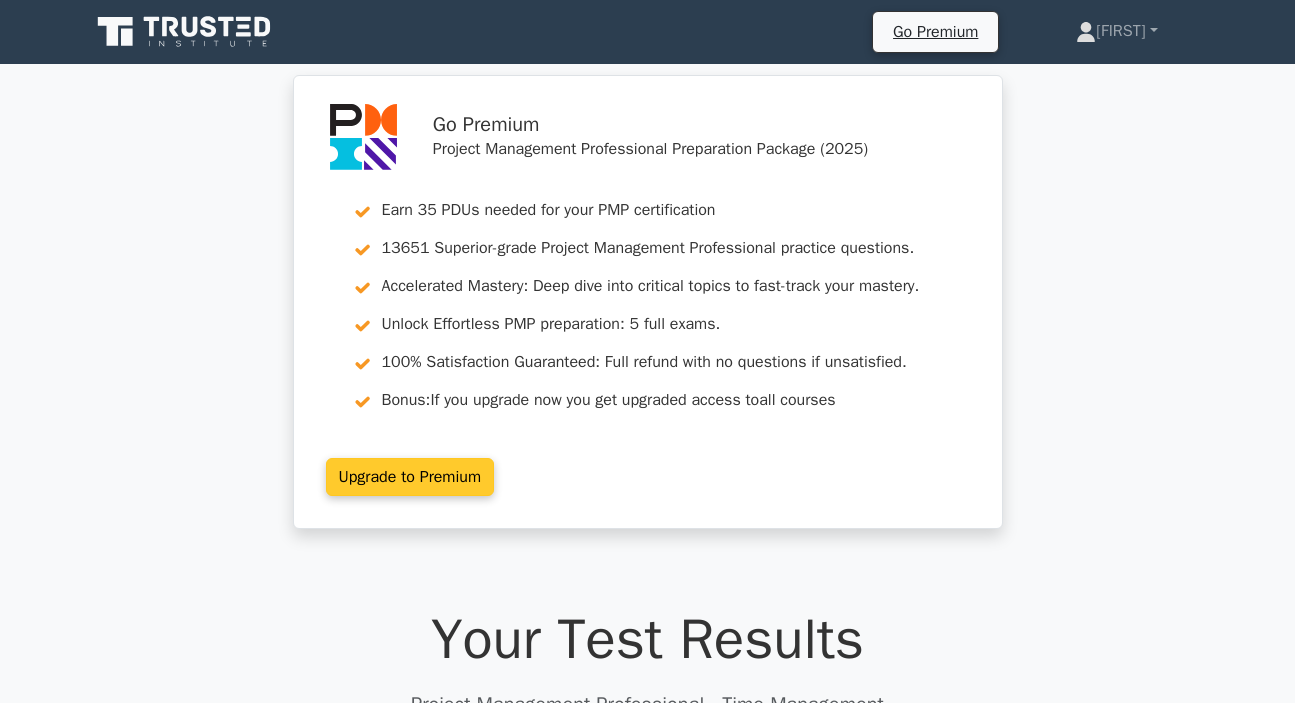 scroll, scrollTop: 0, scrollLeft: 0, axis: both 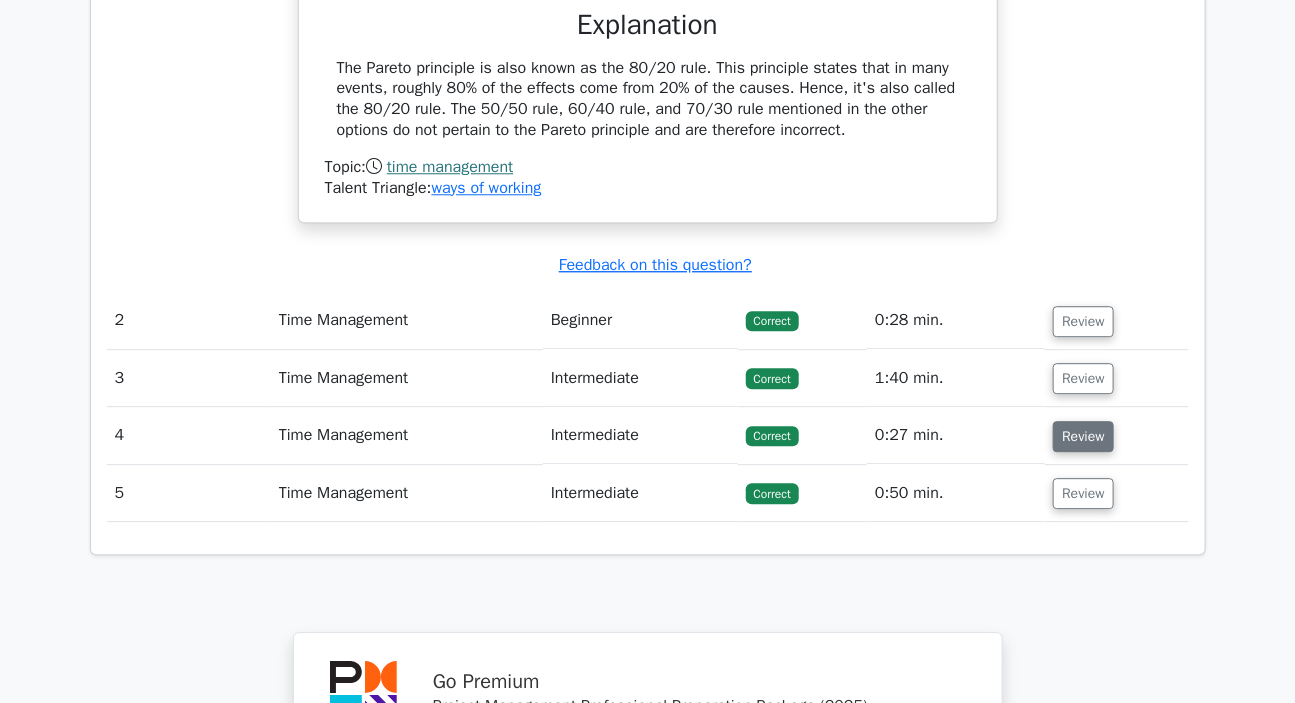click on "Review" at bounding box center [1083, 436] 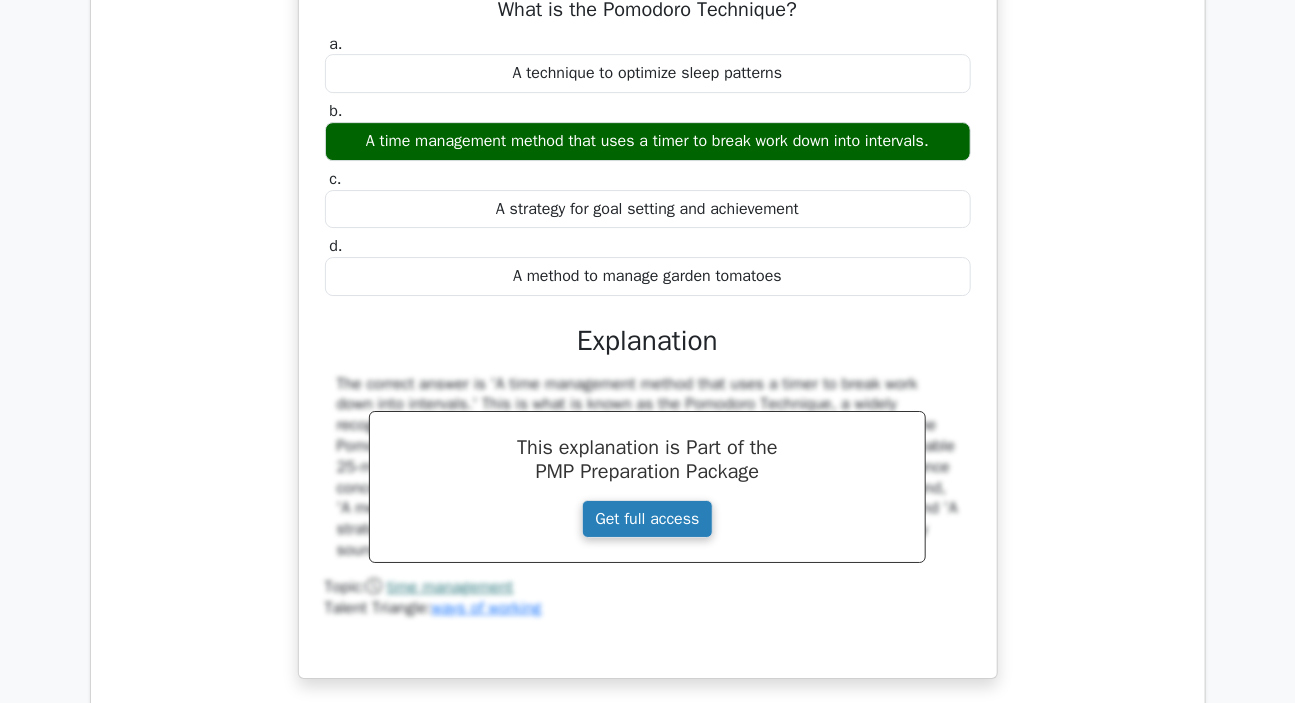 scroll, scrollTop: 2454, scrollLeft: 0, axis: vertical 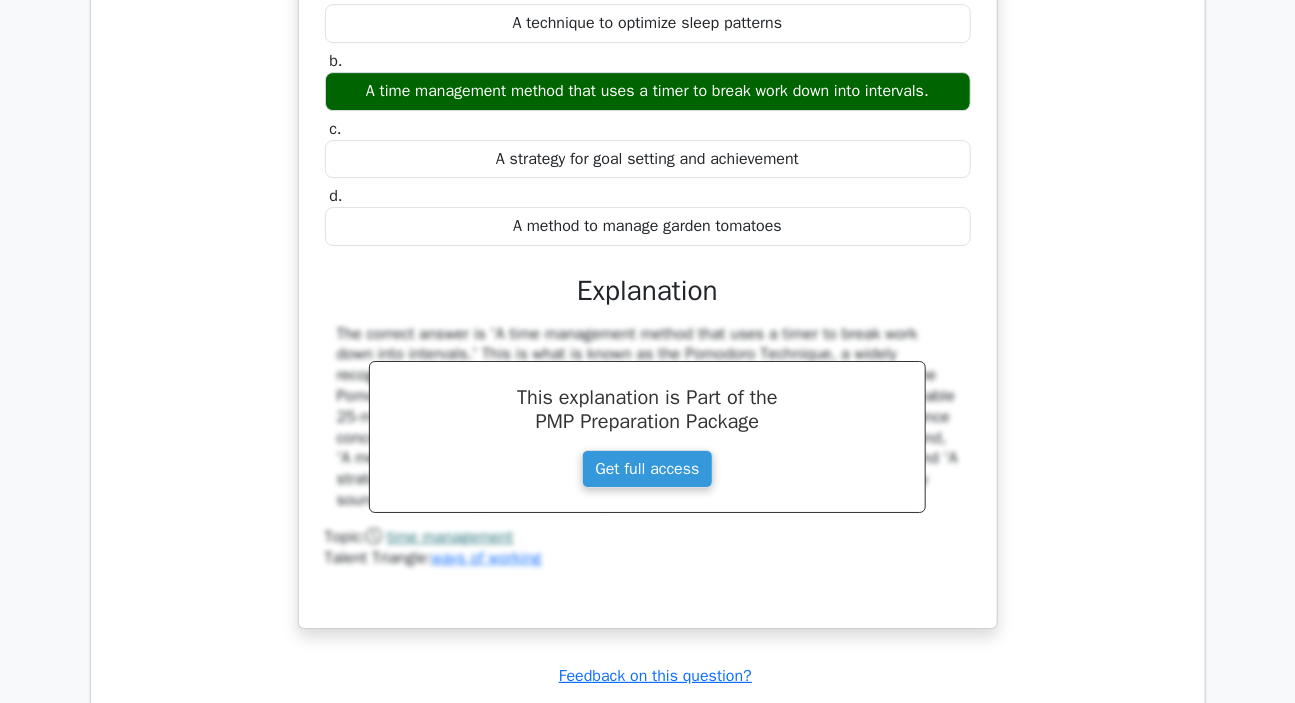drag, startPoint x: 340, startPoint y: 330, endPoint x: 423, endPoint y: 520, distance: 207.33789 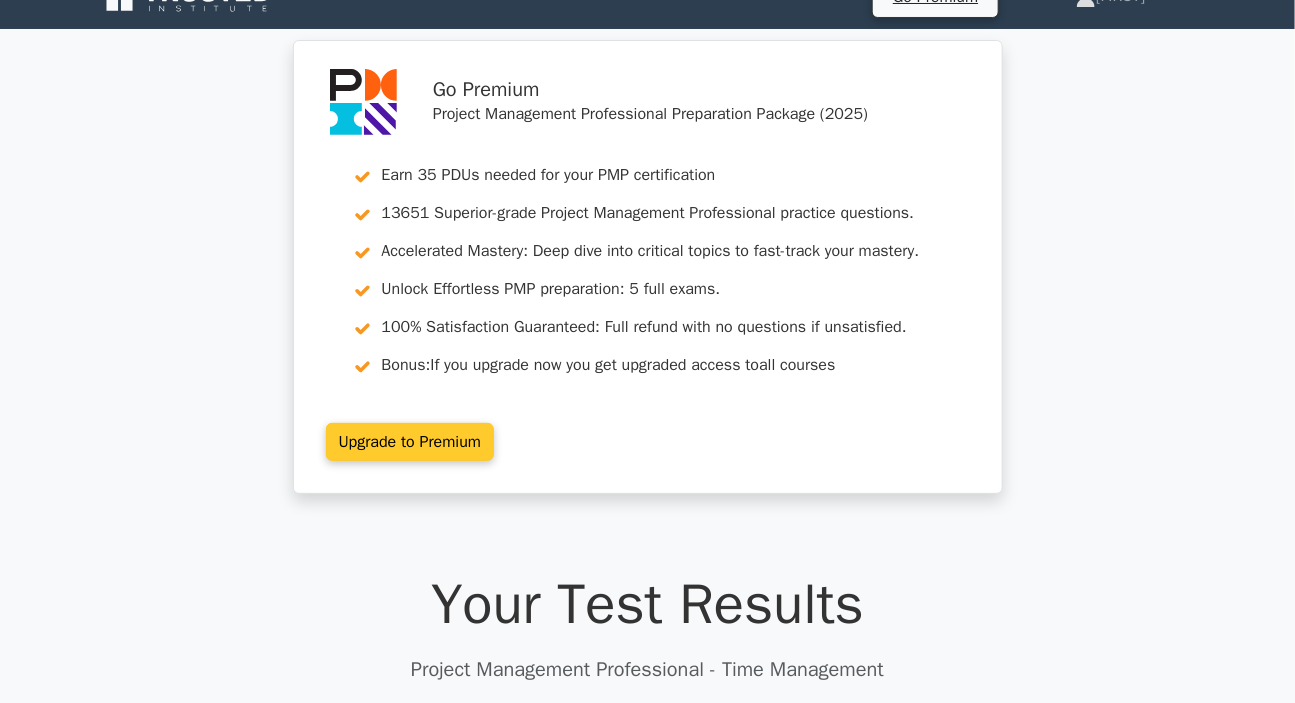 scroll, scrollTop: 0, scrollLeft: 0, axis: both 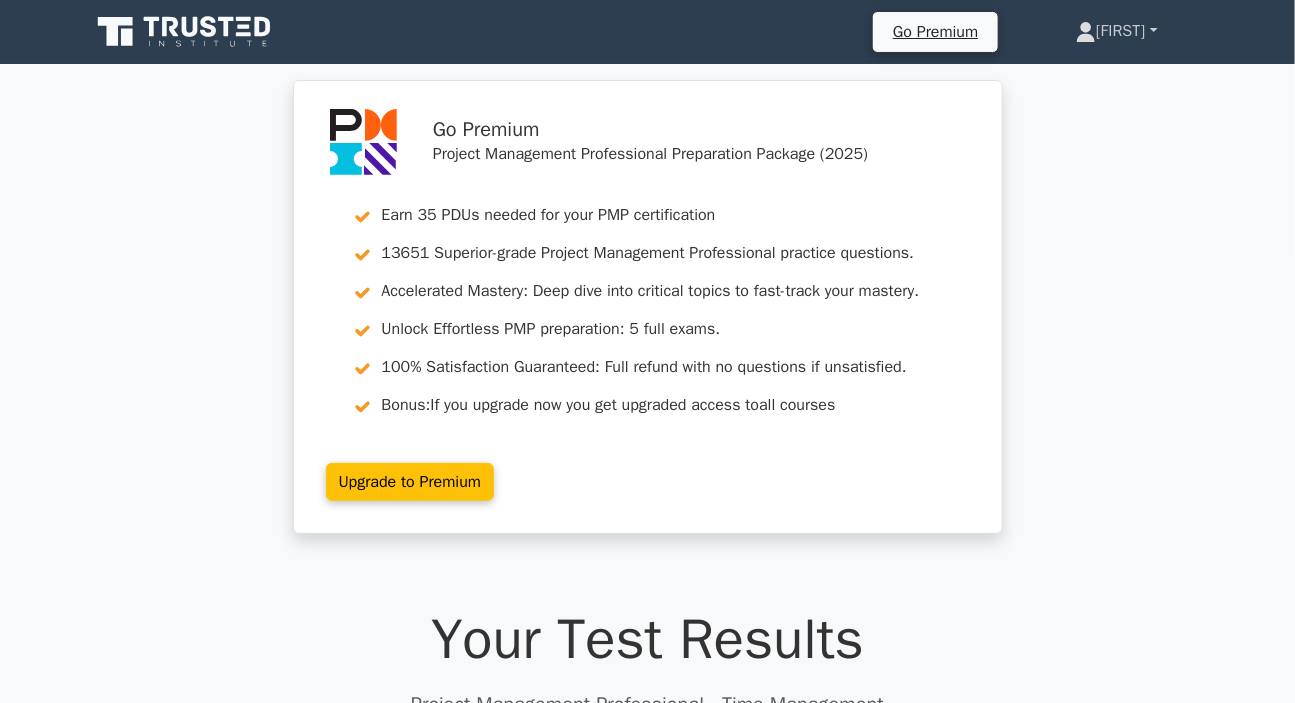 click on "[FIRST]" at bounding box center [1116, 31] 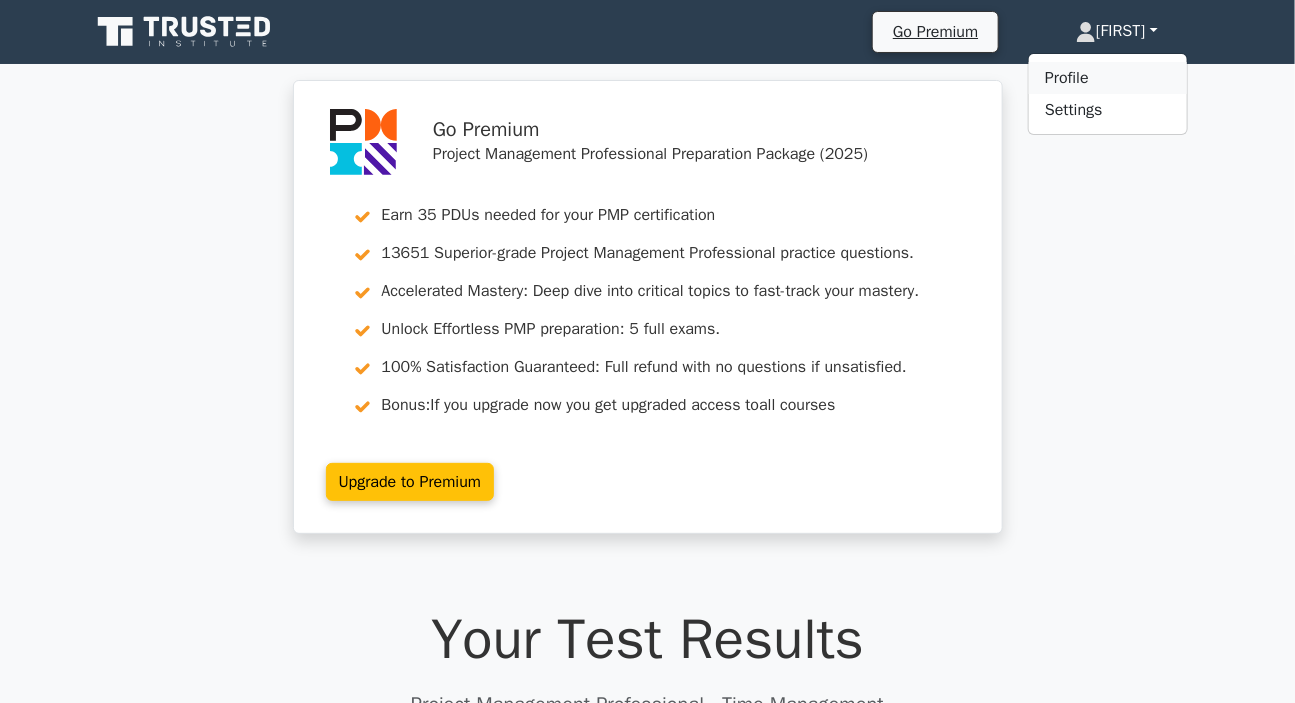 click on "Profile" at bounding box center [1108, 78] 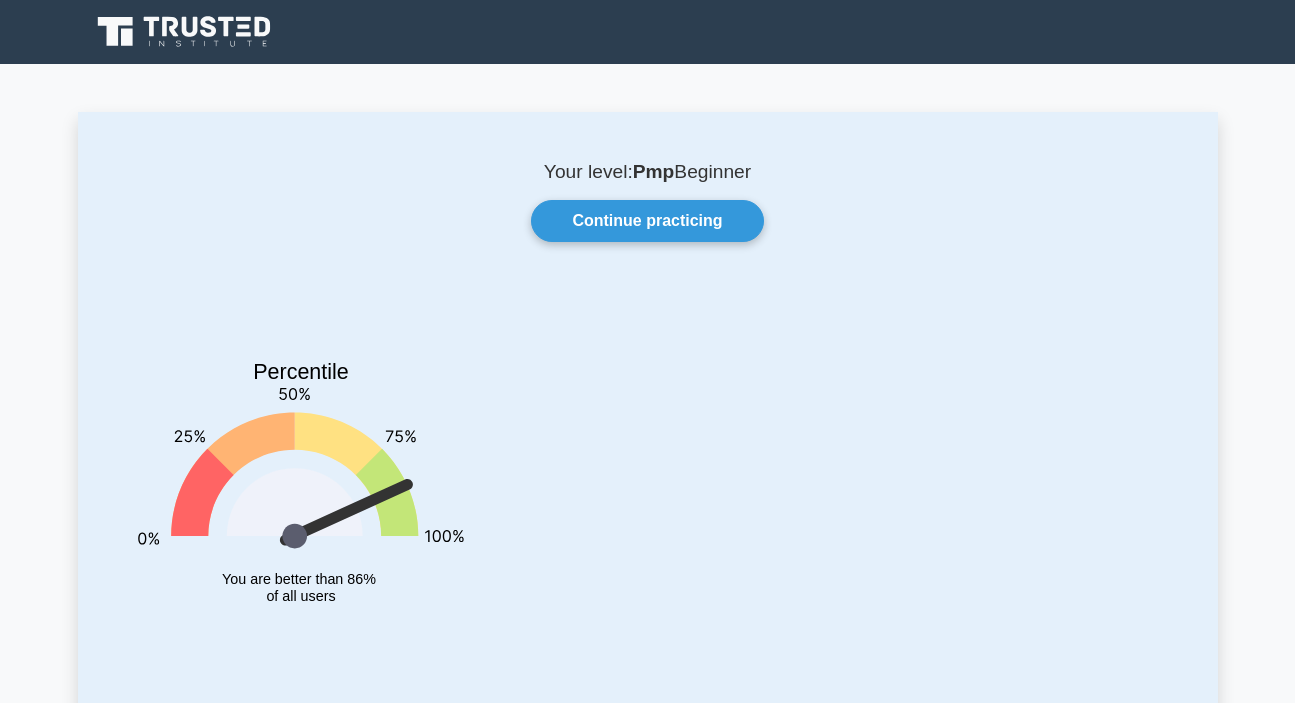 scroll, scrollTop: 0, scrollLeft: 0, axis: both 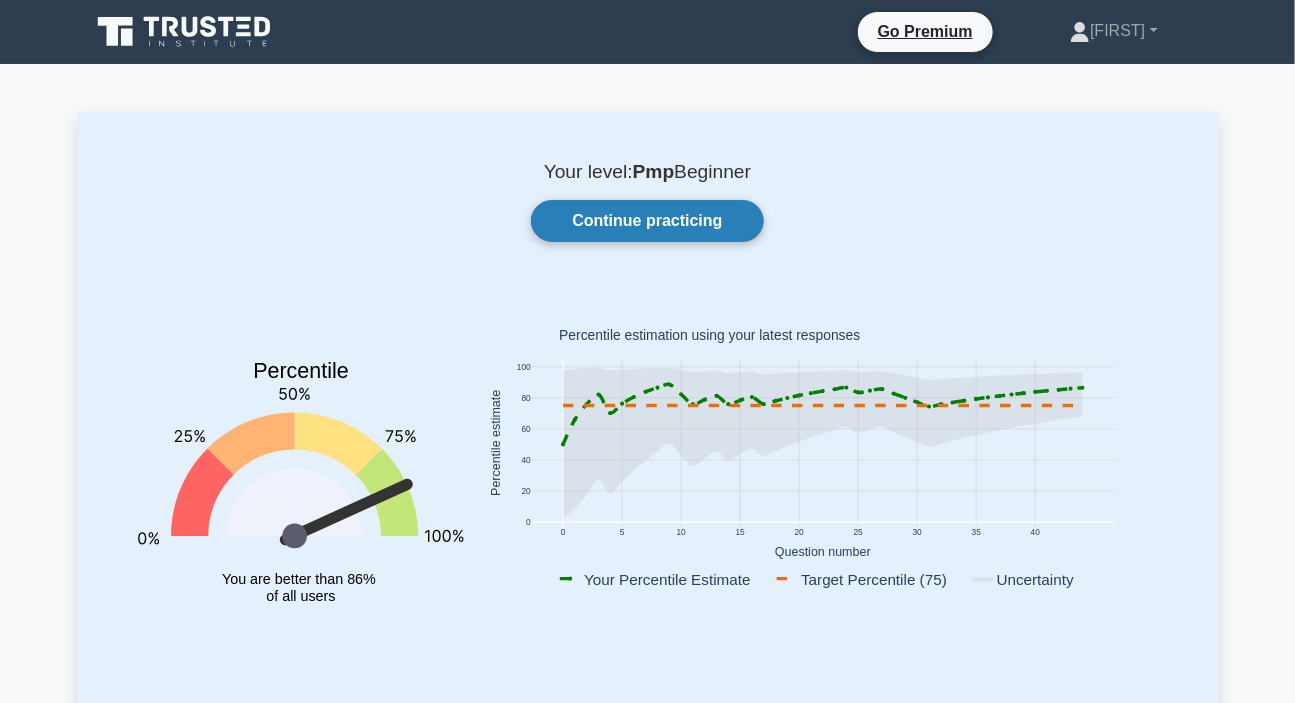 click on "Continue practicing" at bounding box center [647, 221] 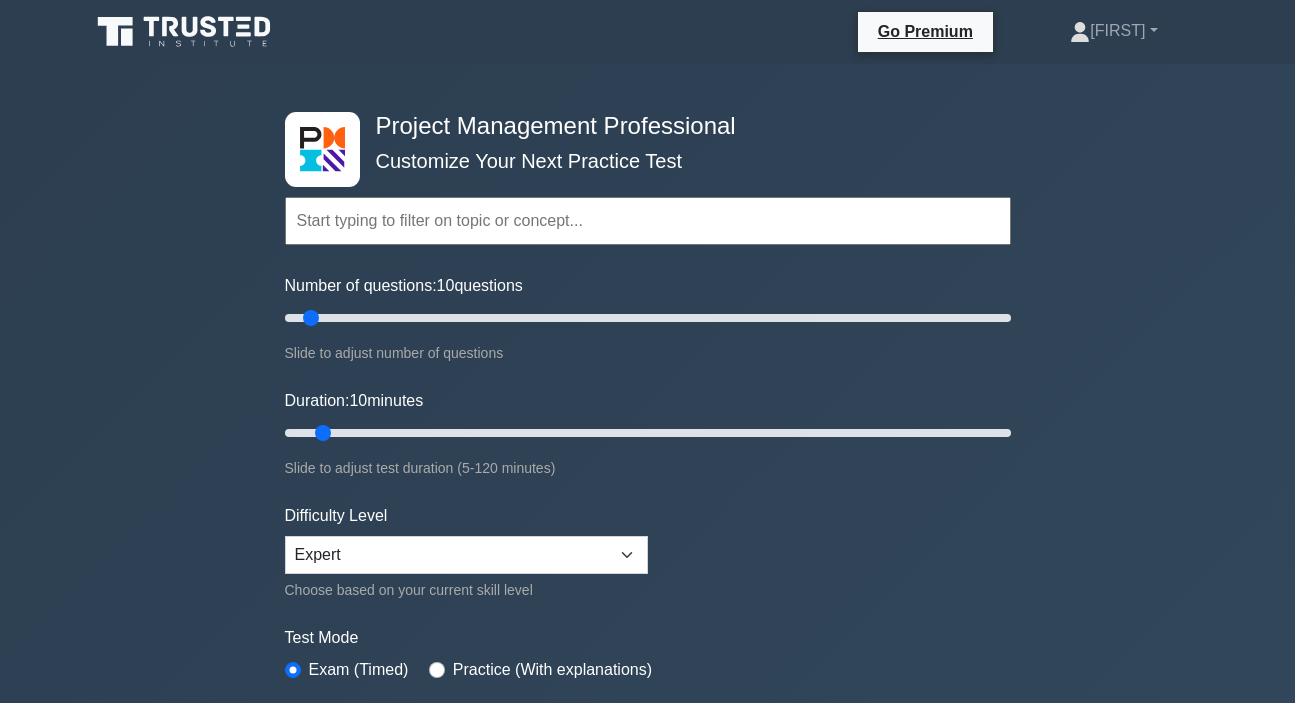 scroll, scrollTop: 363, scrollLeft: 0, axis: vertical 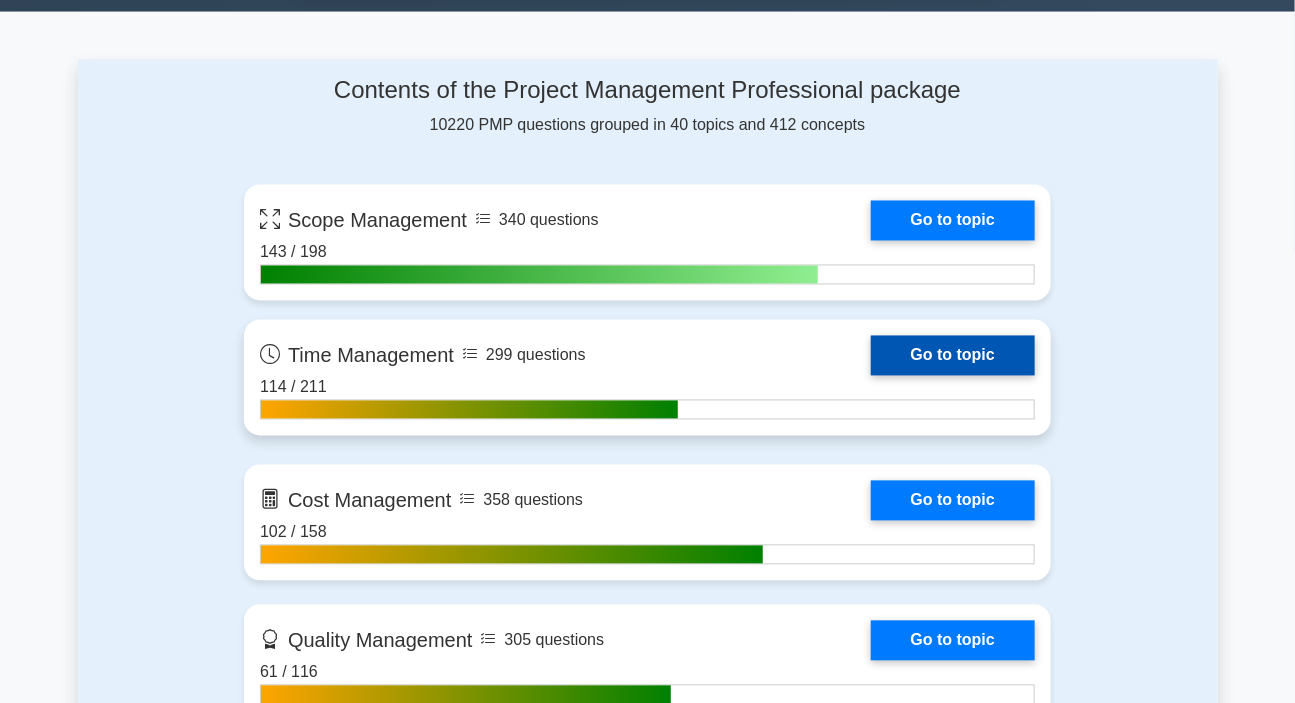 click on "Go to topic" at bounding box center [953, 356] 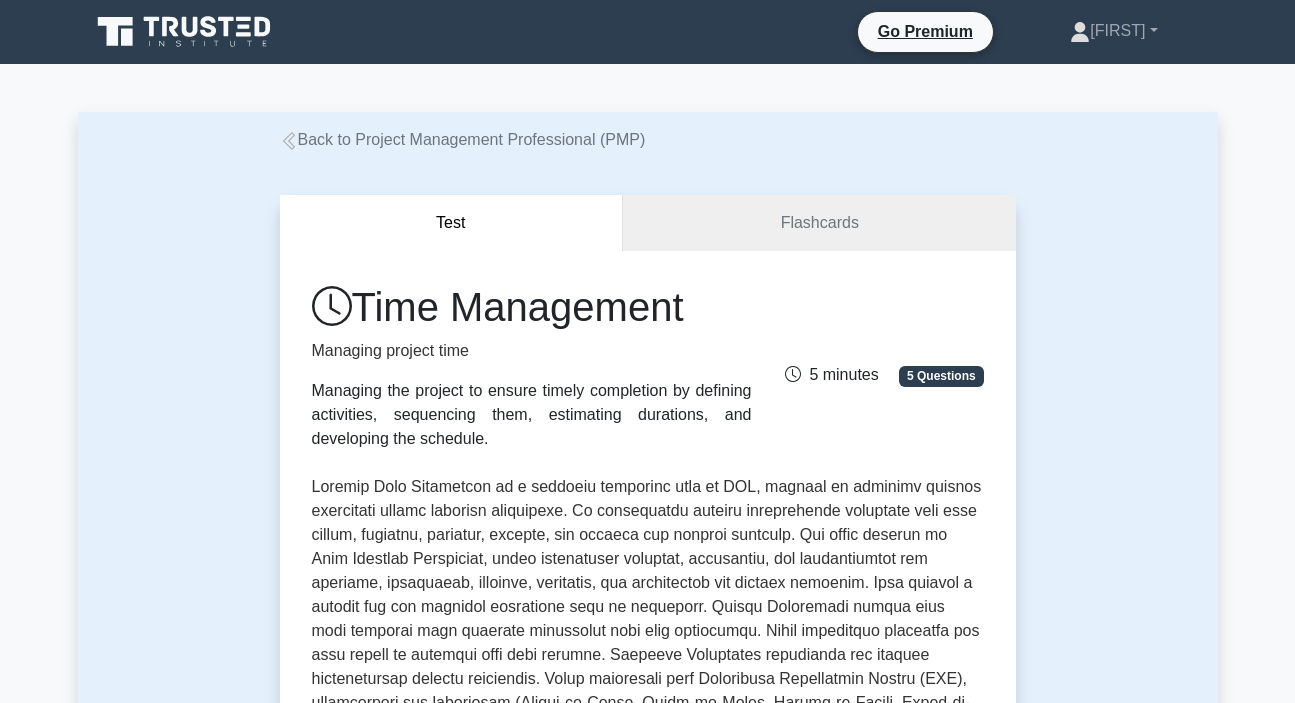 scroll, scrollTop: 0, scrollLeft: 0, axis: both 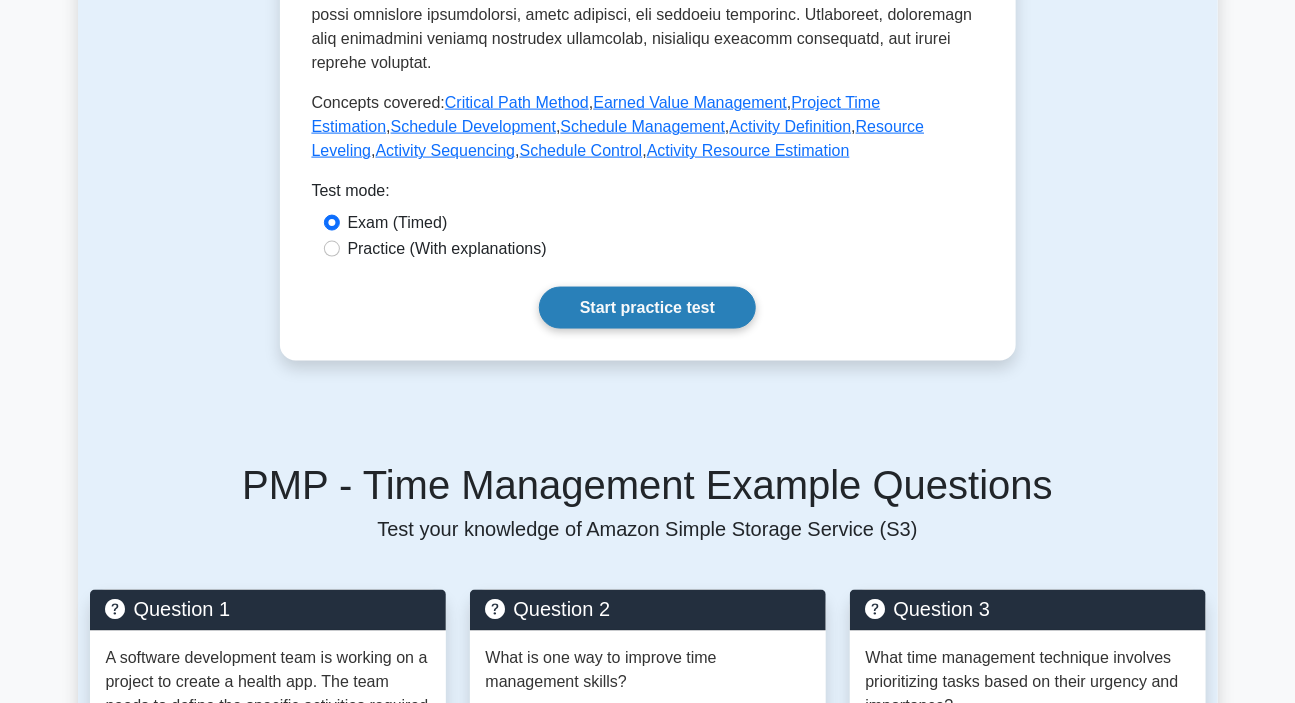 click on "Start practice test" at bounding box center [647, 308] 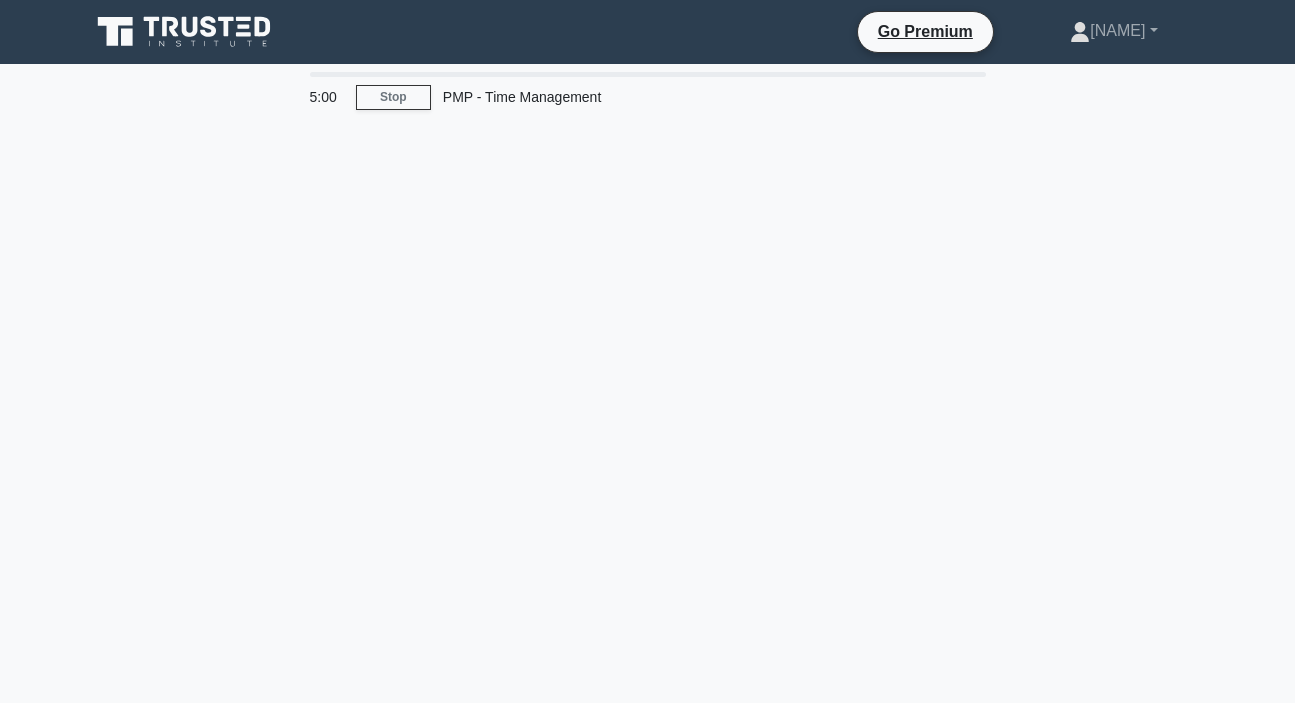 scroll, scrollTop: 0, scrollLeft: 0, axis: both 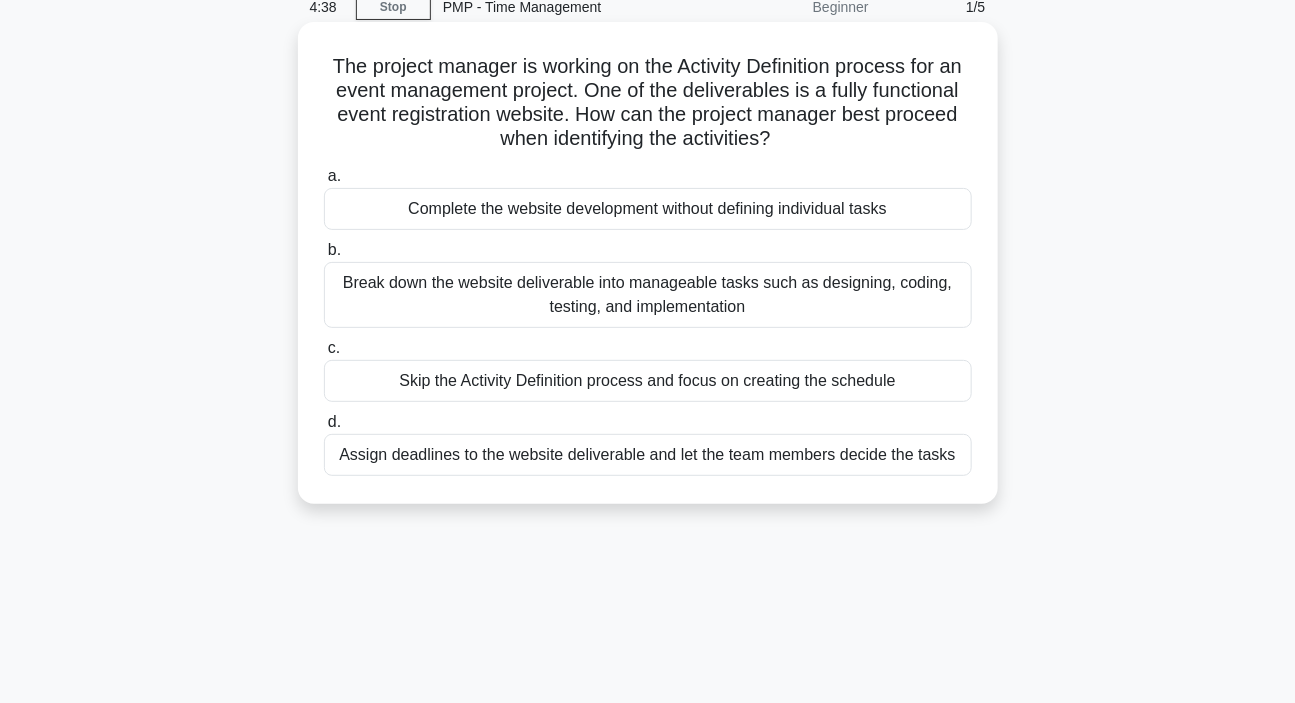 click on "Break down the website deliverable into manageable tasks such as designing, coding, testing, and implementation" at bounding box center (648, 295) 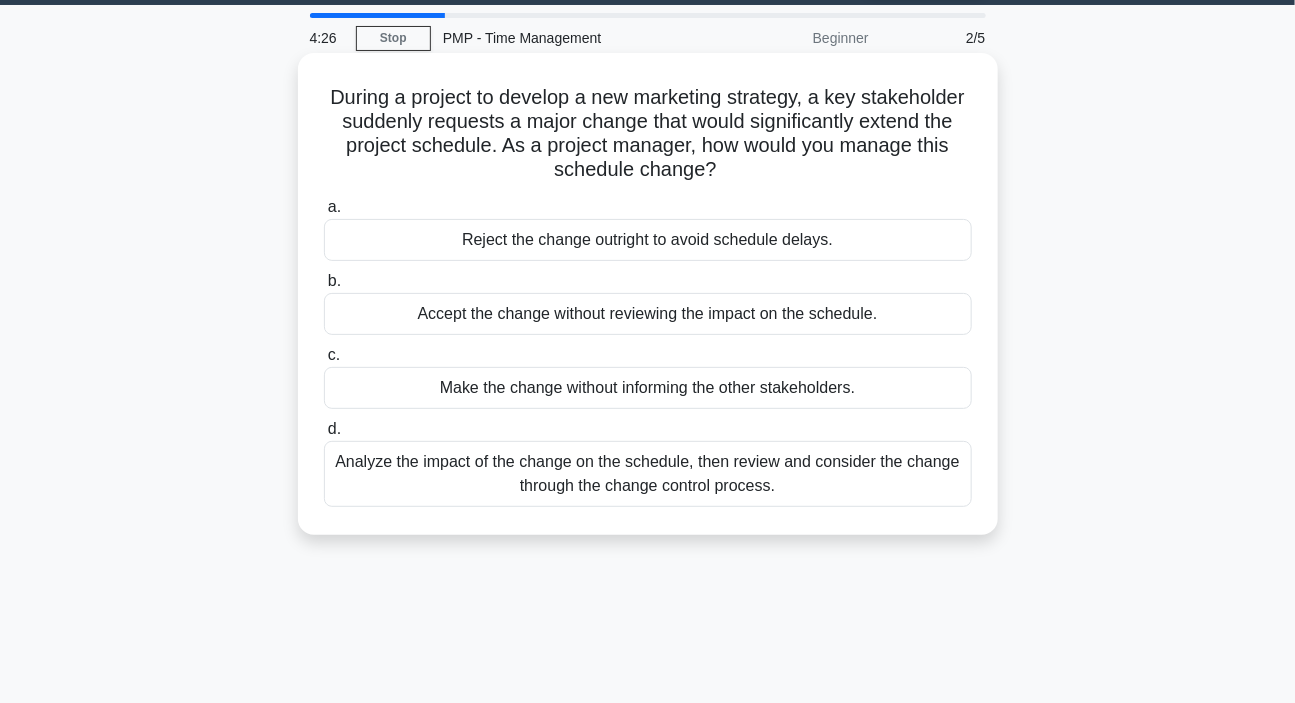 scroll, scrollTop: 90, scrollLeft: 0, axis: vertical 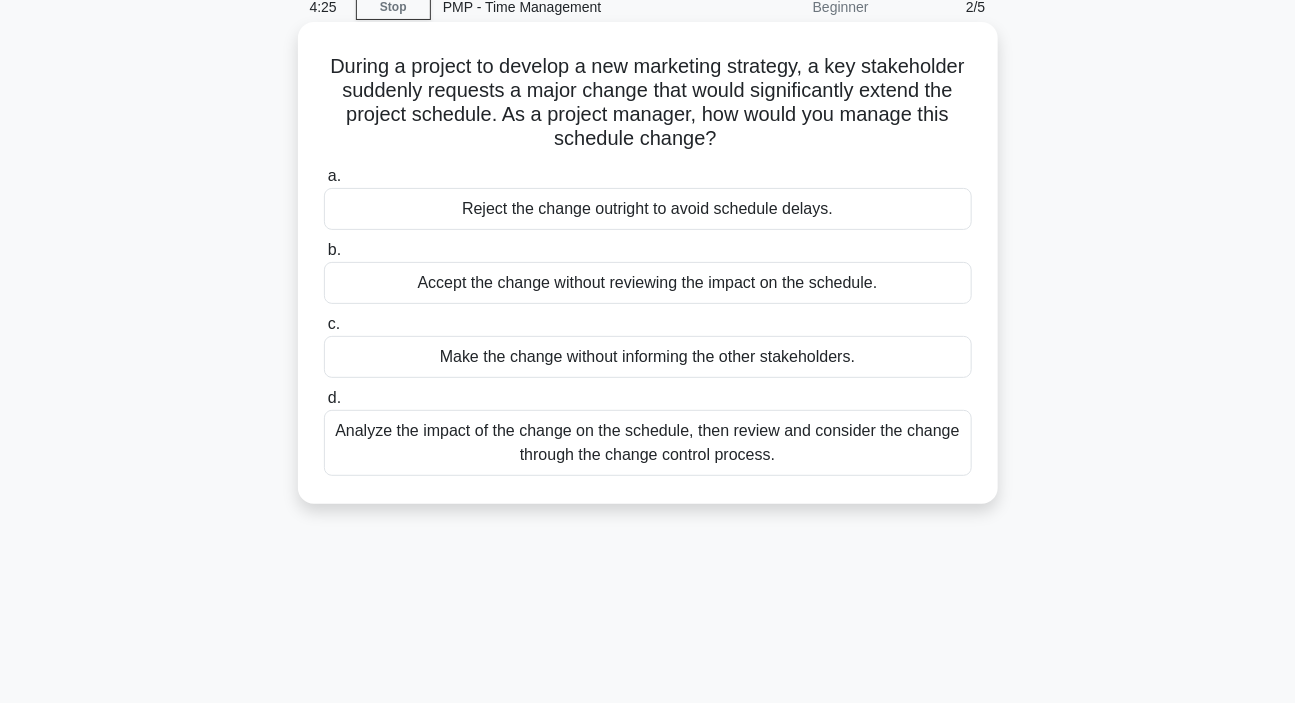 click on "Analyze the impact of the change on the schedule, then review and consider the change through the change control process." at bounding box center [648, 443] 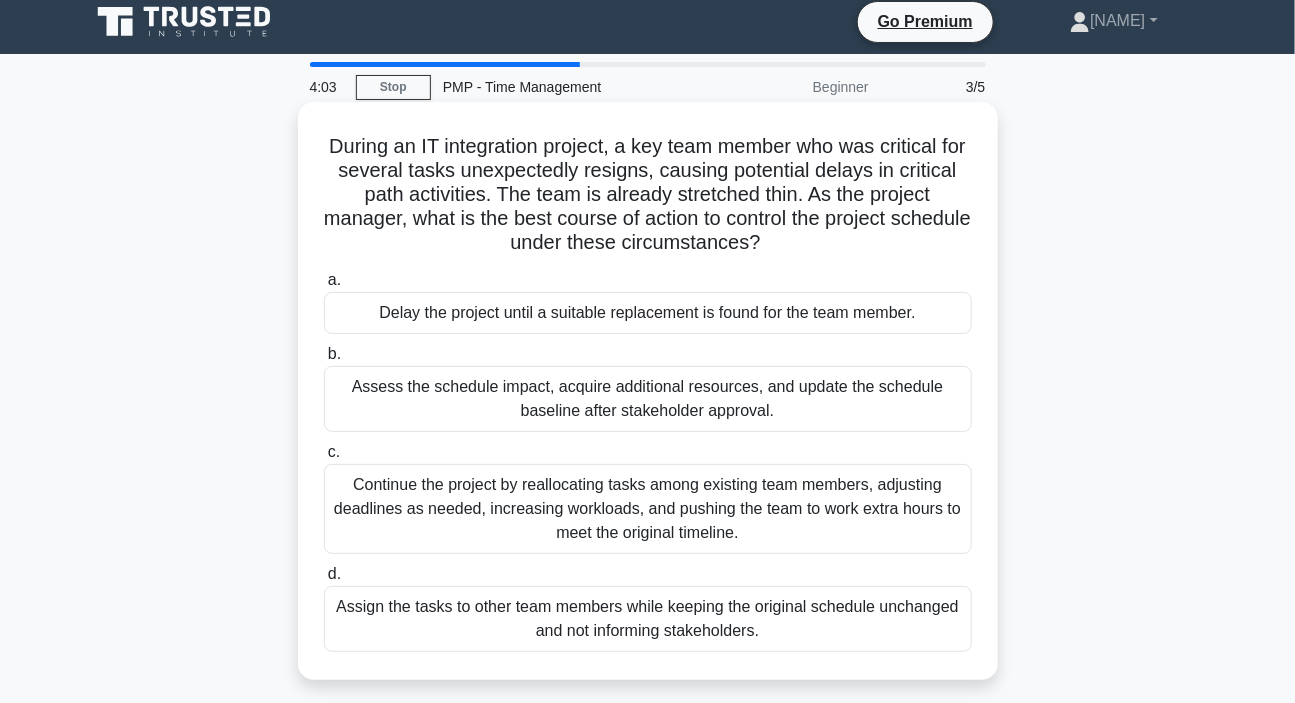 scroll, scrollTop: 0, scrollLeft: 0, axis: both 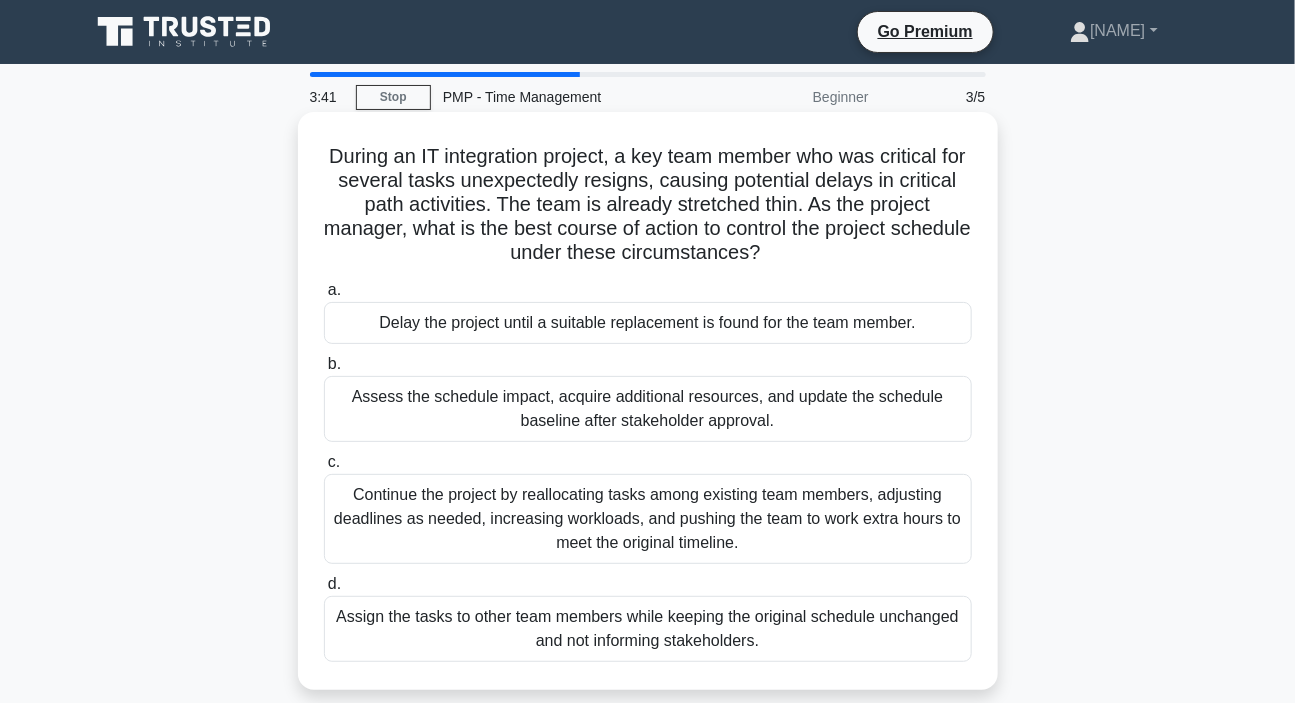 click on "Assess the schedule impact, acquire additional resources, and update the schedule baseline after stakeholder approval." at bounding box center (648, 409) 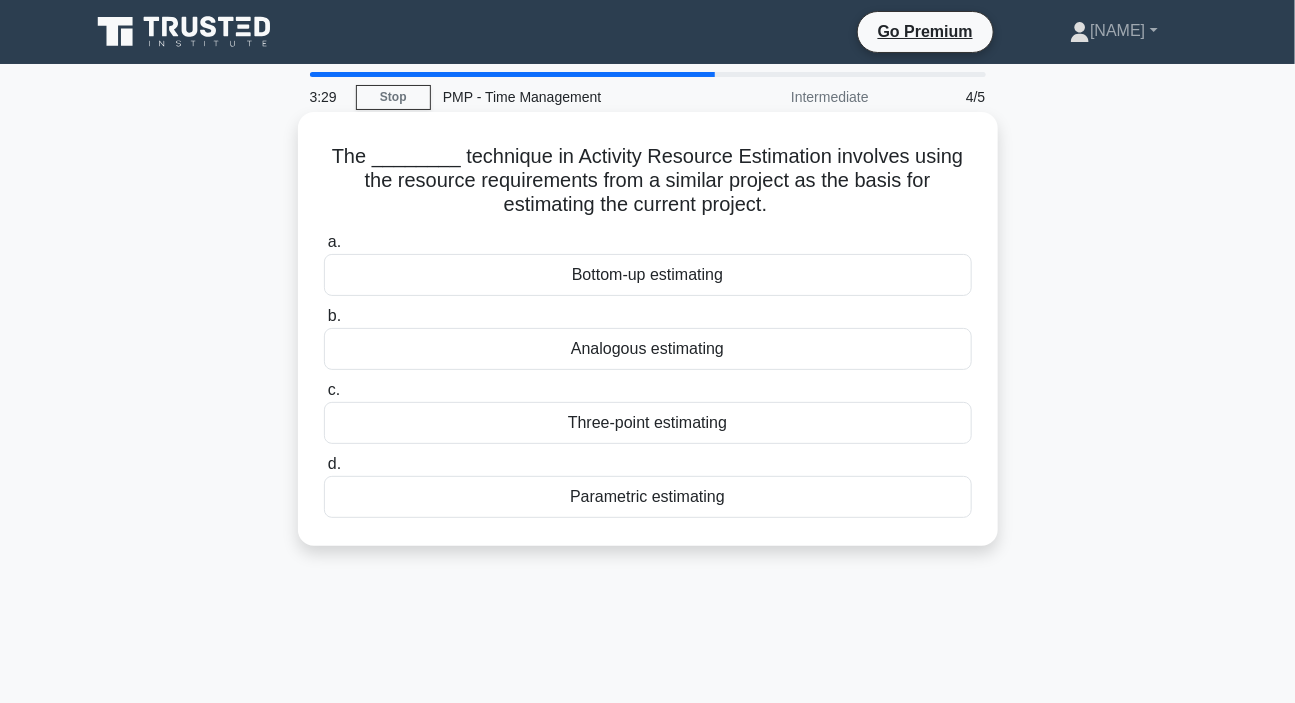 click on "Analogous estimating" at bounding box center (648, 349) 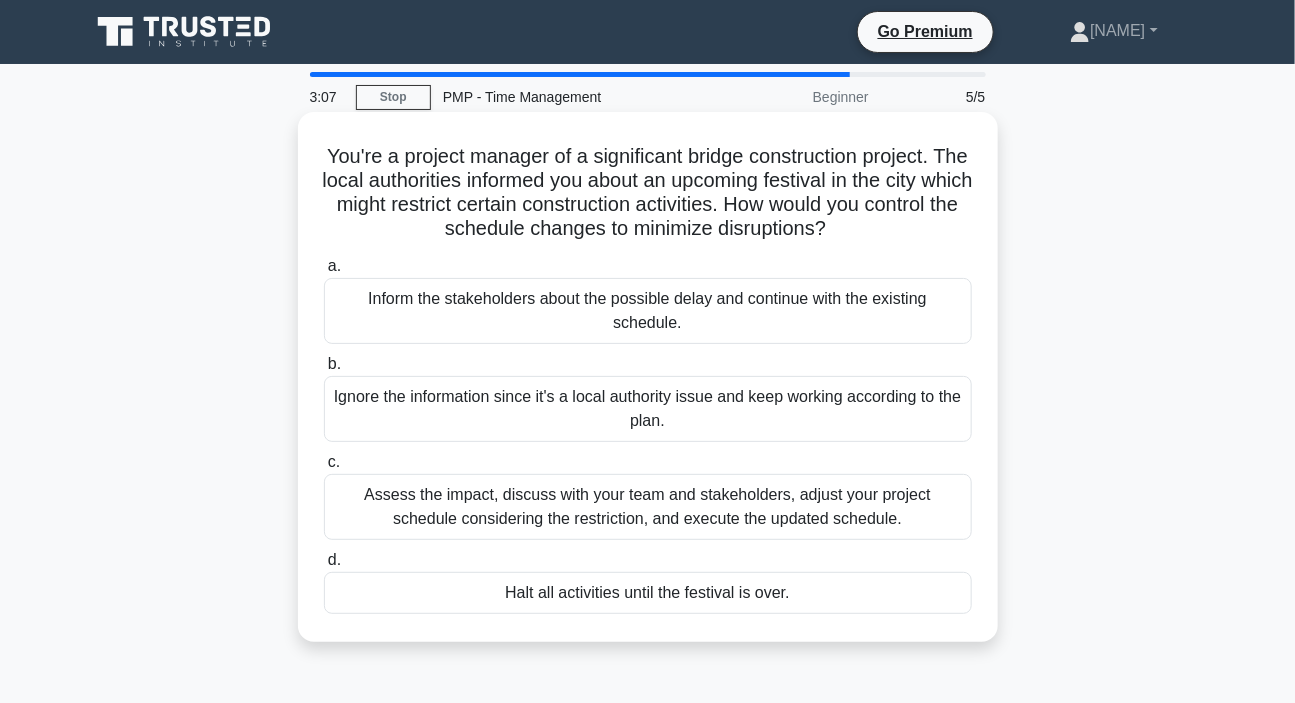 click on "Assess the impact, discuss with your team and stakeholders, adjust your project schedule considering the restriction, and execute the updated schedule." at bounding box center (648, 507) 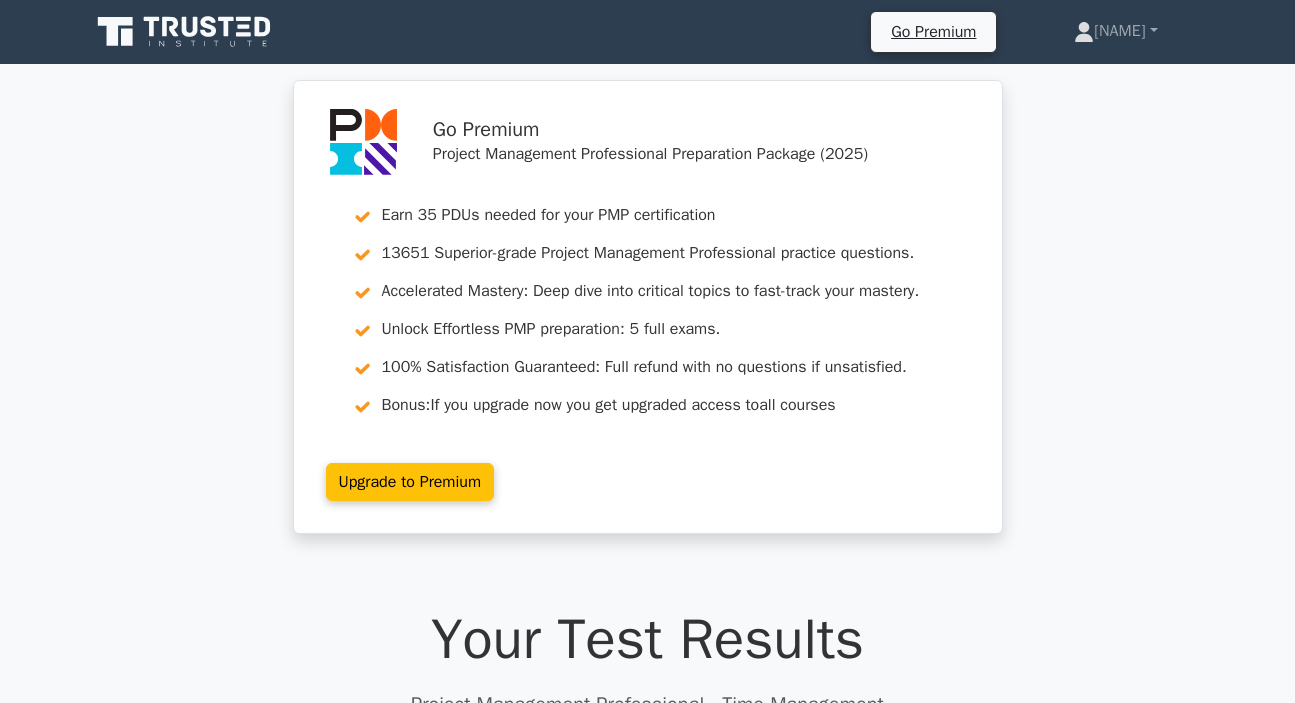 scroll, scrollTop: 0, scrollLeft: 0, axis: both 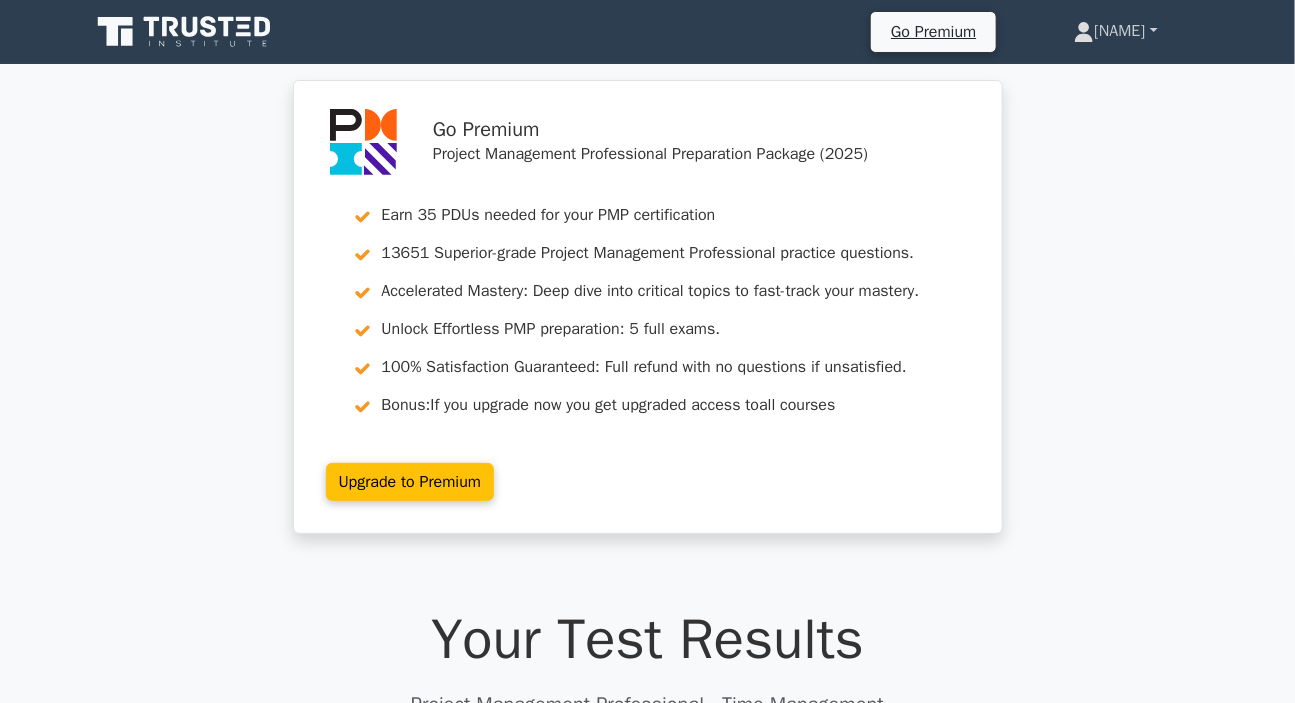 click on "[NAME]" at bounding box center (1115, 31) 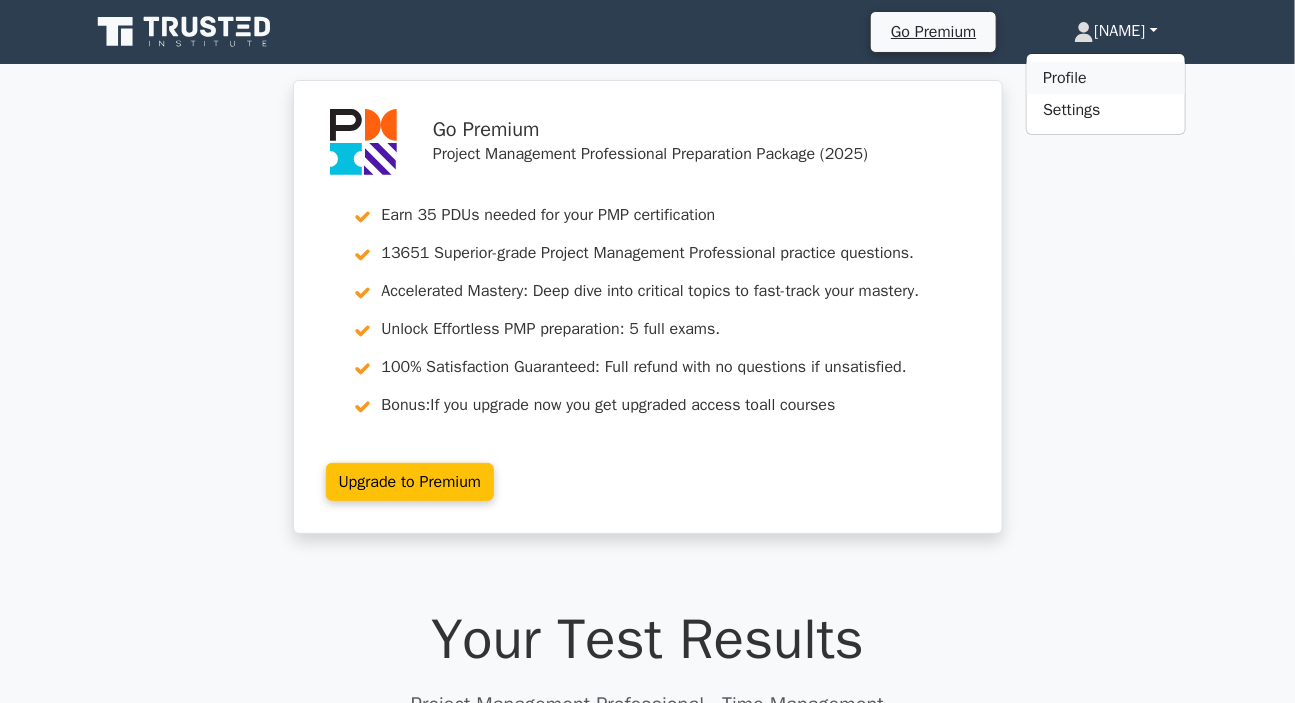 click on "Profile" at bounding box center (1106, 78) 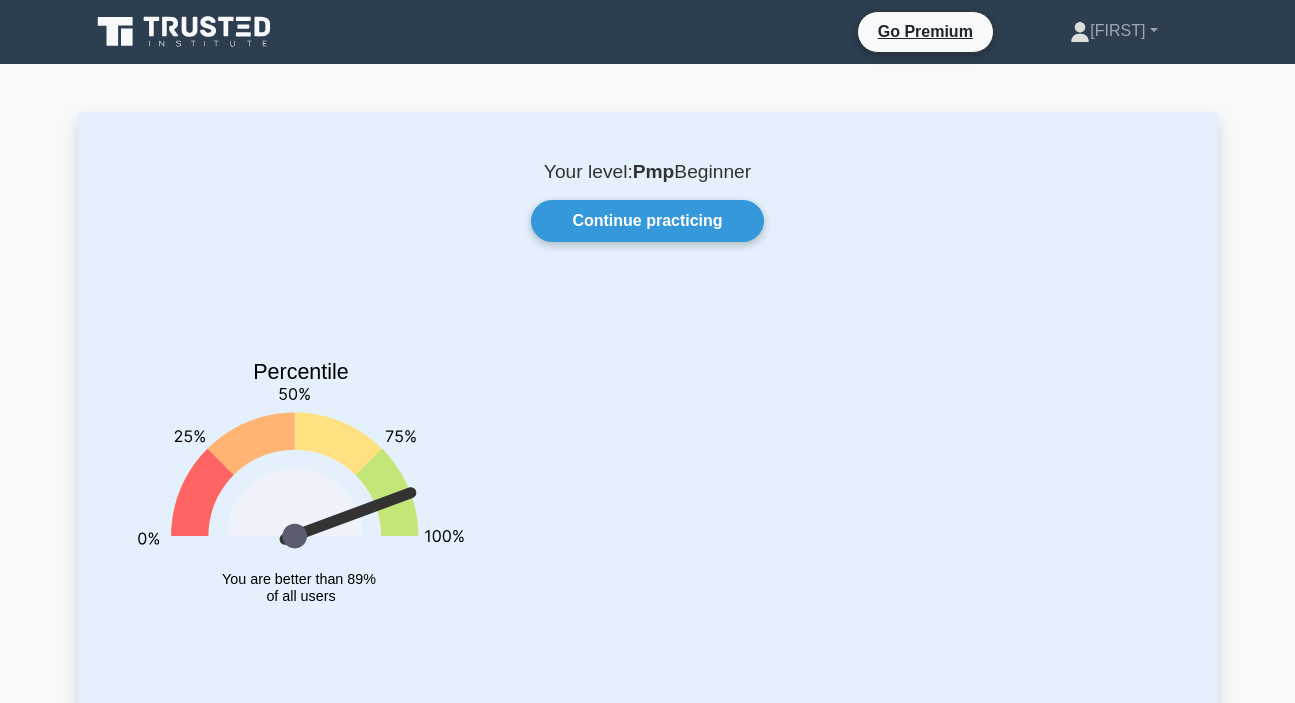 scroll, scrollTop: 0, scrollLeft: 0, axis: both 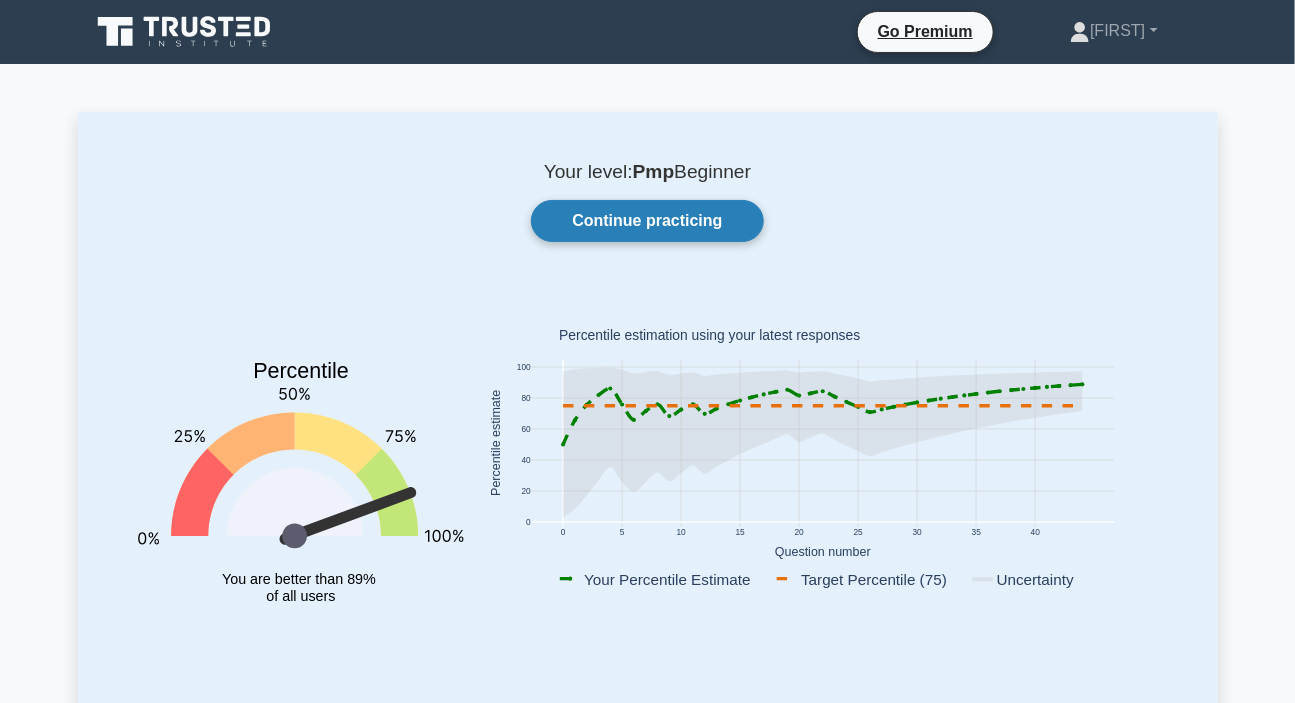 click on "Continue practicing" at bounding box center (647, 221) 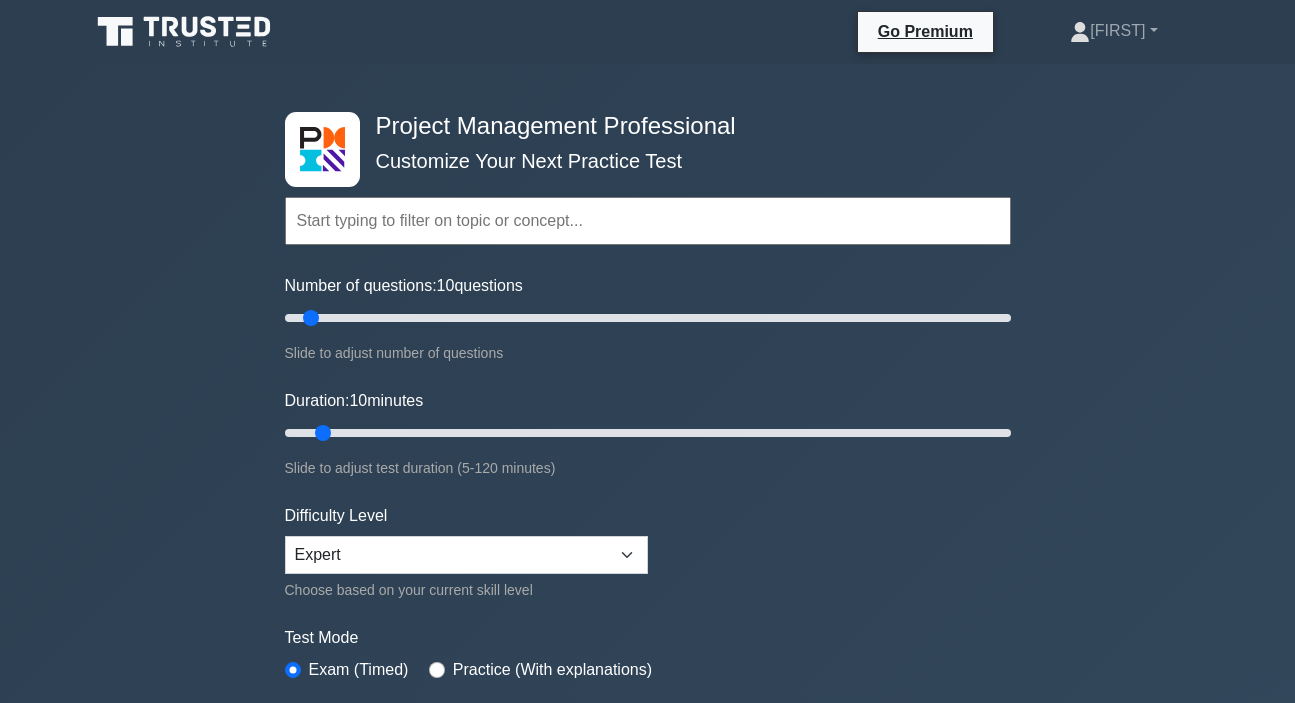 scroll, scrollTop: 0, scrollLeft: 0, axis: both 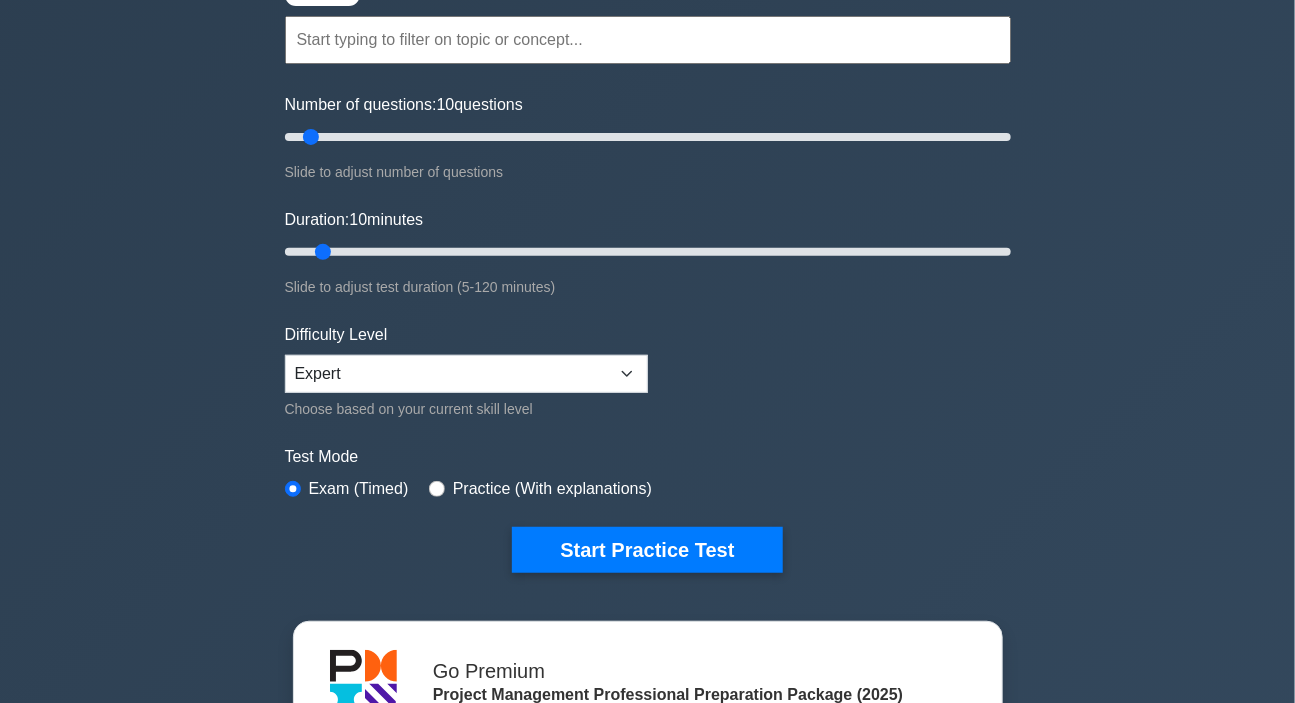click at bounding box center [648, 40] 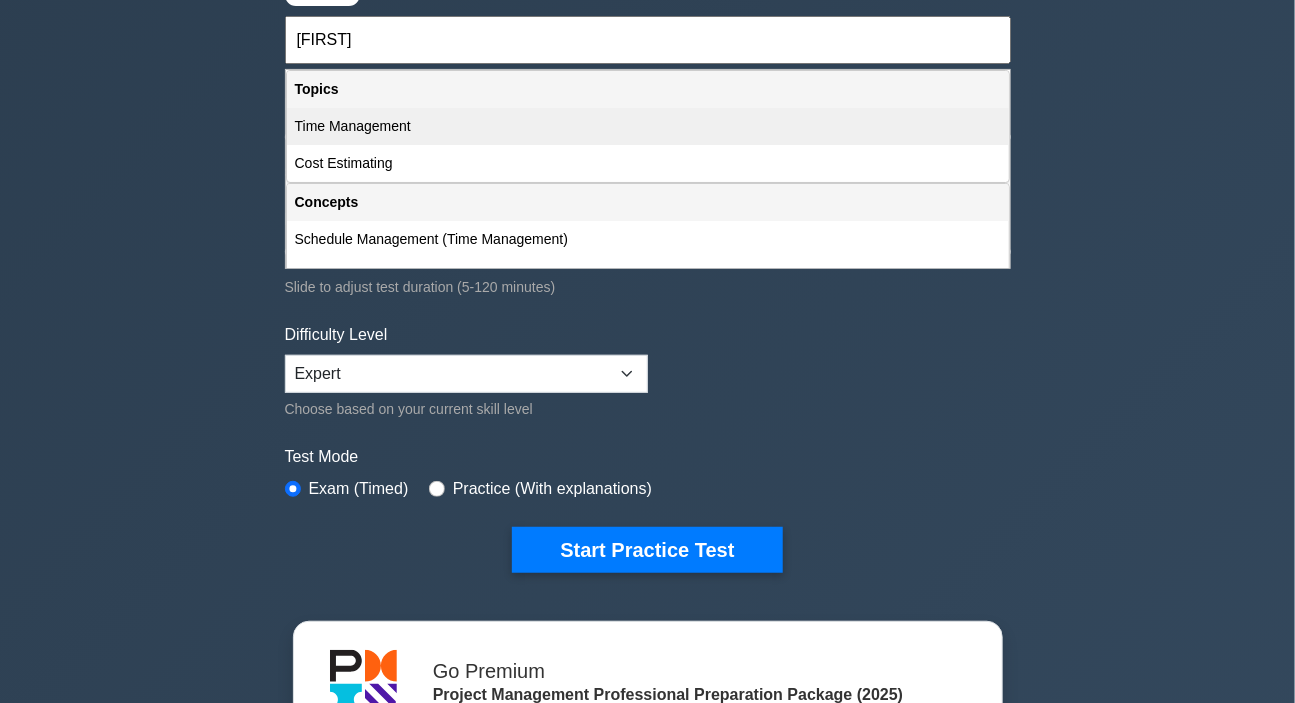 click on "Time Management" at bounding box center (648, 126) 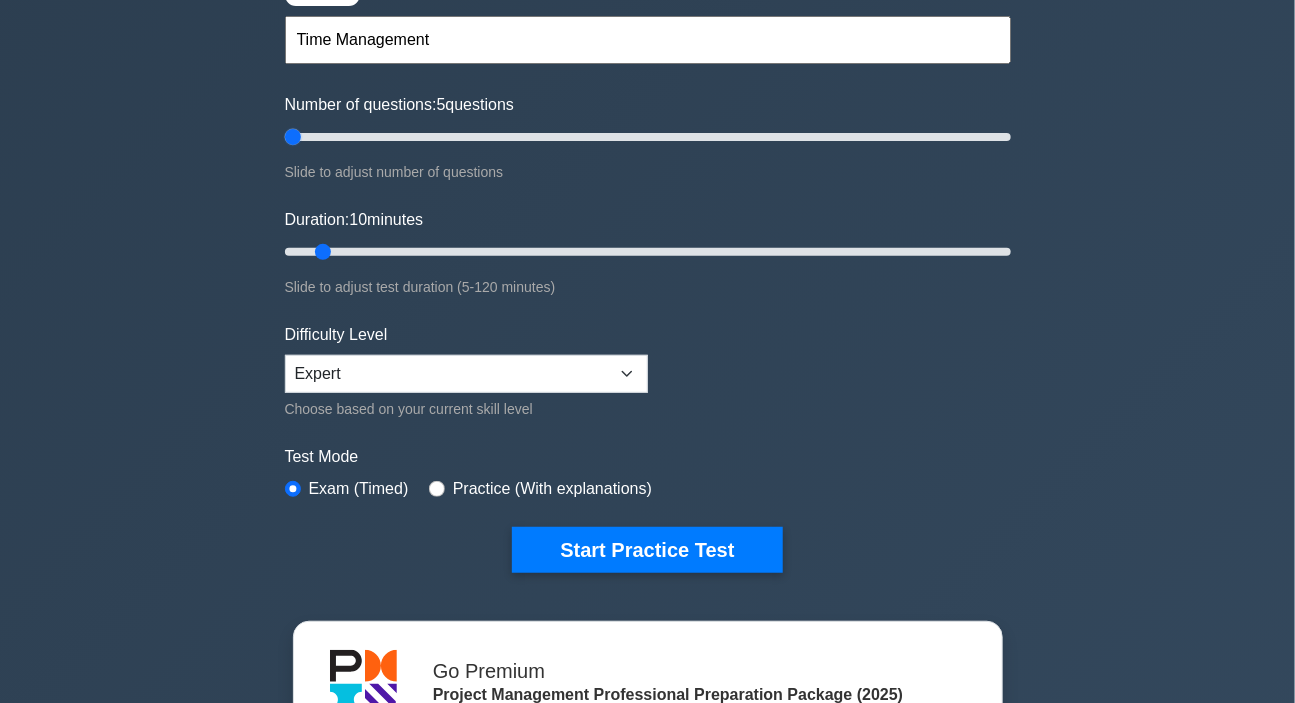 drag, startPoint x: 306, startPoint y: 136, endPoint x: 278, endPoint y: 150, distance: 31.304953 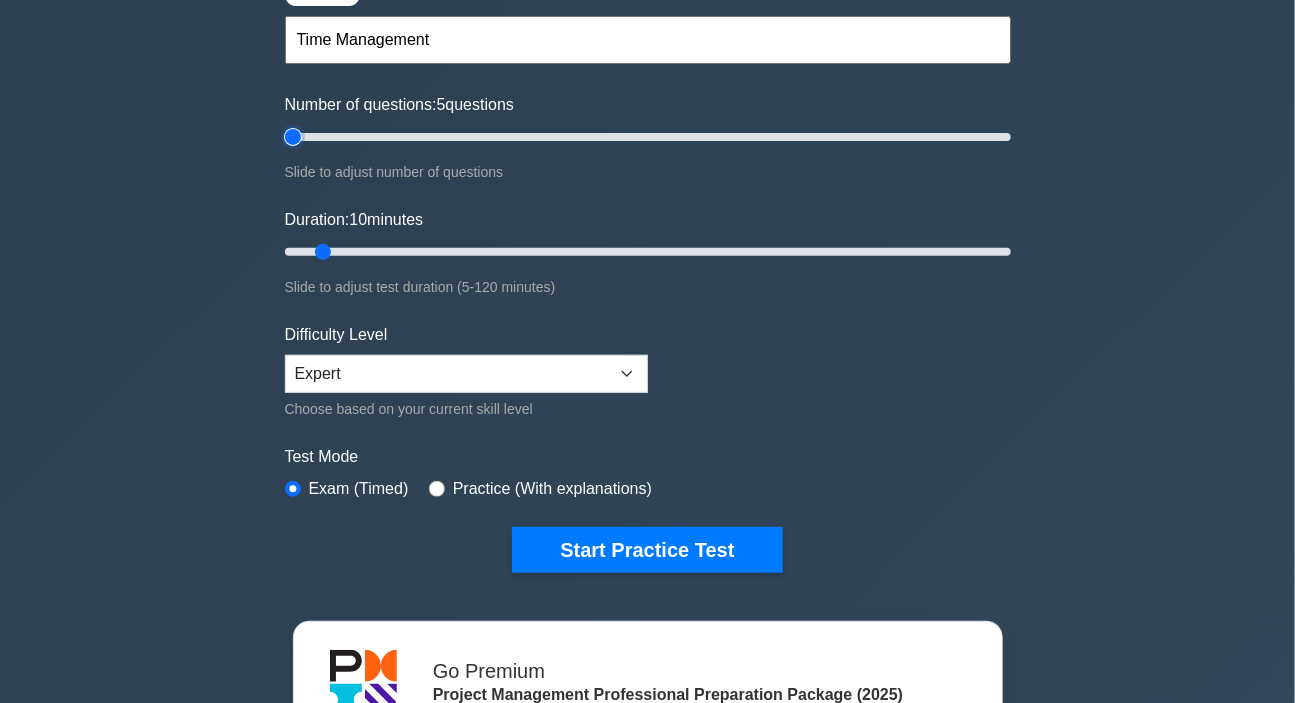 type on "5" 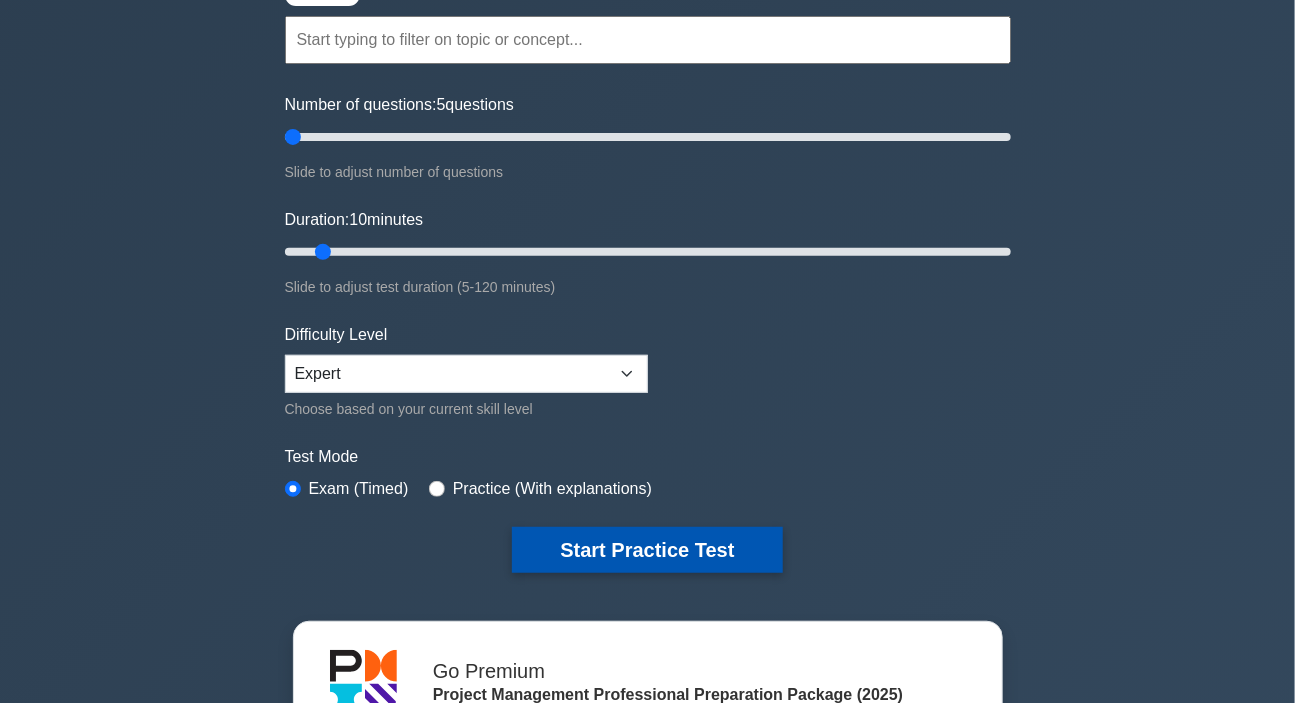 click on "Start Practice Test" at bounding box center (647, 550) 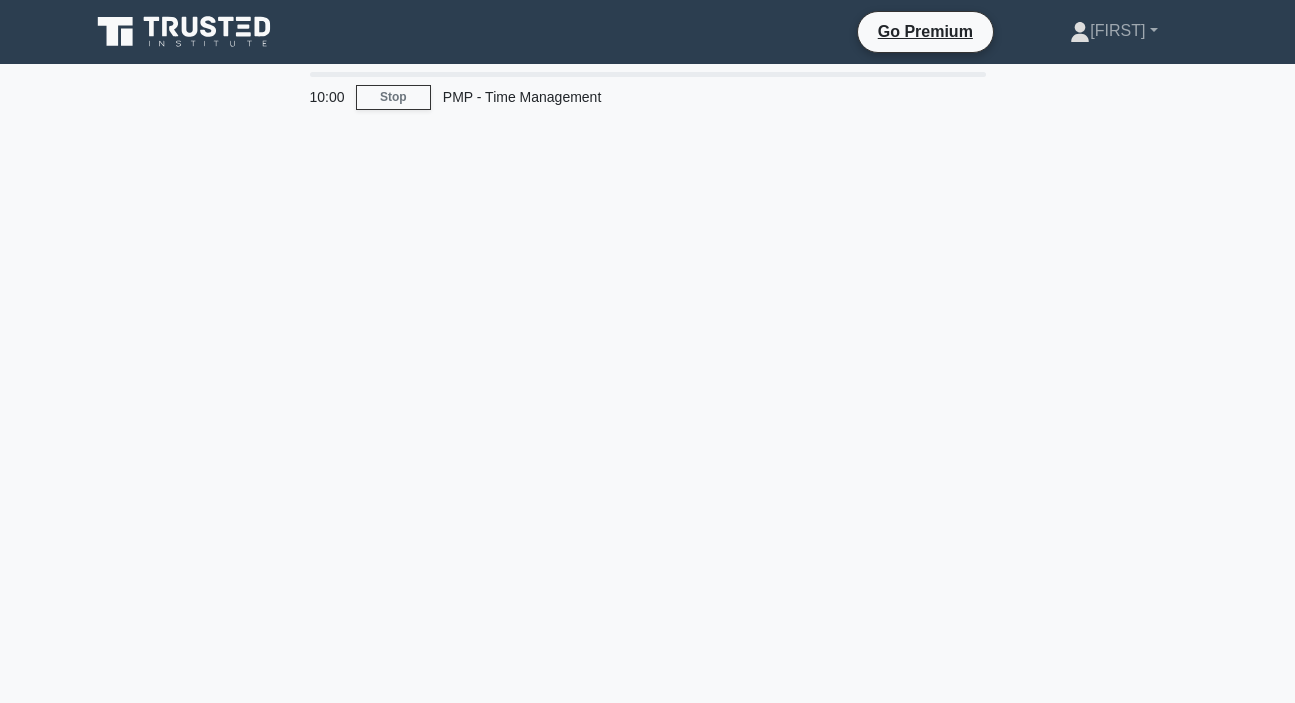 scroll, scrollTop: 0, scrollLeft: 0, axis: both 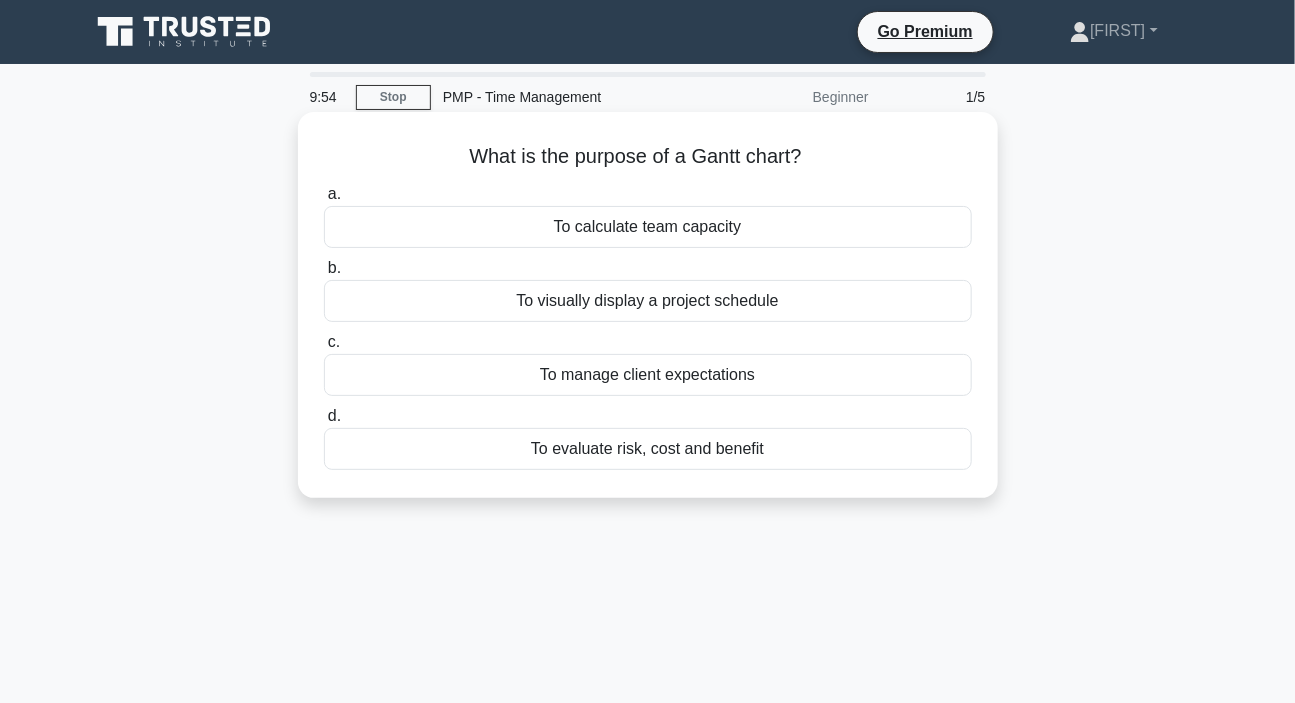 click on "To visually display a project schedule" at bounding box center (648, 301) 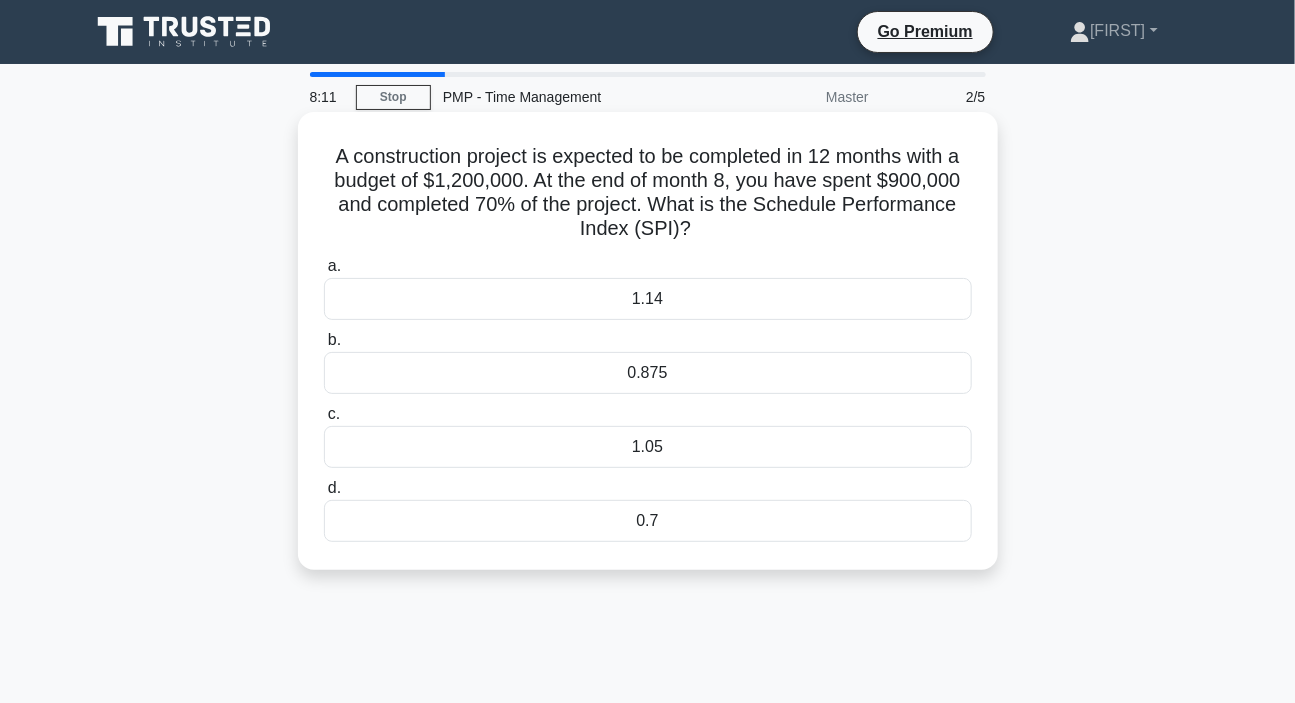 click on "1.05" at bounding box center [648, 447] 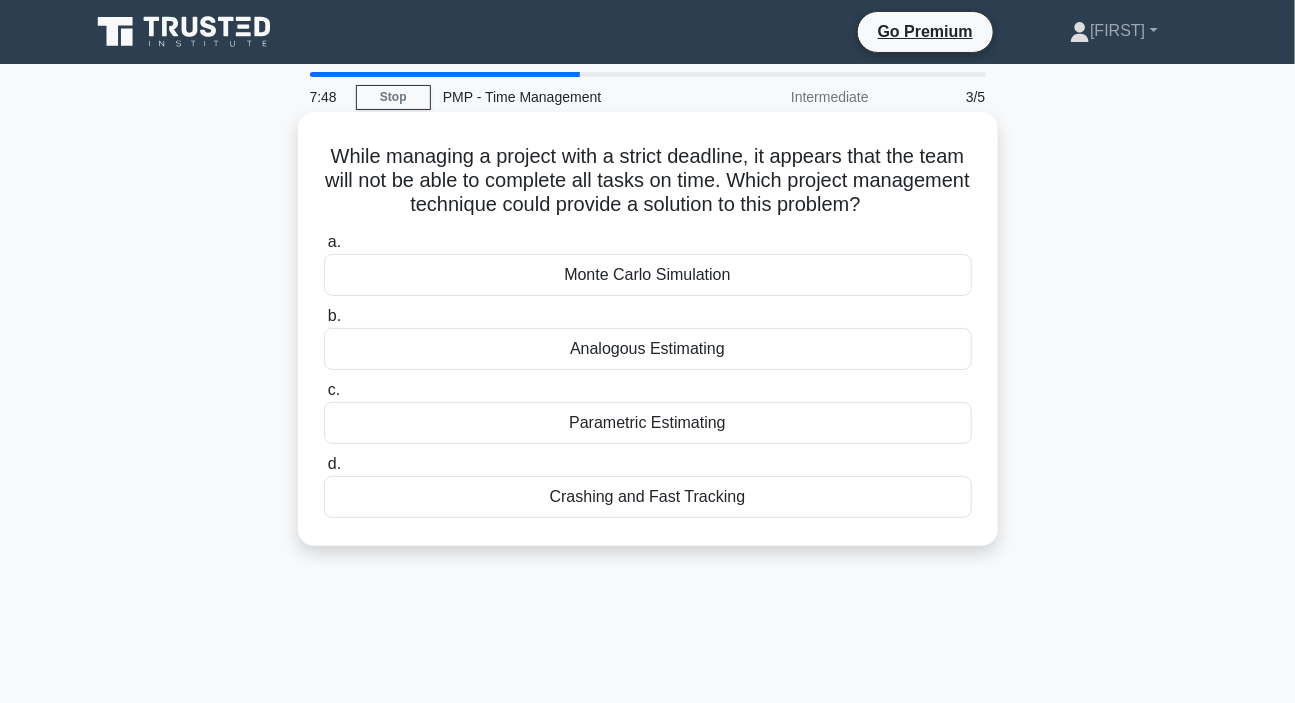 click on "Crashing and Fast Tracking" at bounding box center [648, 497] 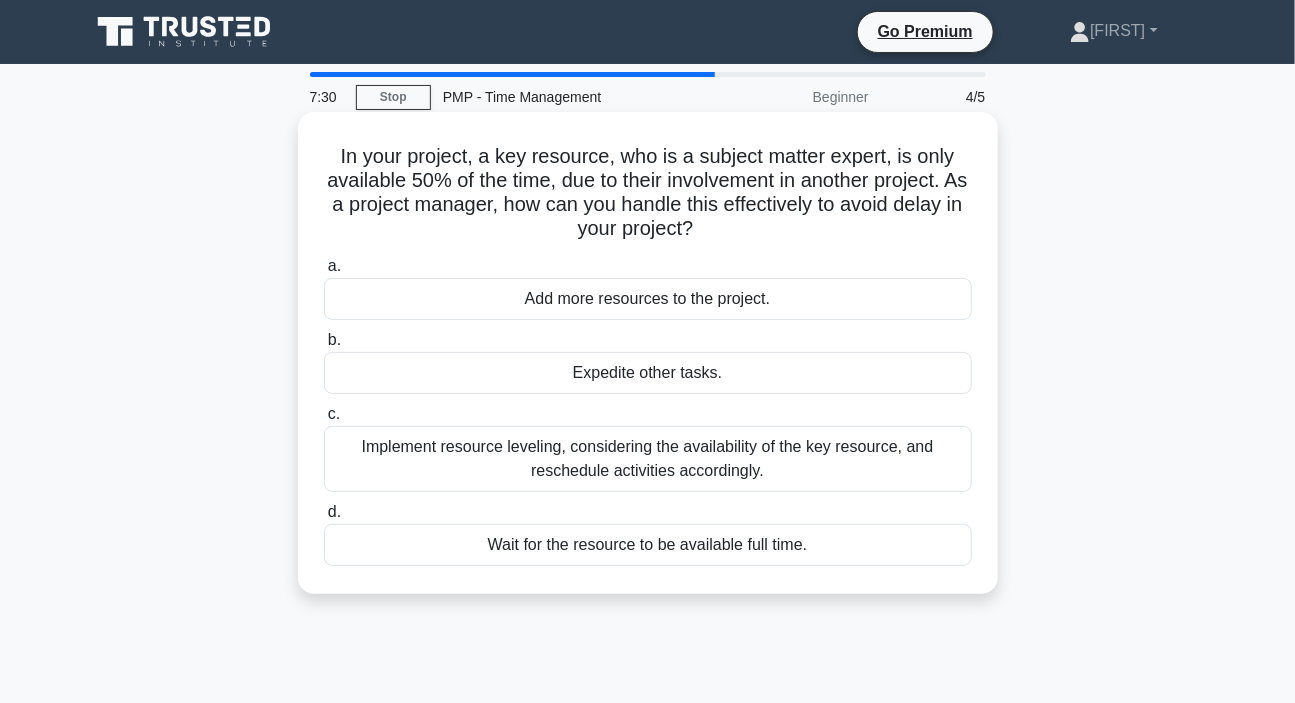 click on "Implement resource leveling, considering the availability of the key resource, and reschedule activities accordingly." at bounding box center (648, 459) 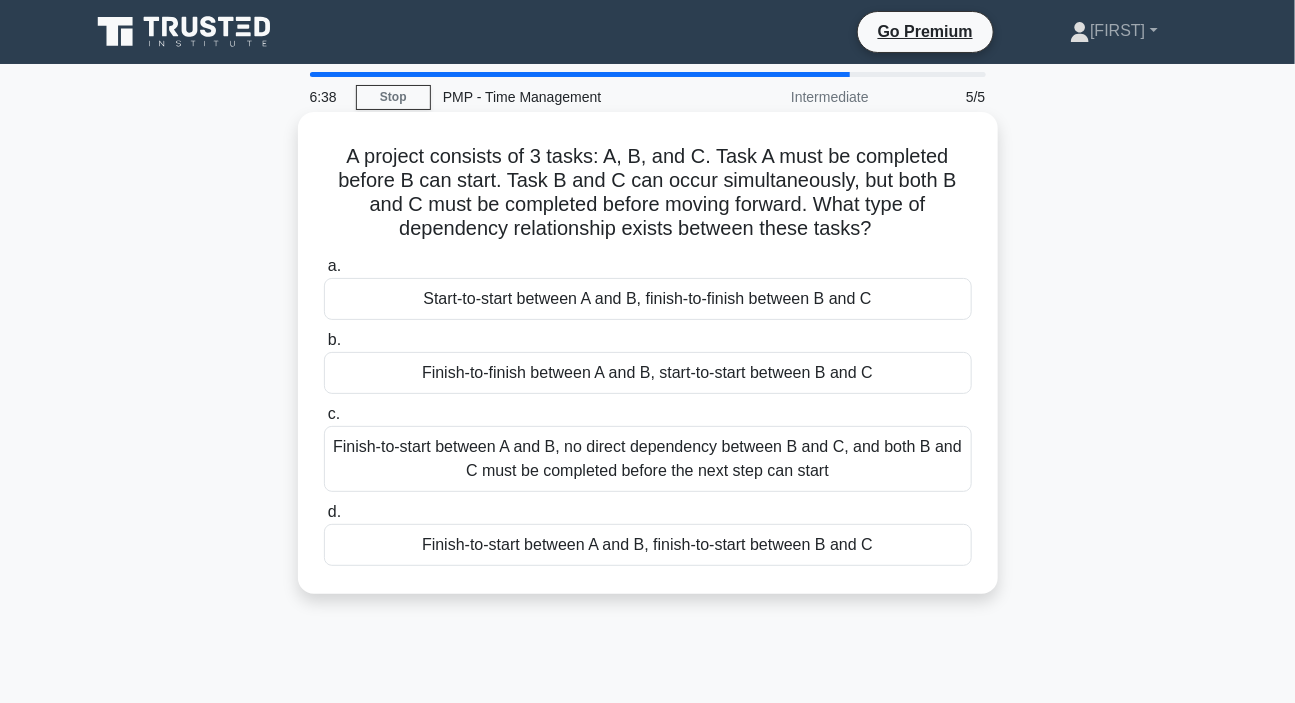 click on "Finish-to-start between A and B, no direct dependency between B and C, and both B and C must be completed before the next step can start" at bounding box center (648, 459) 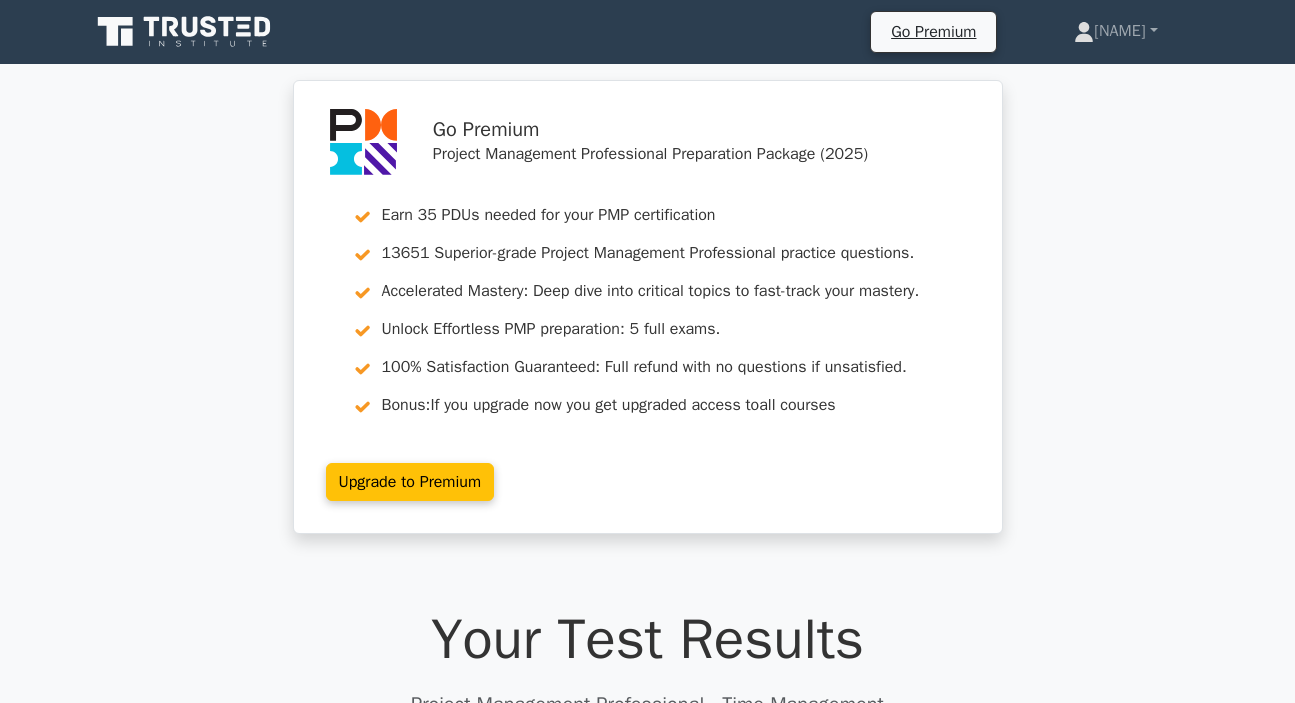 scroll, scrollTop: 213, scrollLeft: 0, axis: vertical 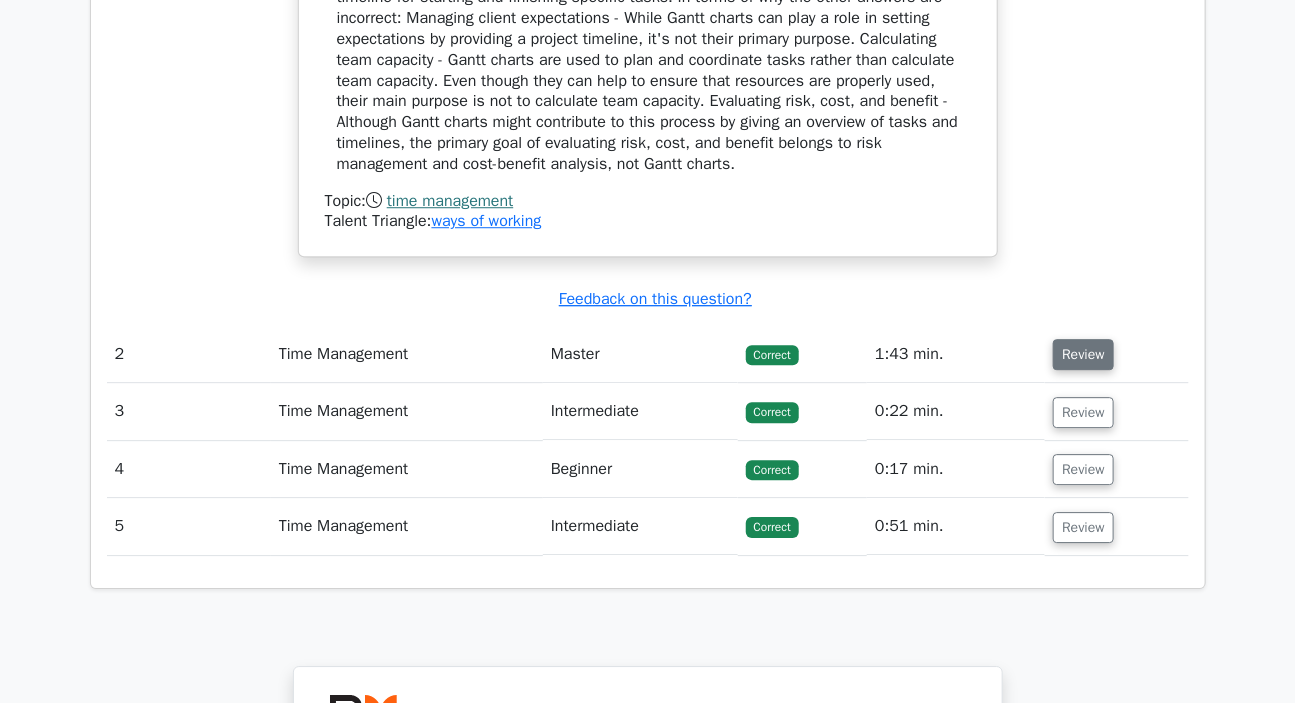 click on "Review" at bounding box center (1083, 354) 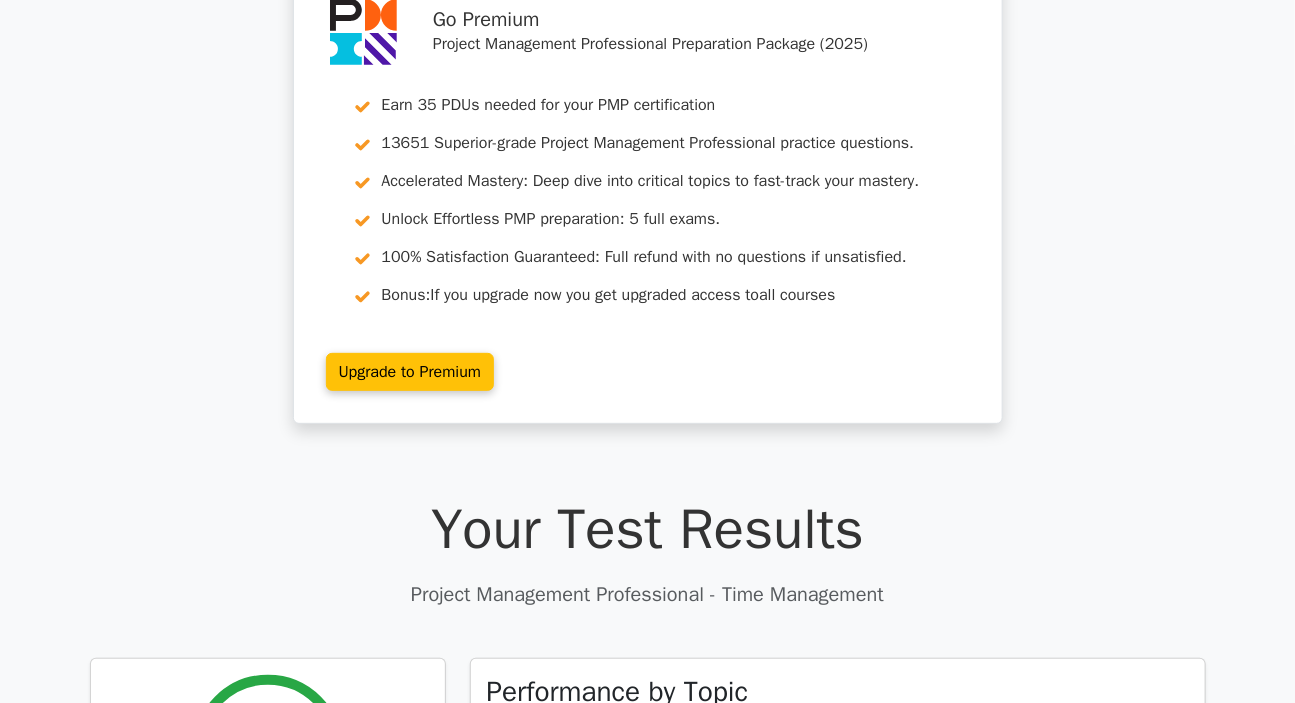 scroll, scrollTop: 0, scrollLeft: 0, axis: both 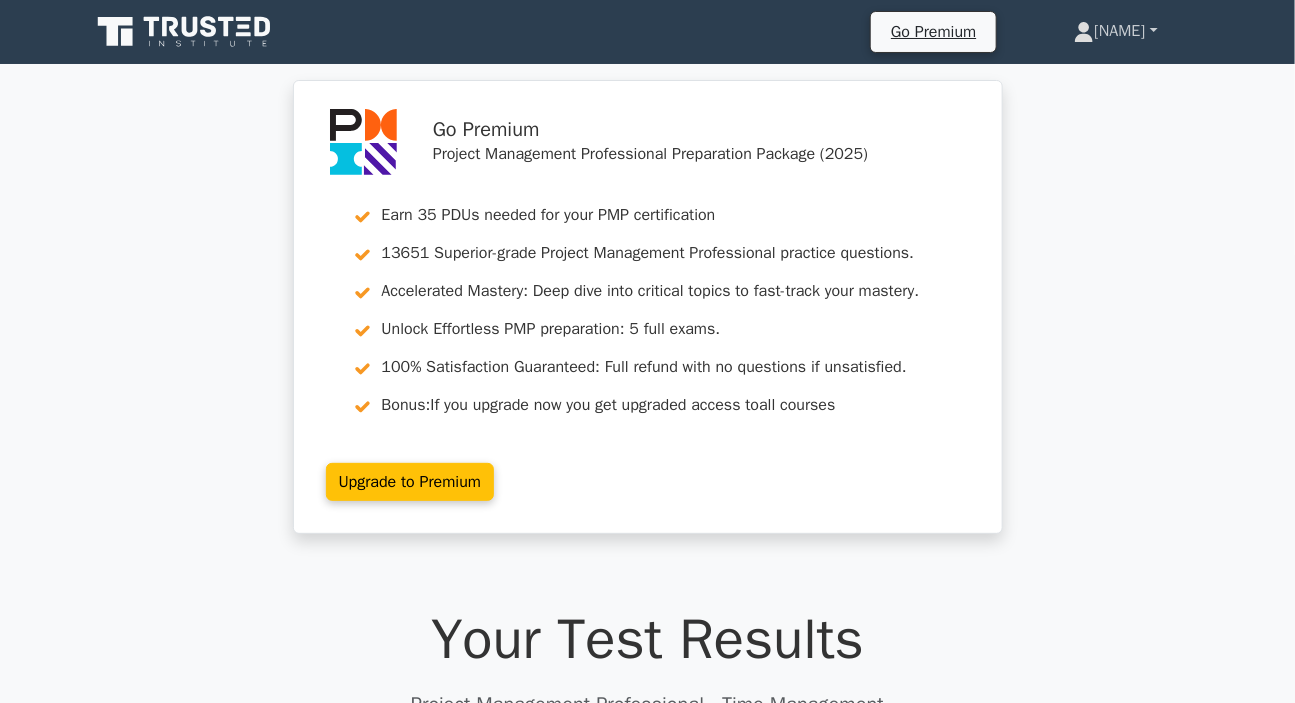 click on "[FIRST]" at bounding box center (1115, 31) 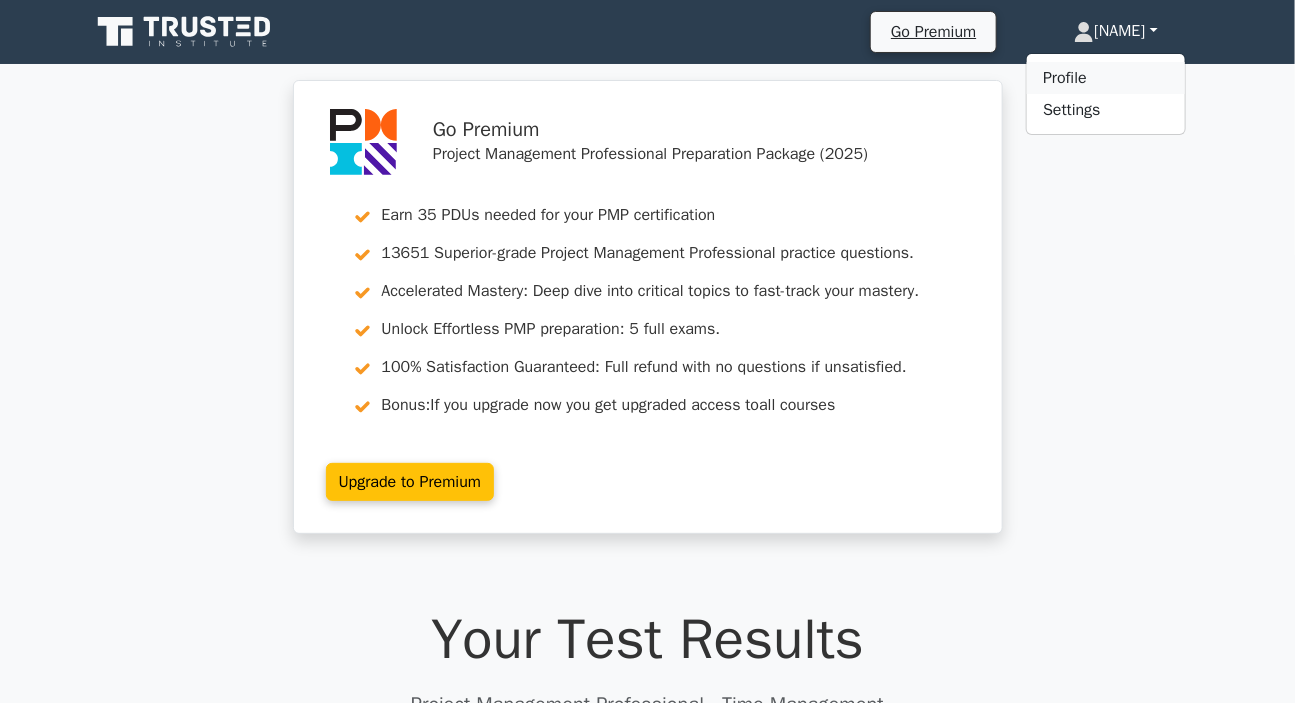 click on "Profile" at bounding box center (1106, 78) 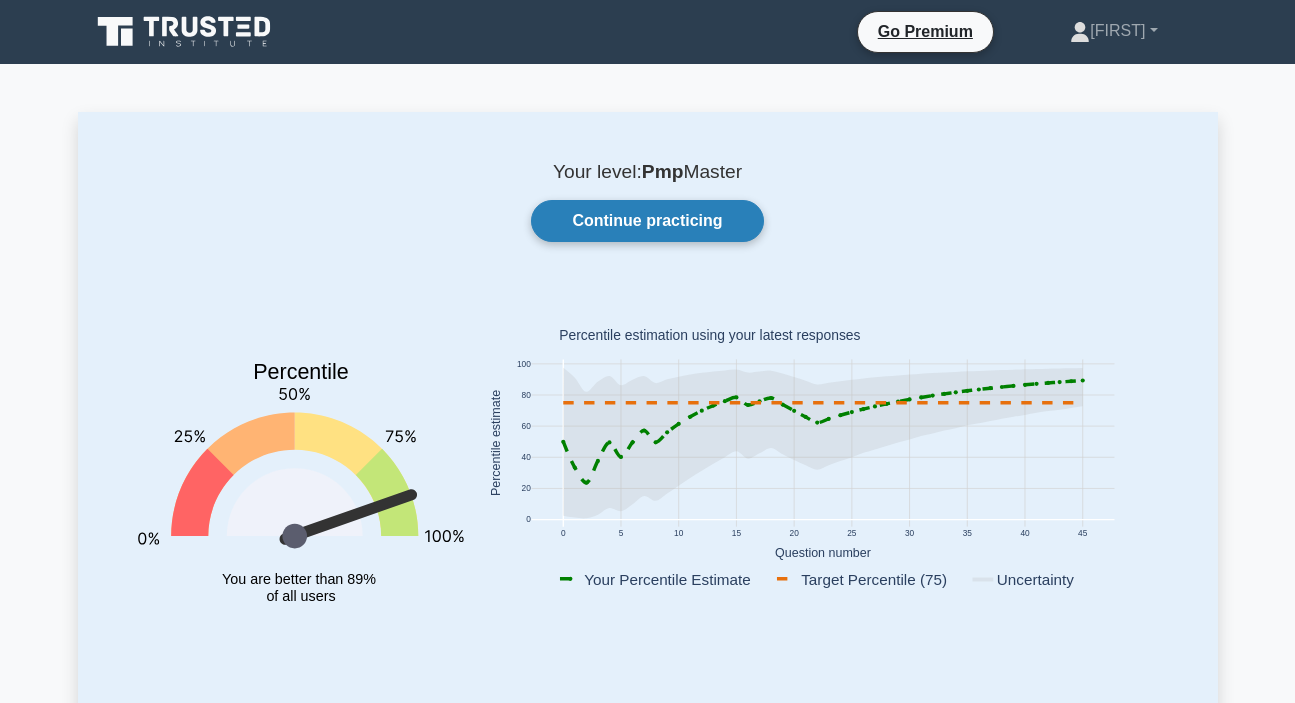 scroll, scrollTop: 0, scrollLeft: 0, axis: both 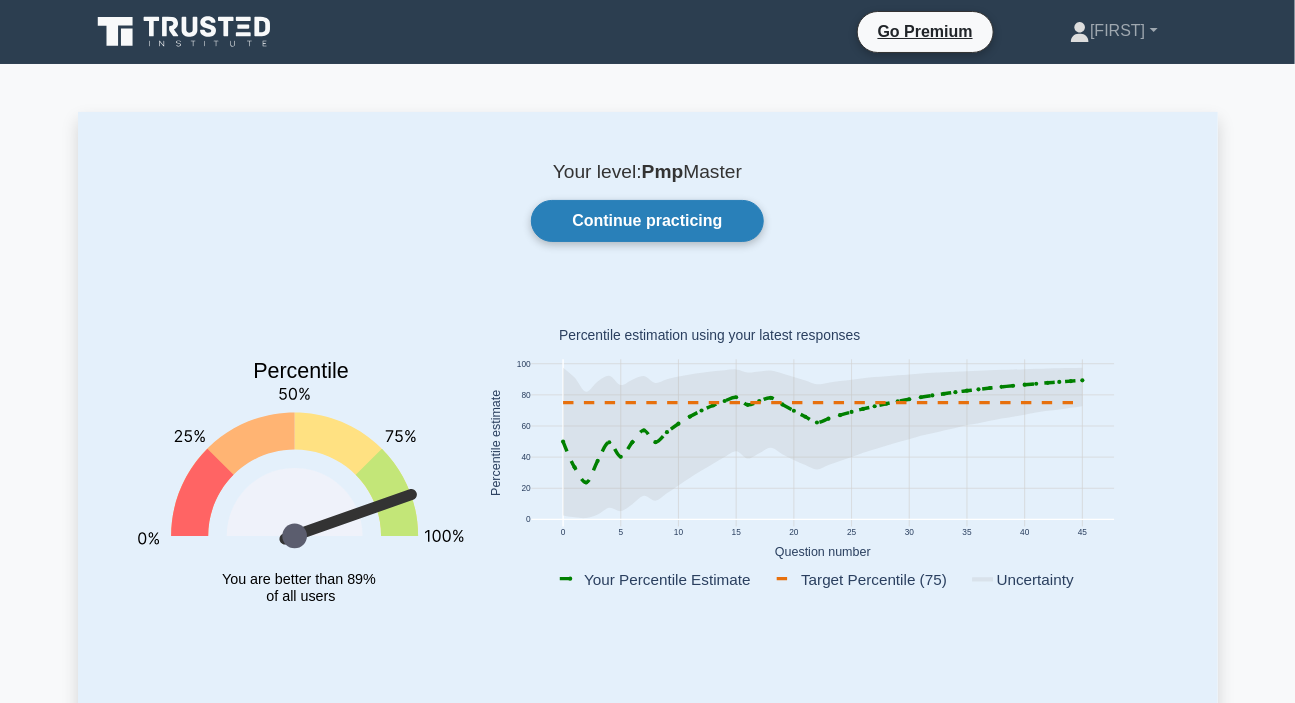 click on "Continue practicing" at bounding box center (647, 221) 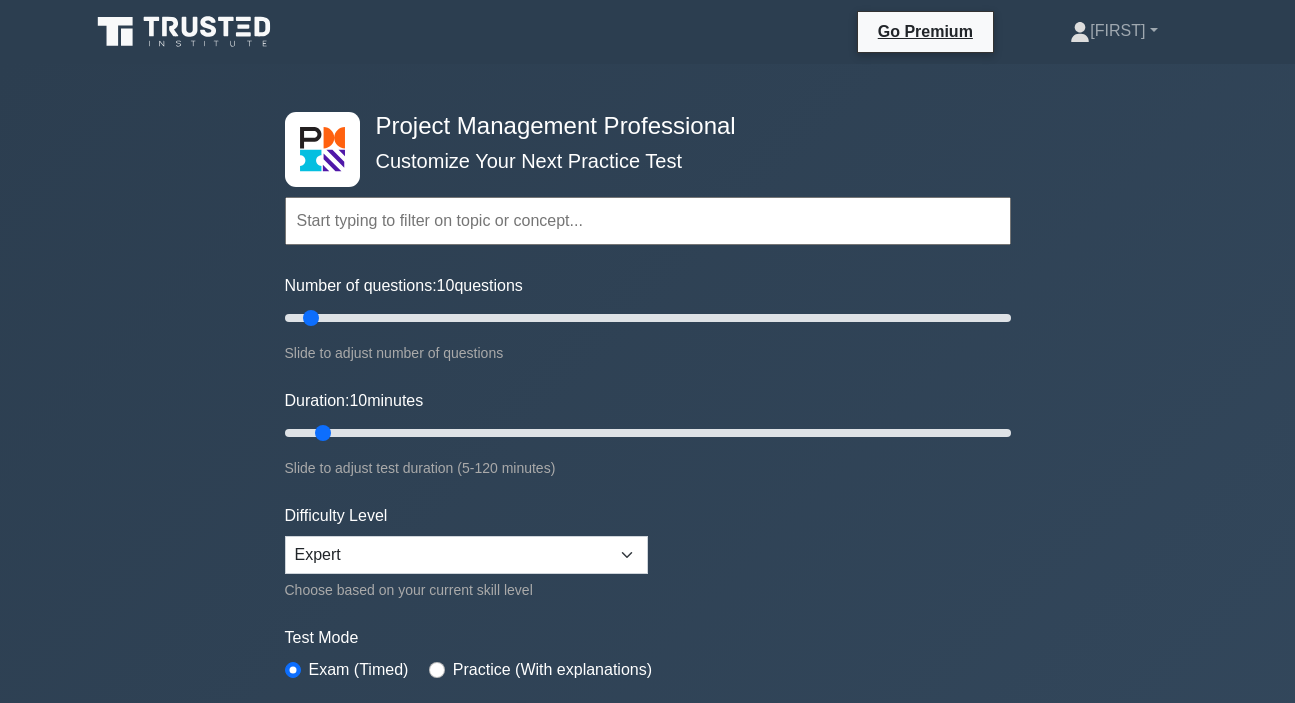 scroll, scrollTop: 0, scrollLeft: 0, axis: both 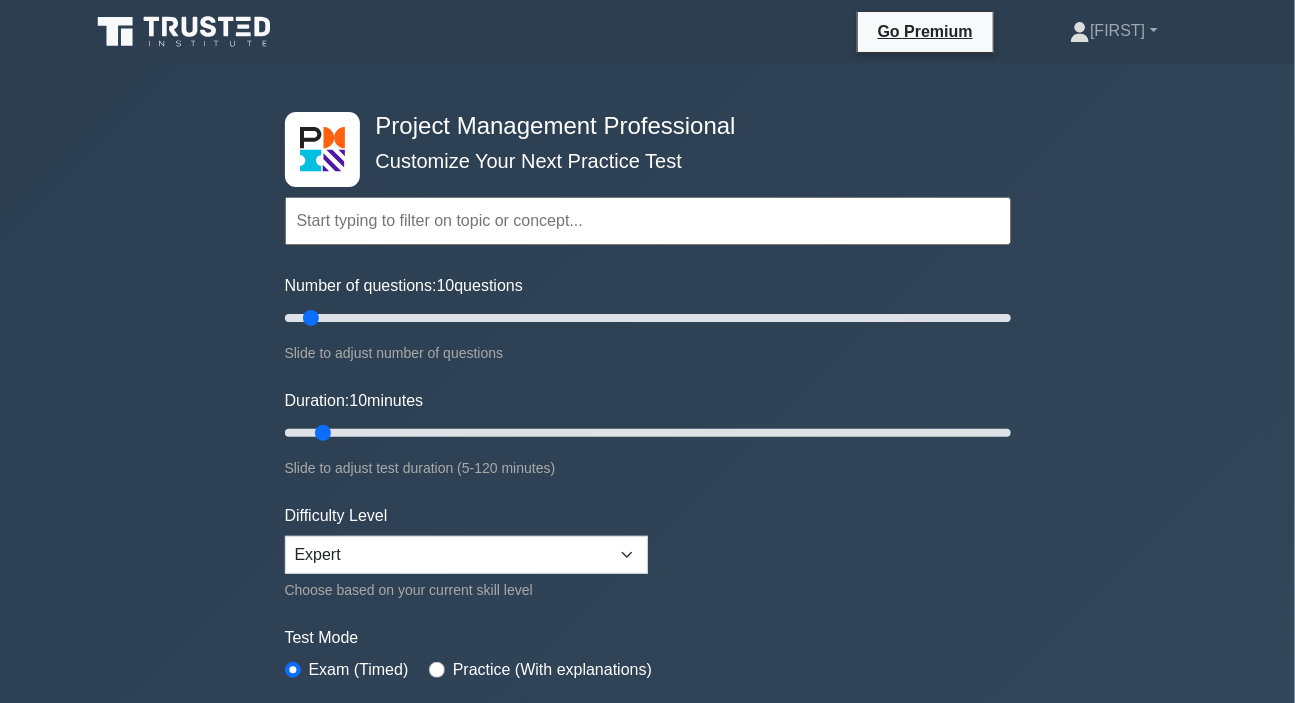 click at bounding box center [648, 221] 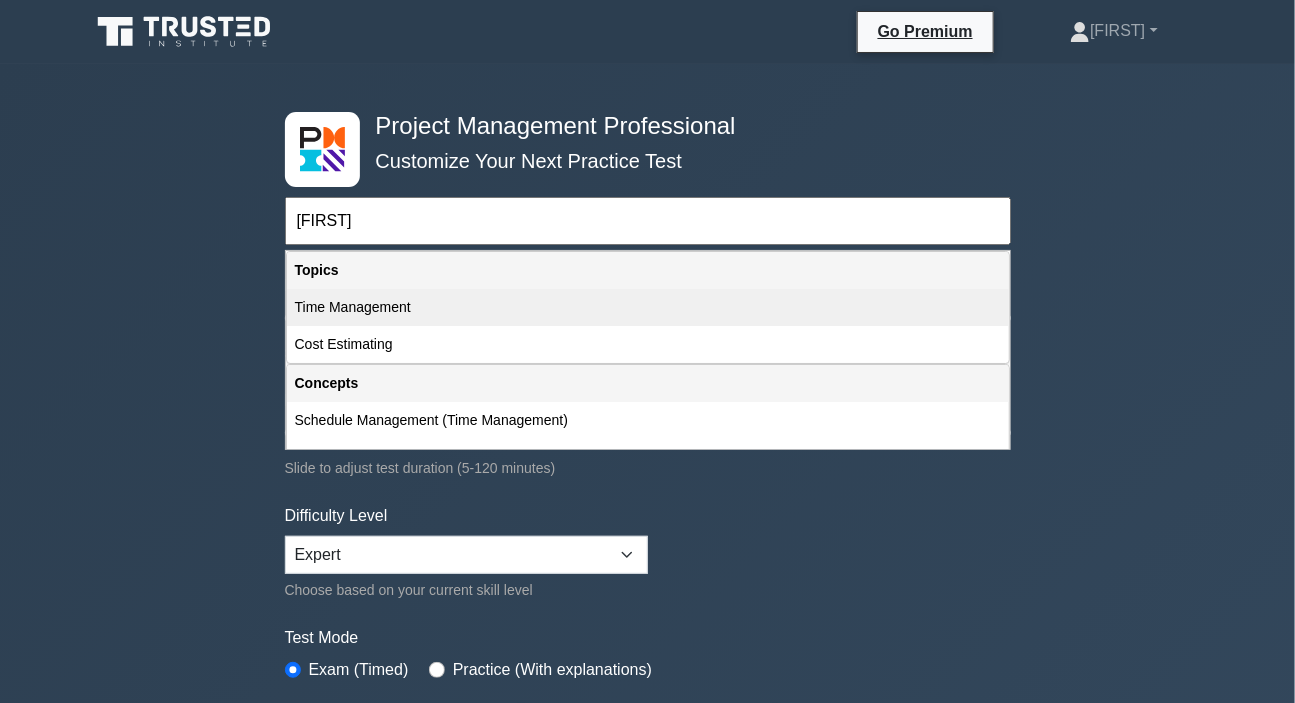 click on "Time Management" at bounding box center [648, 307] 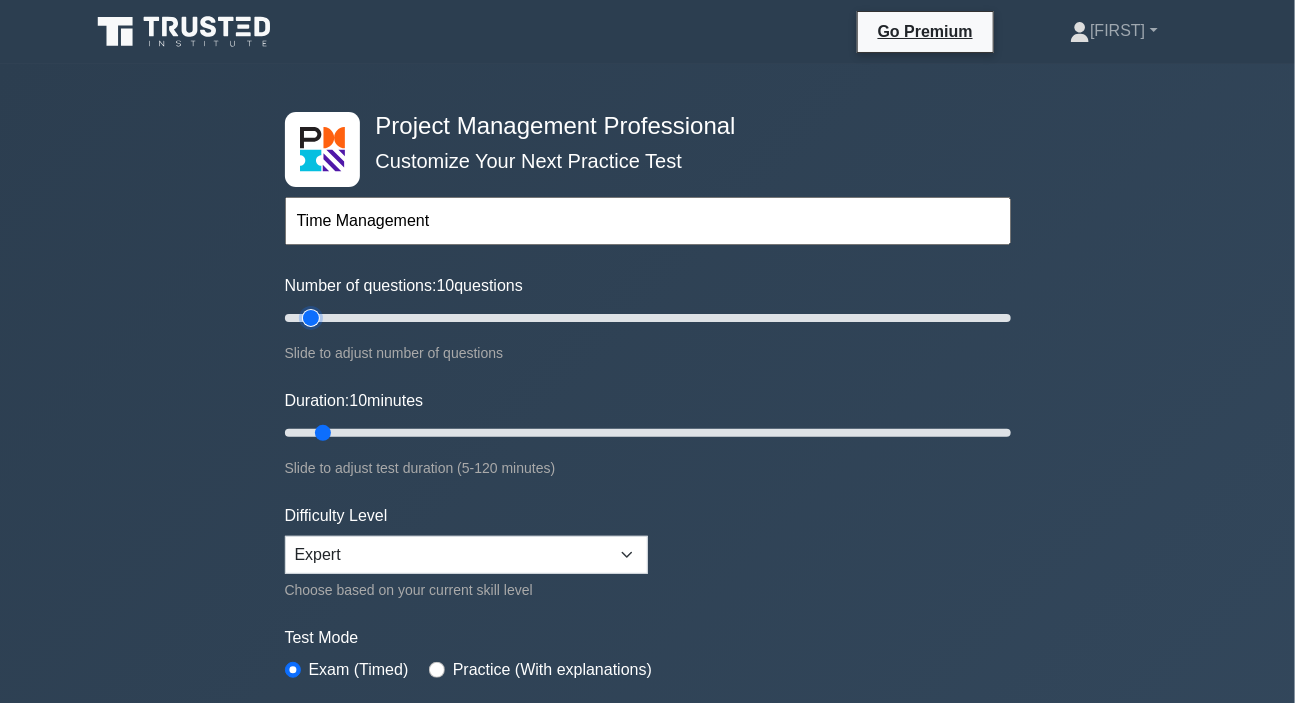 click on "Number of questions:  10  questions" at bounding box center (648, 318) 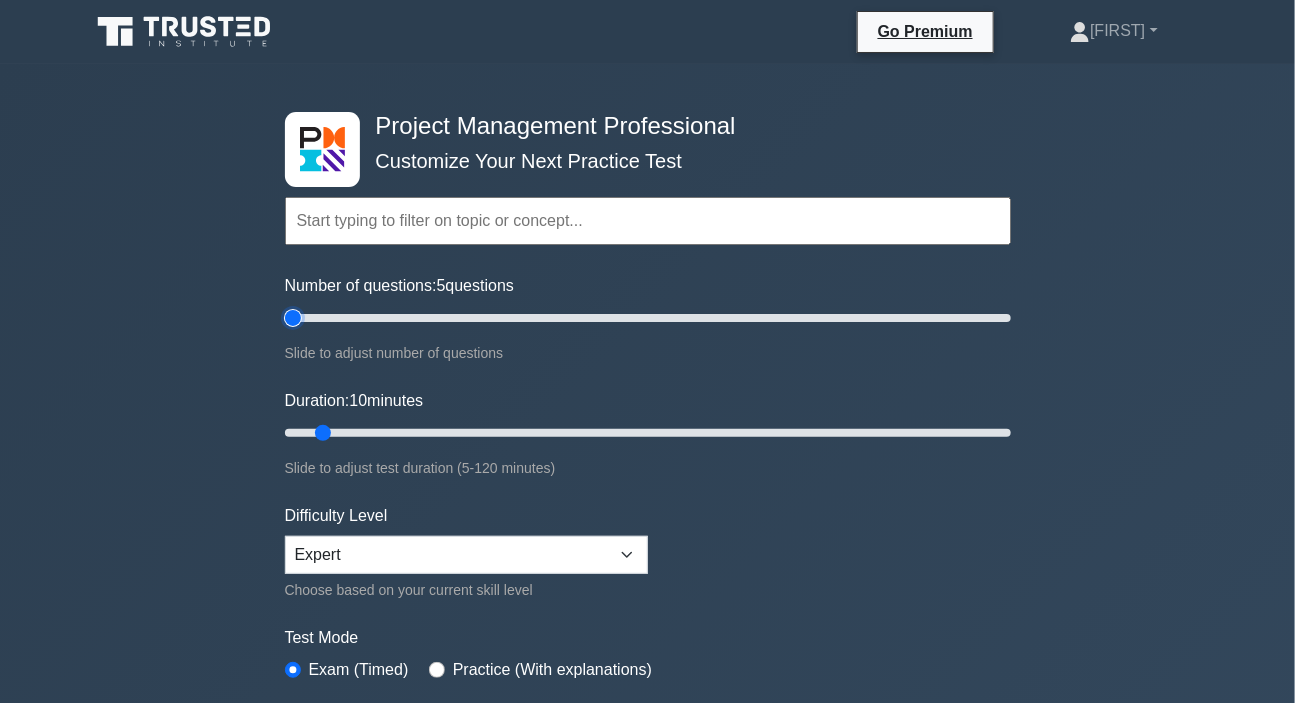 drag, startPoint x: 311, startPoint y: 314, endPoint x: 275, endPoint y: 326, distance: 37.94733 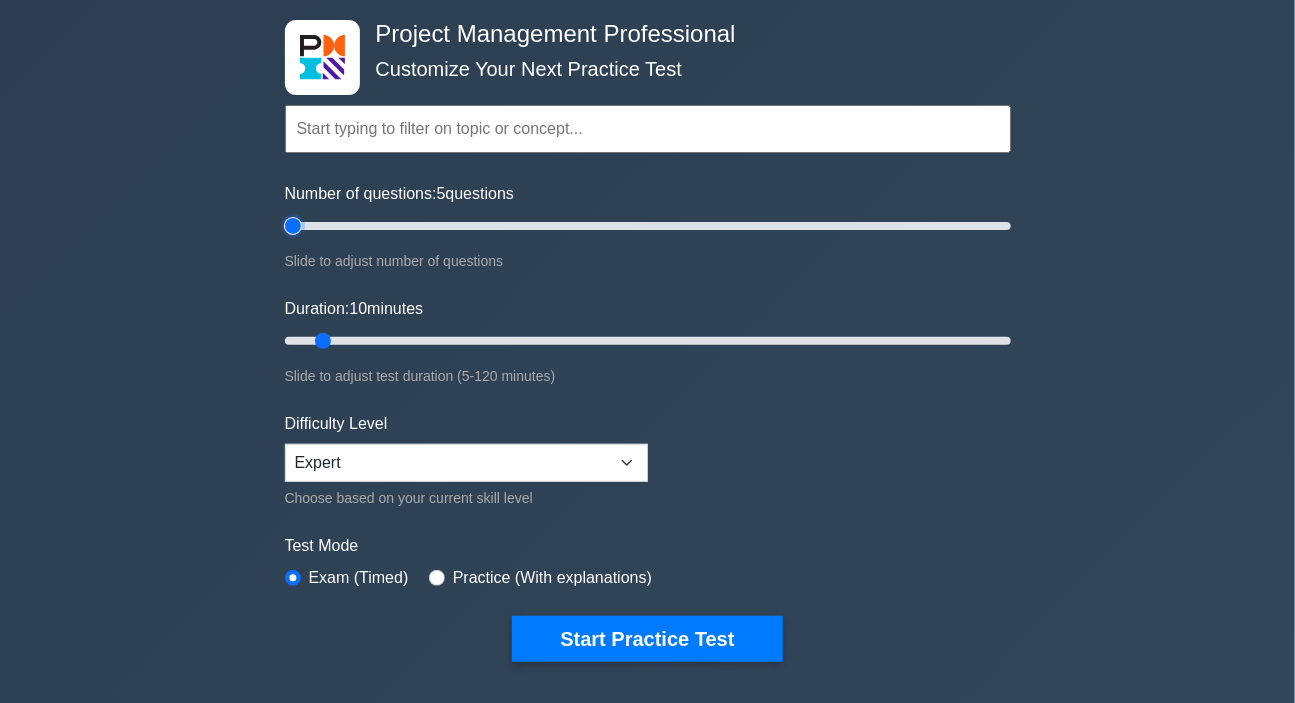 scroll, scrollTop: 181, scrollLeft: 0, axis: vertical 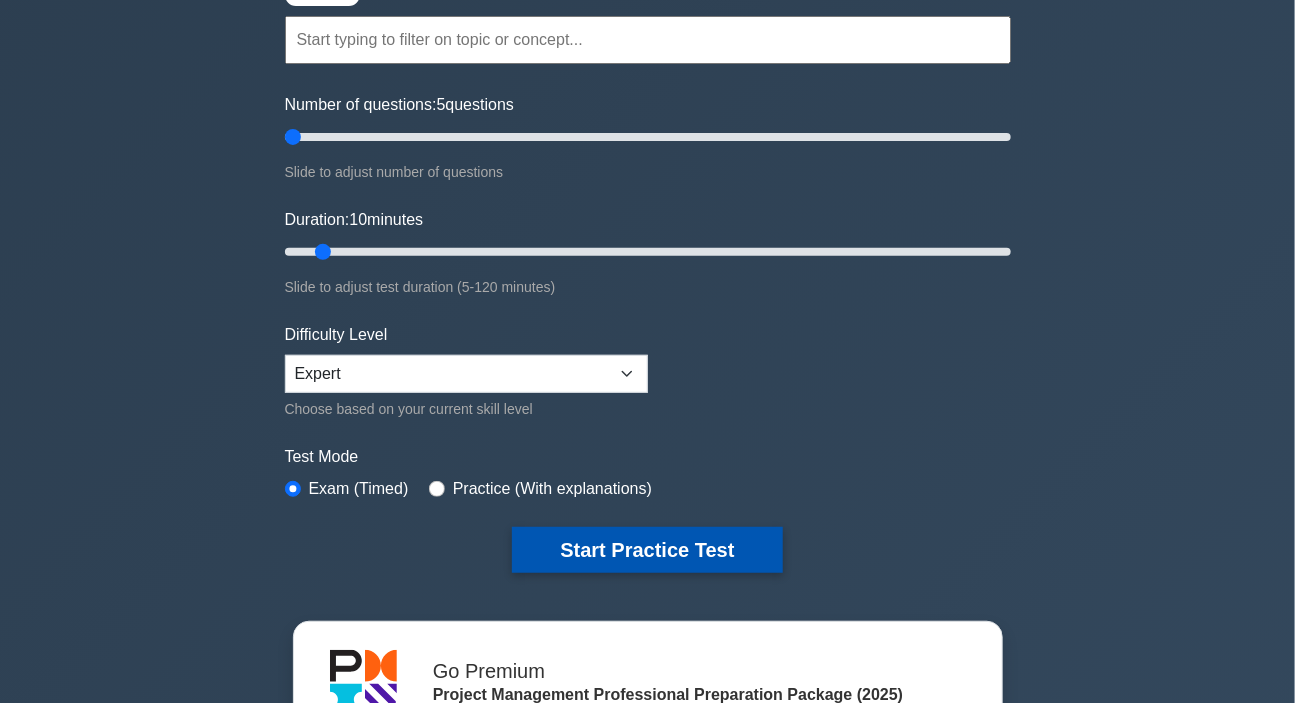 click on "Start Practice Test" at bounding box center (647, 550) 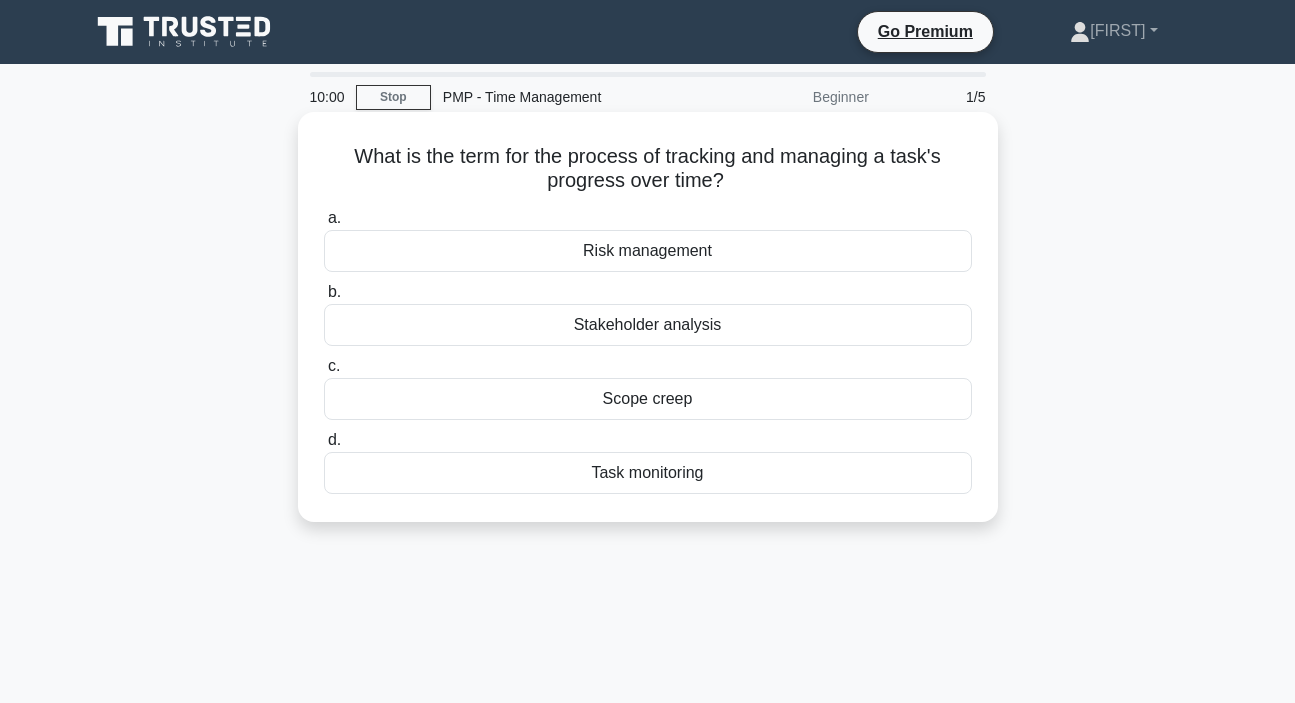 scroll, scrollTop: 0, scrollLeft: 0, axis: both 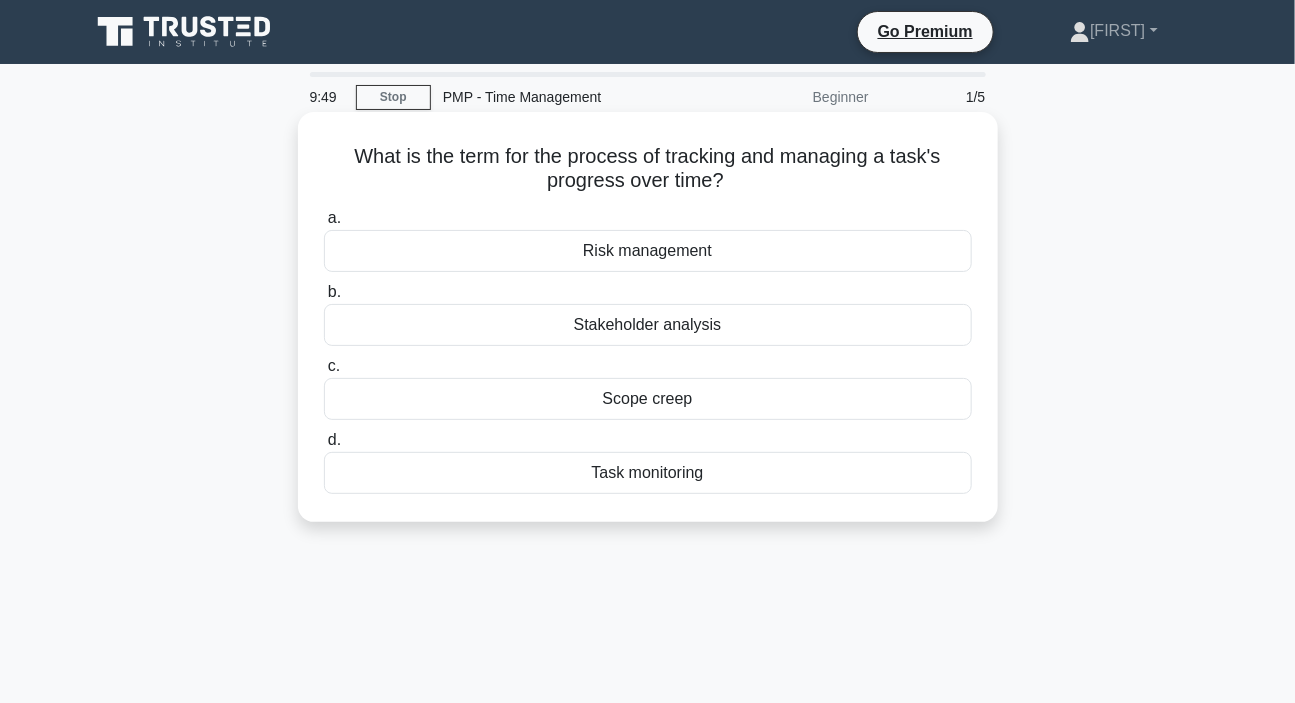 click on "Task monitoring" at bounding box center (648, 473) 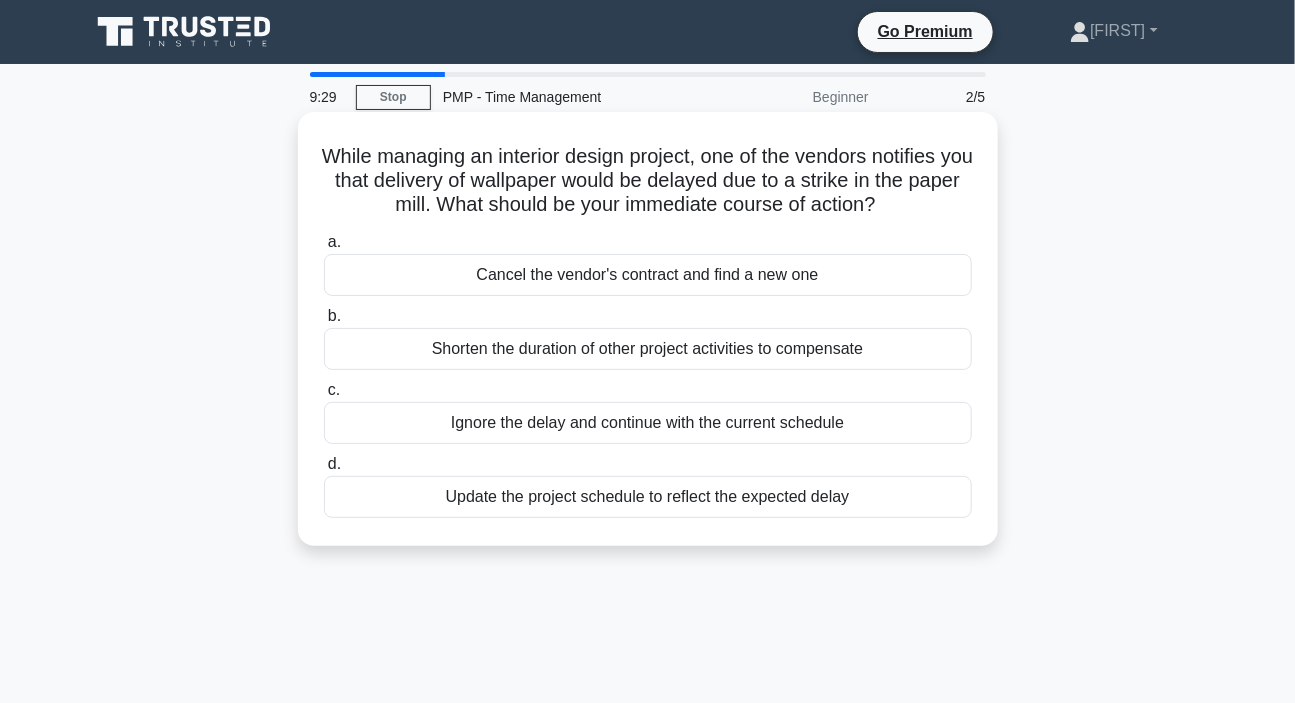 click on "Update the project schedule to reflect the expected delay" at bounding box center (648, 497) 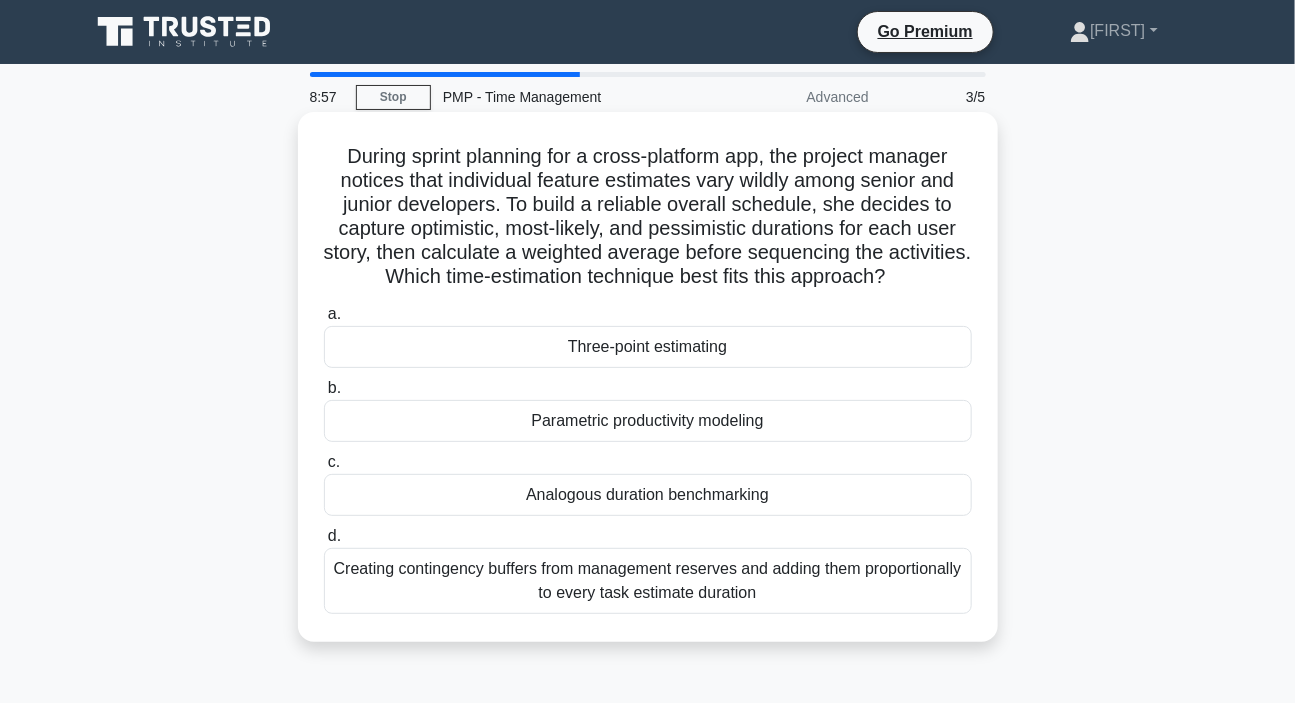 click on "Three-point estimating" at bounding box center (648, 347) 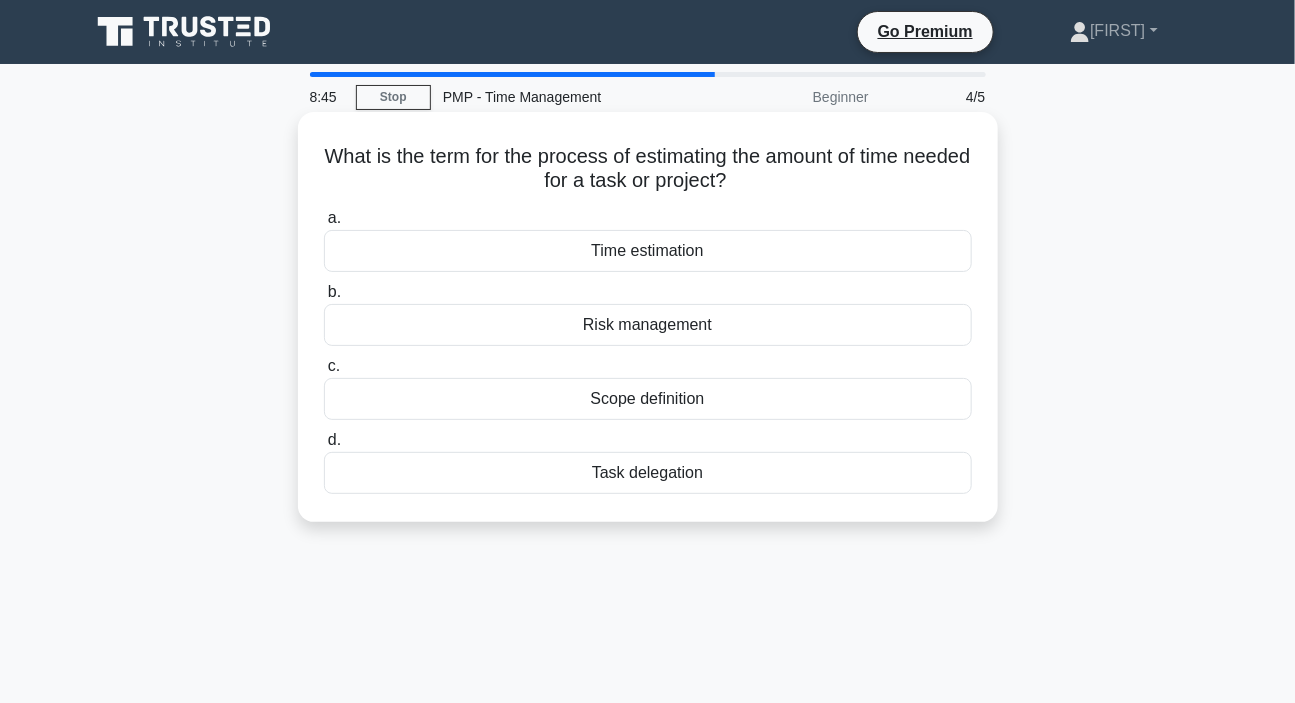 click on "Time estimation" at bounding box center [648, 251] 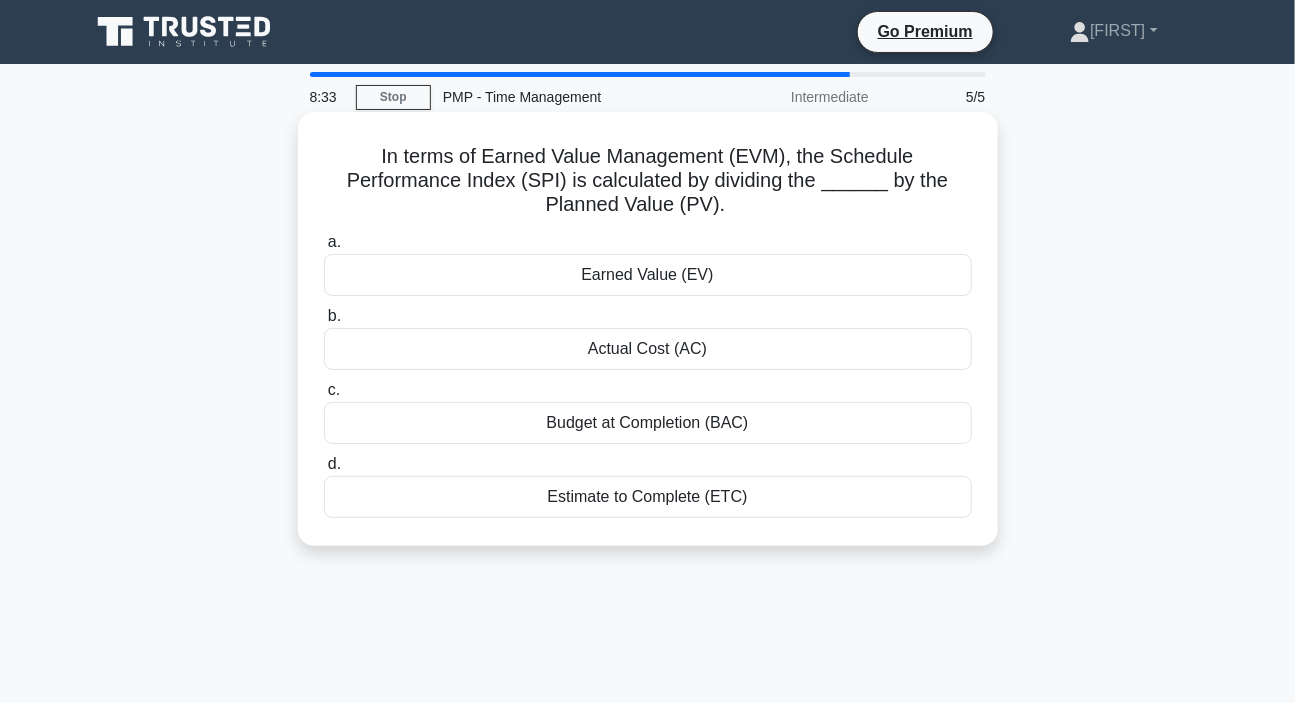 click on "Earned Value (EV)" at bounding box center (648, 275) 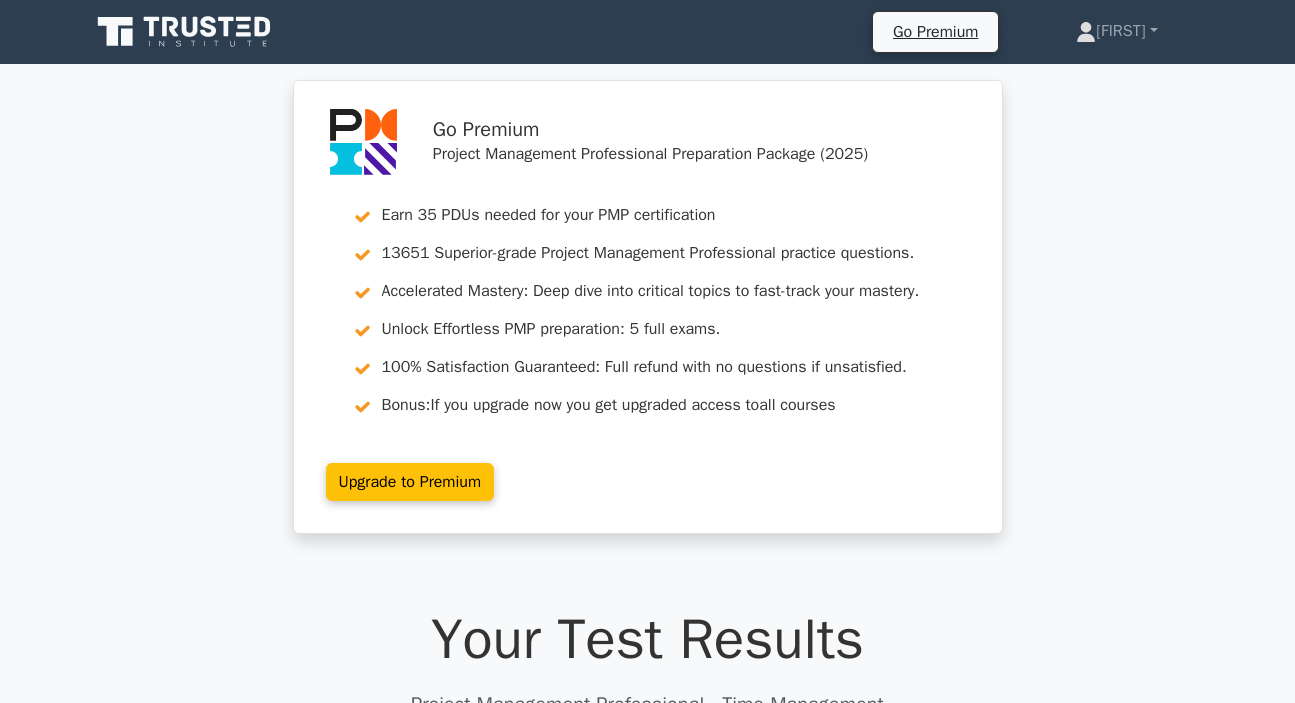 scroll, scrollTop: 454, scrollLeft: 0, axis: vertical 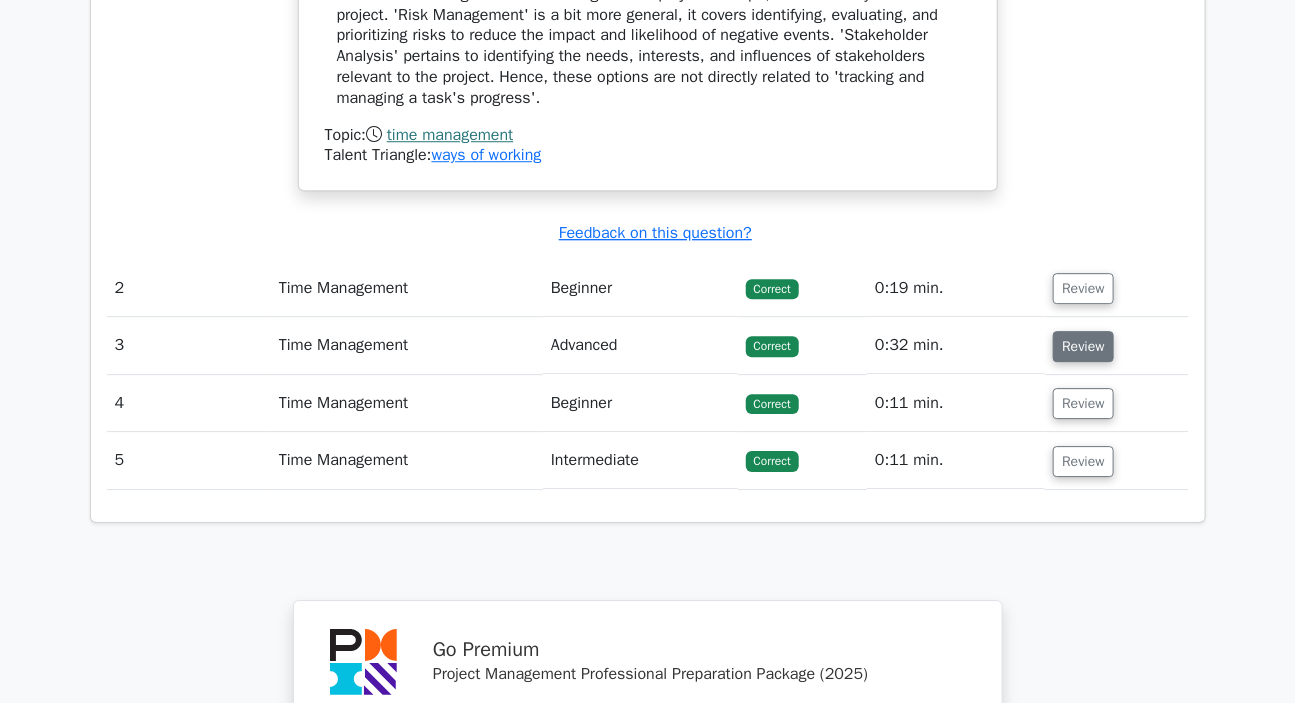 click on "Review" at bounding box center (1083, 346) 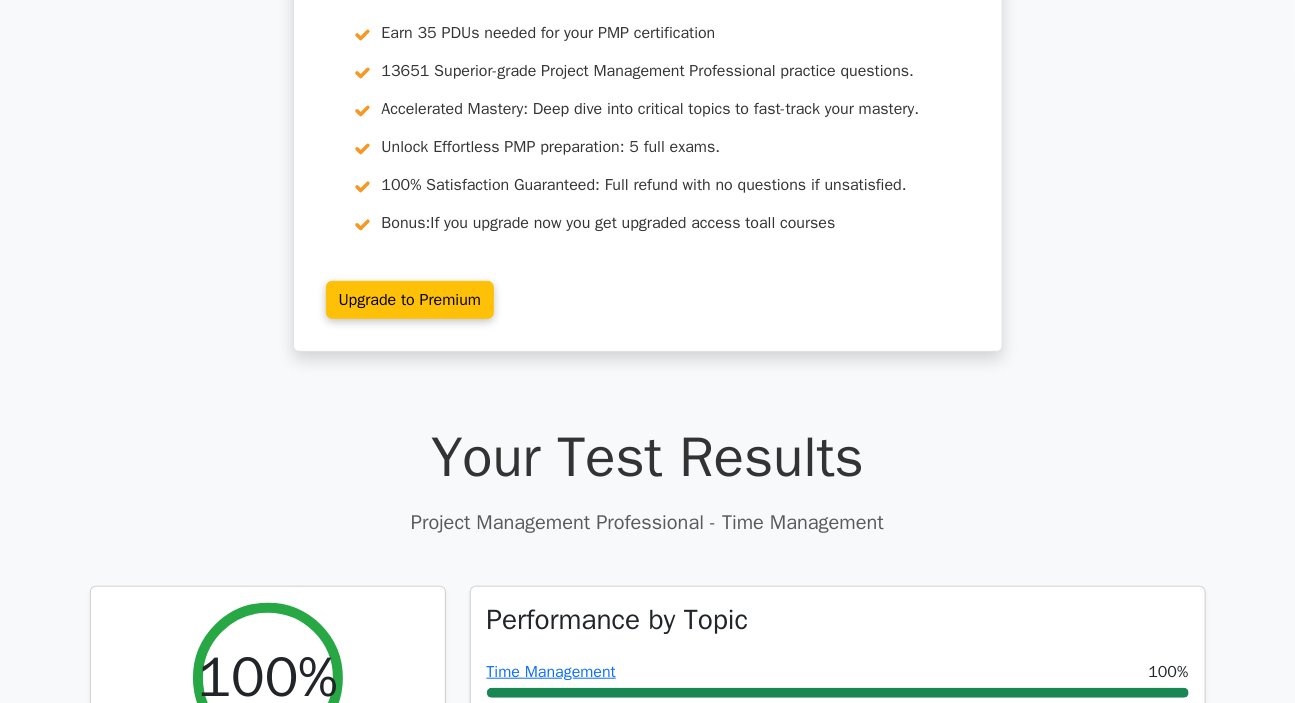 scroll, scrollTop: 0, scrollLeft: 0, axis: both 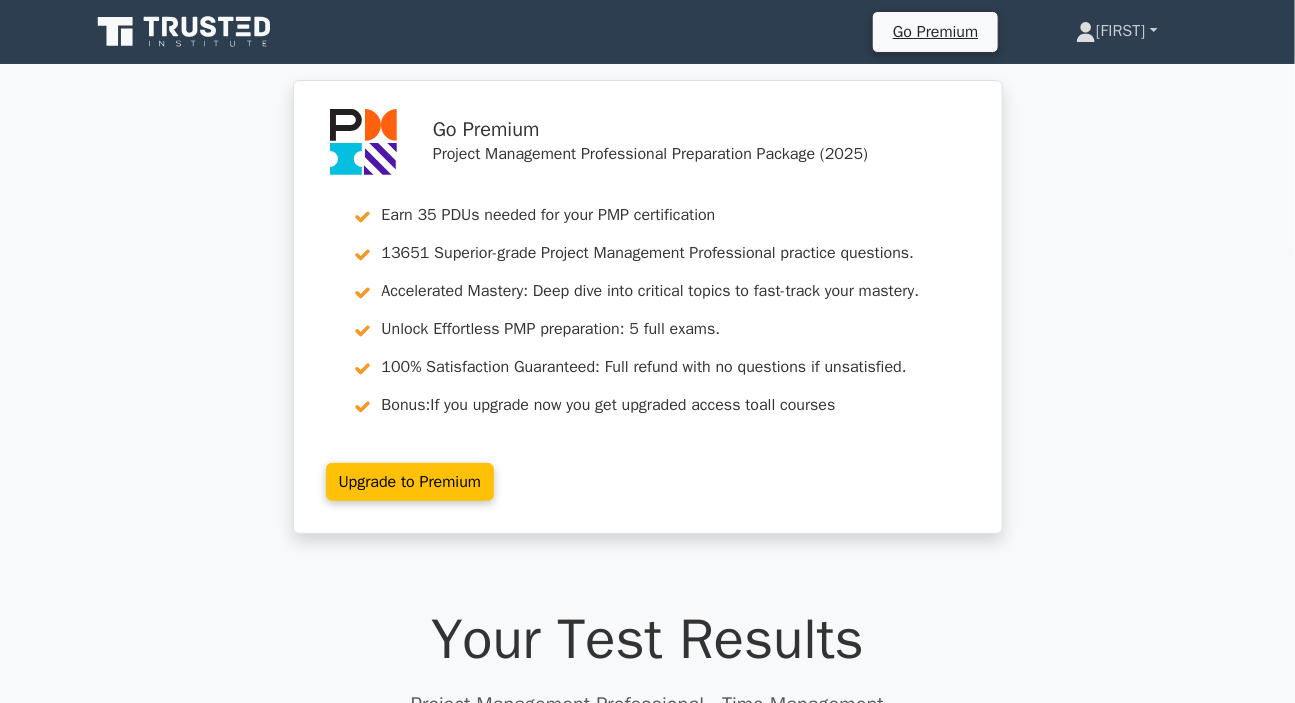 click on "[FIRST]" at bounding box center [1116, 31] 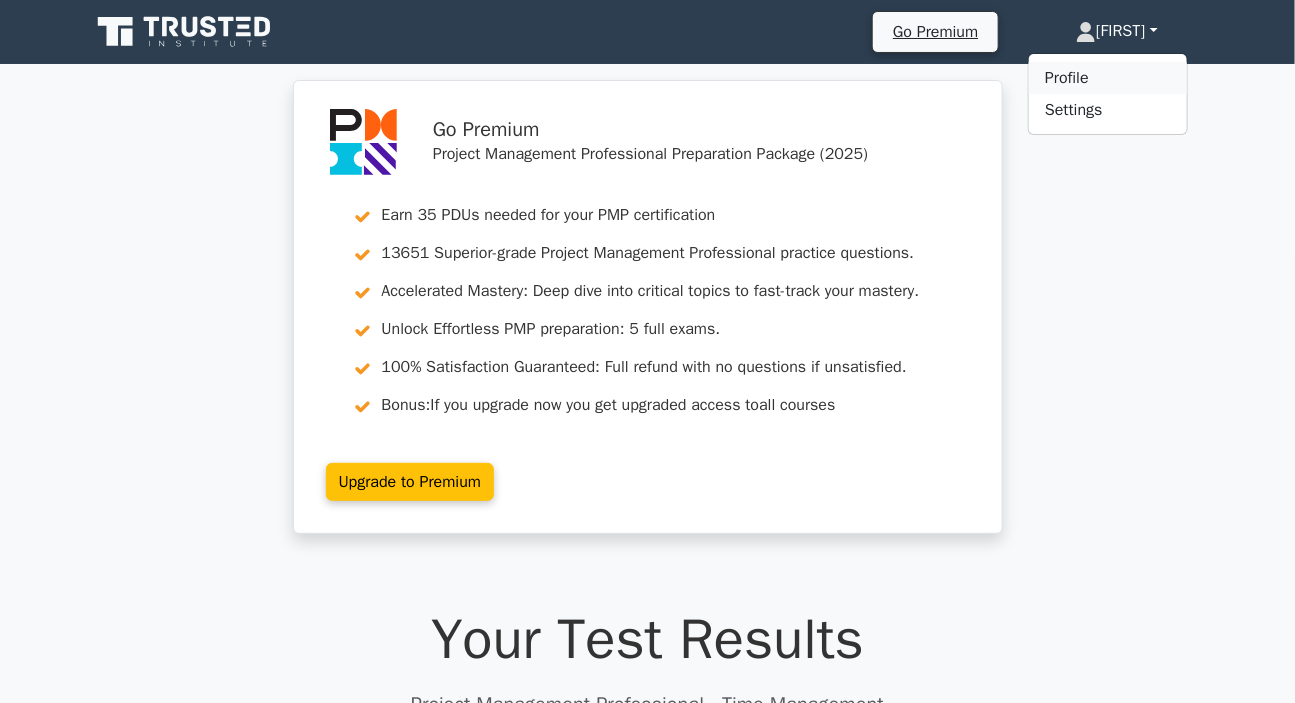 click on "Profile" at bounding box center [1108, 78] 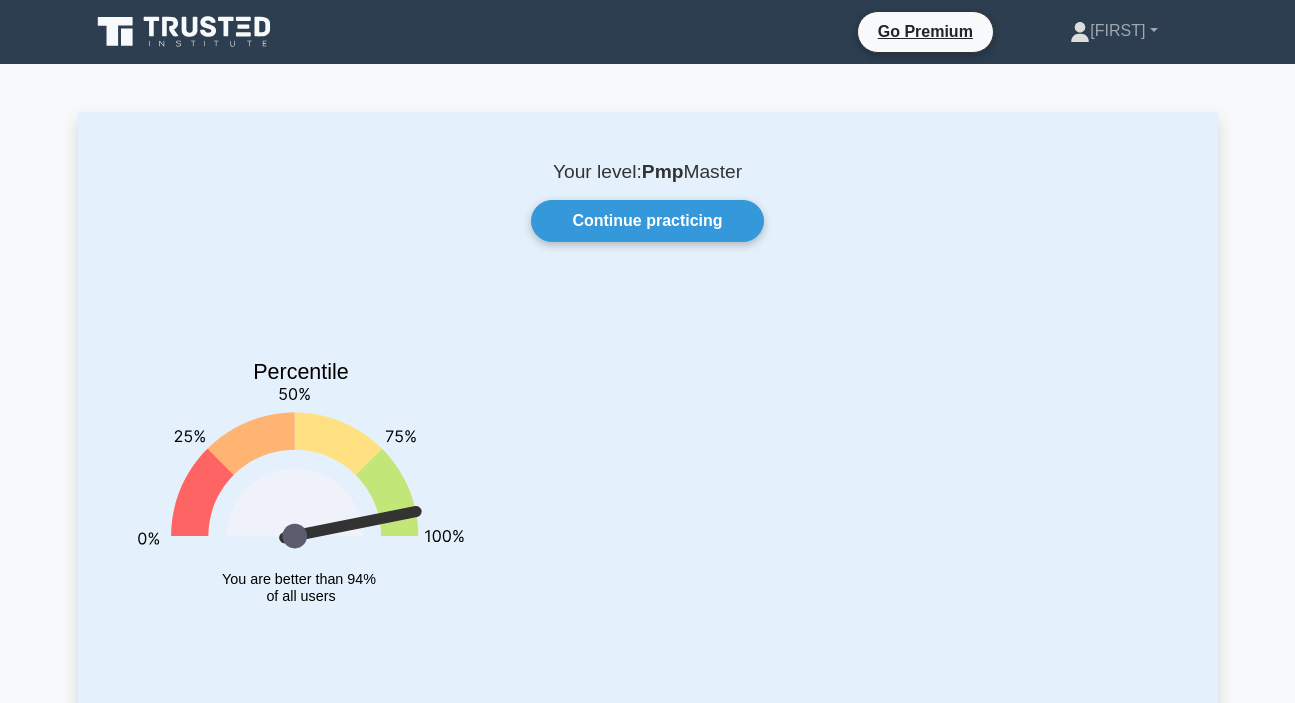 scroll, scrollTop: 0, scrollLeft: 0, axis: both 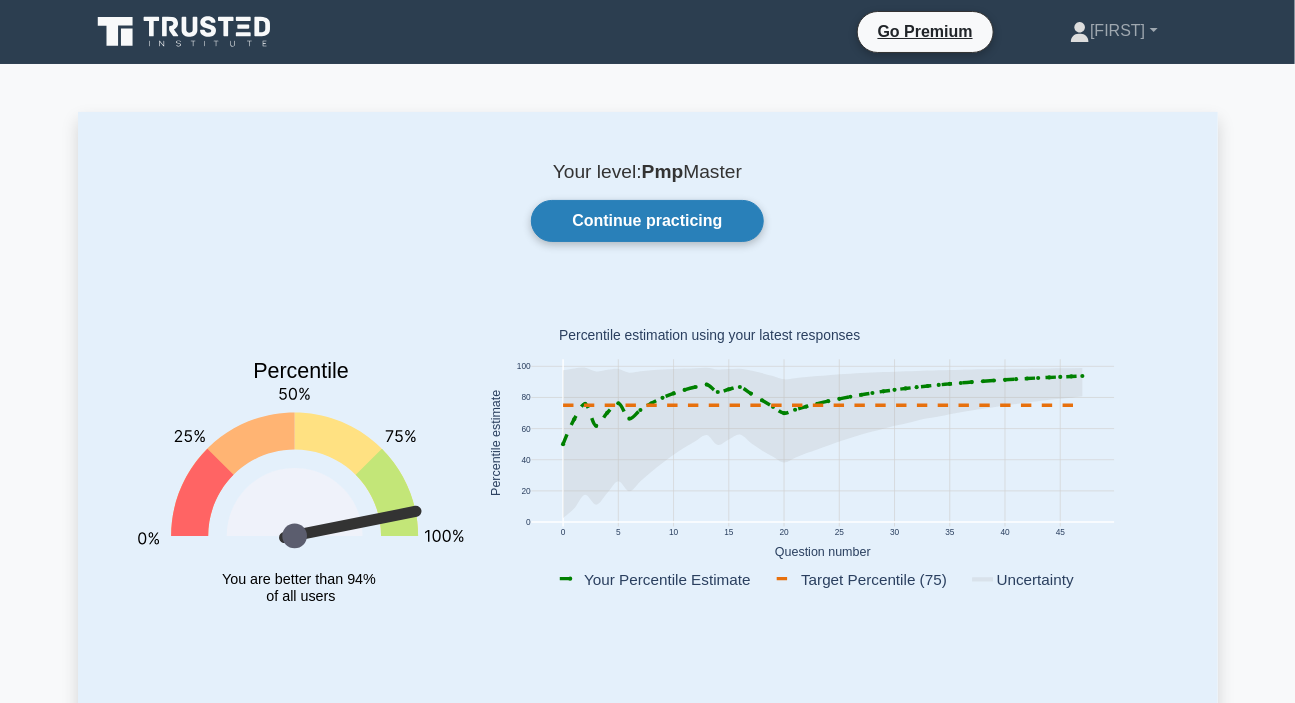 click on "Continue practicing" at bounding box center [647, 221] 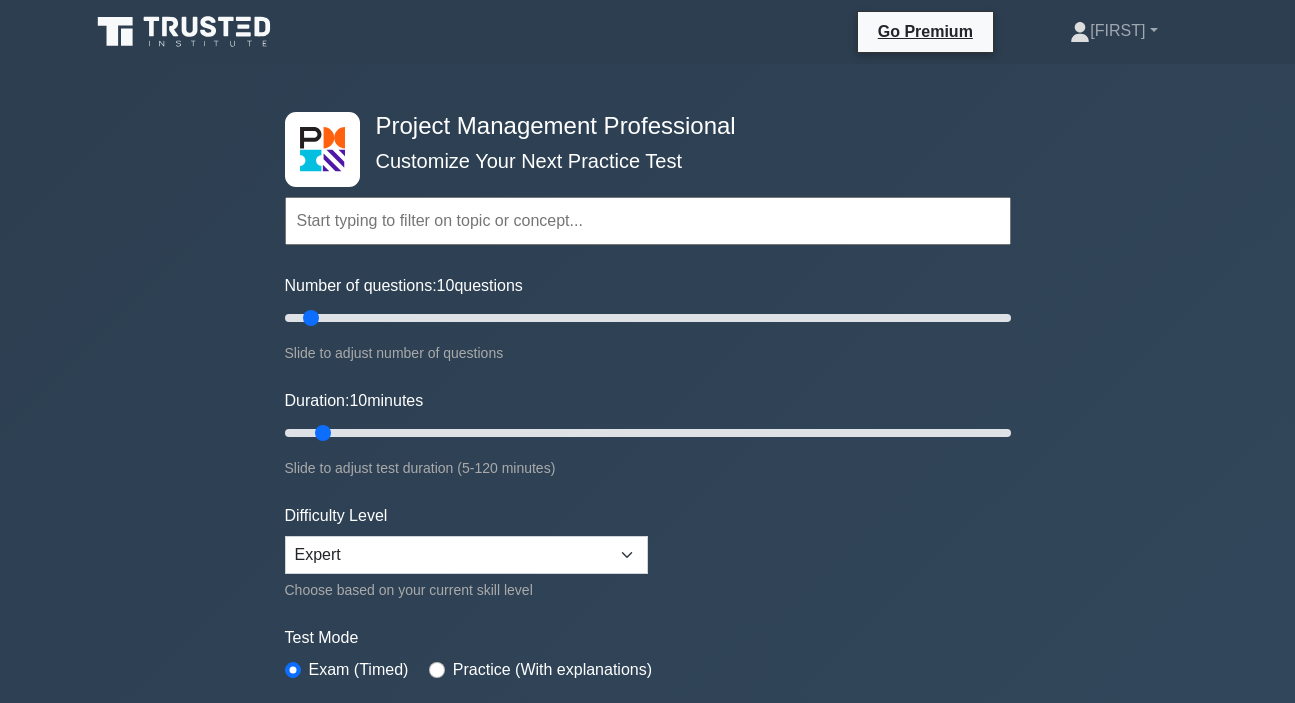 scroll, scrollTop: 0, scrollLeft: 0, axis: both 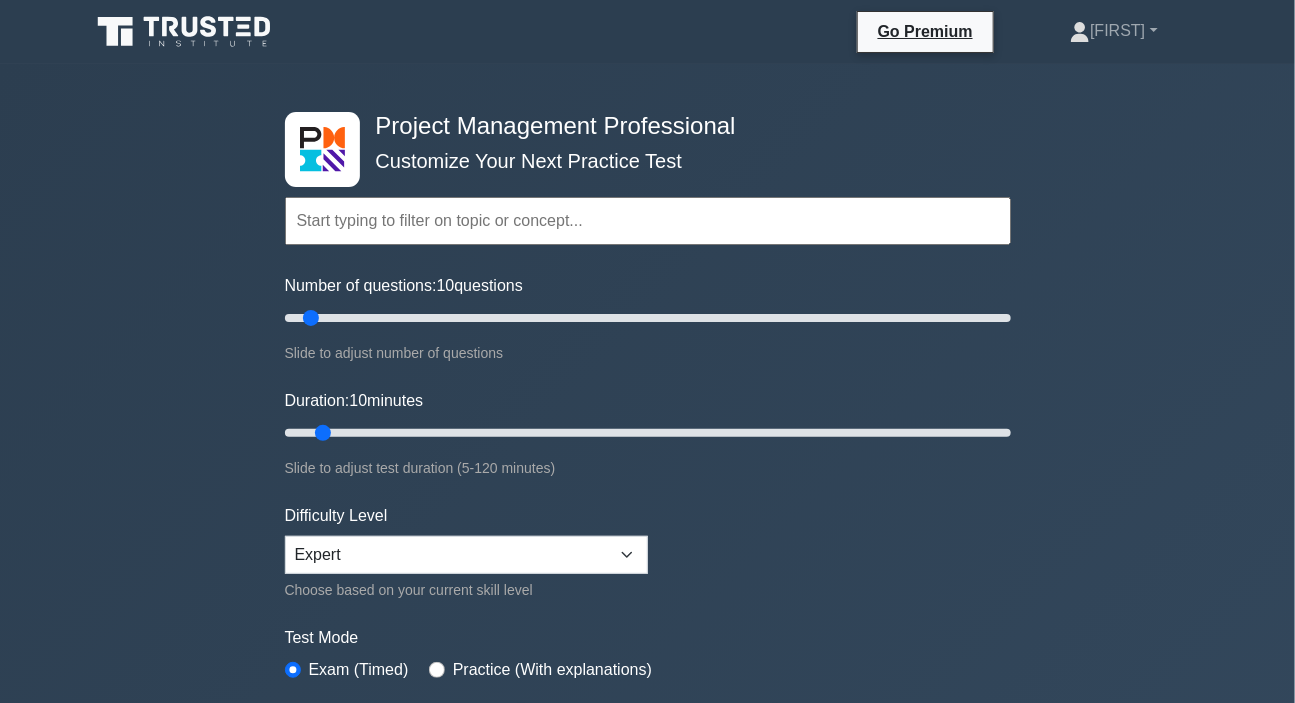 click at bounding box center (648, 221) 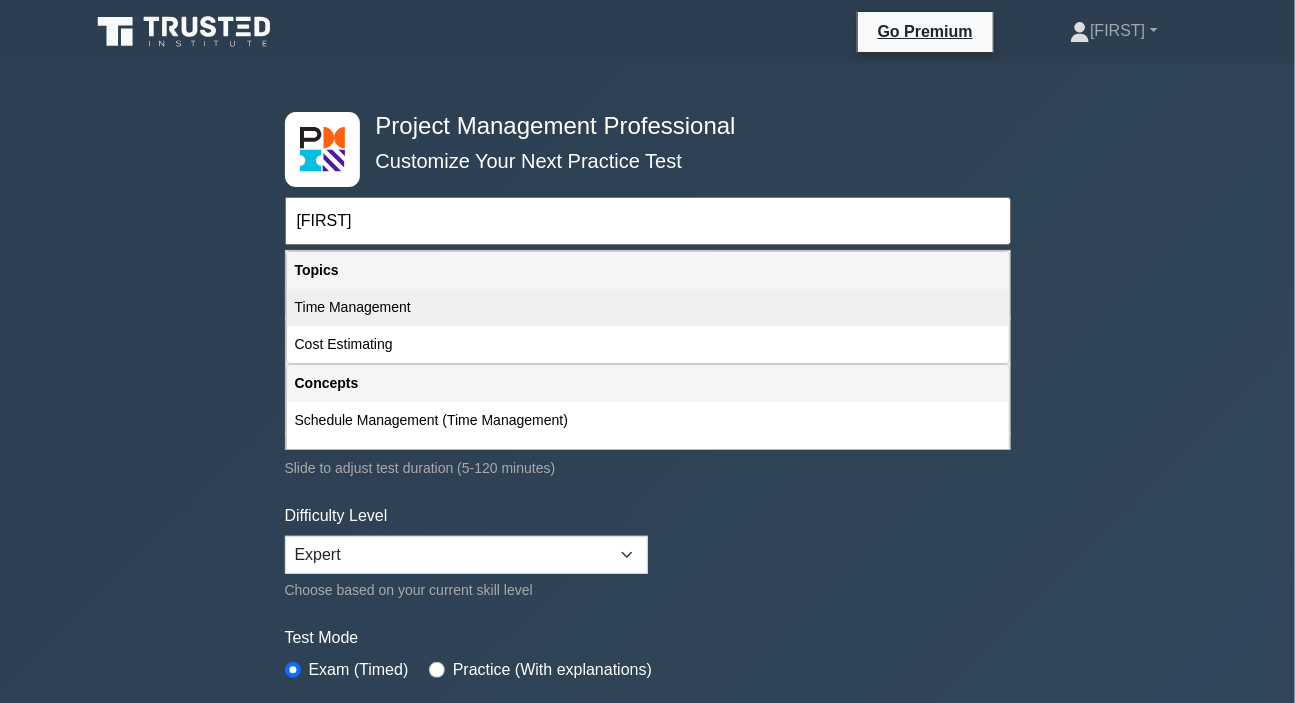 click on "Time Management" at bounding box center (648, 307) 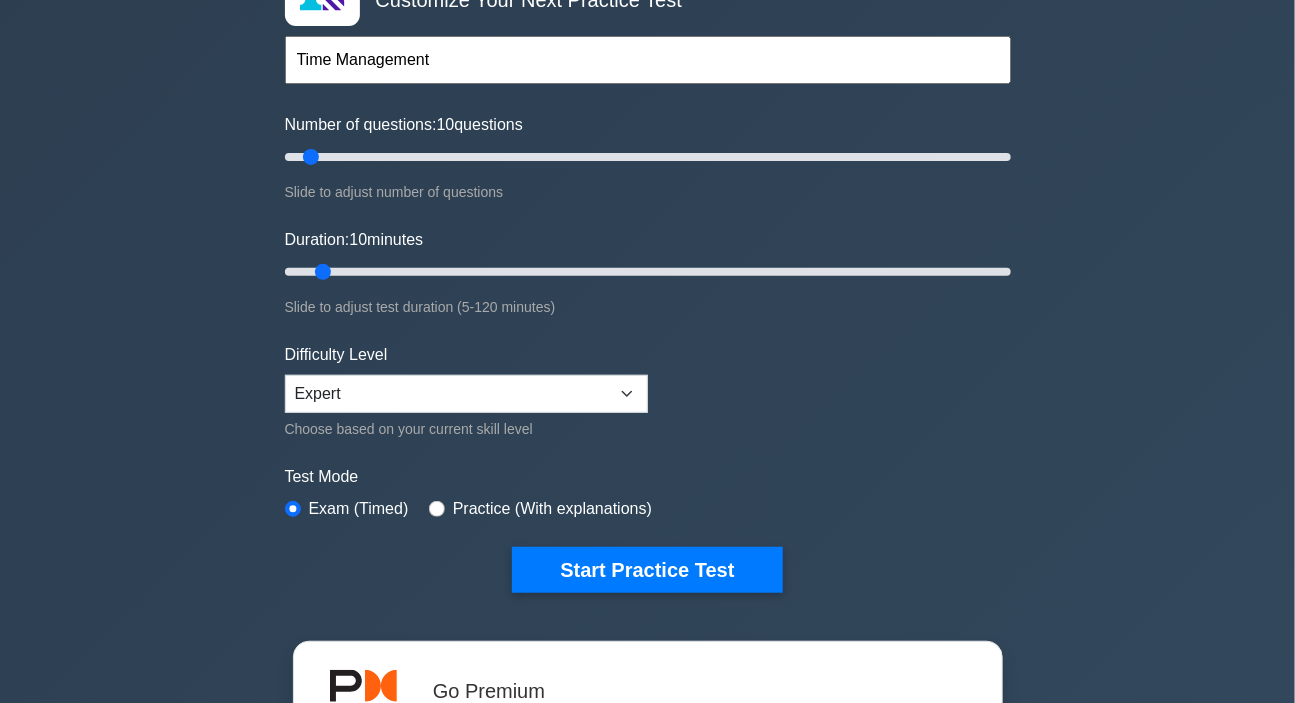 scroll, scrollTop: 0, scrollLeft: 0, axis: both 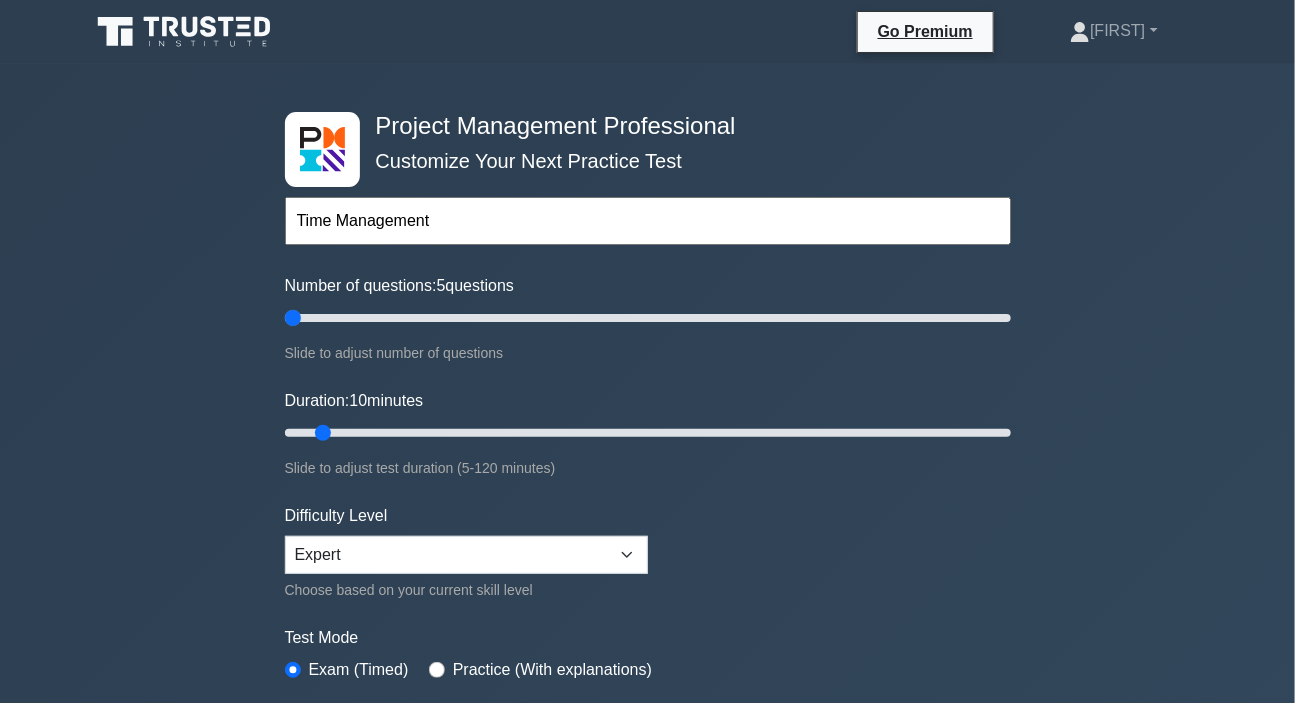 drag, startPoint x: 310, startPoint y: 322, endPoint x: 287, endPoint y: 334, distance: 25.942244 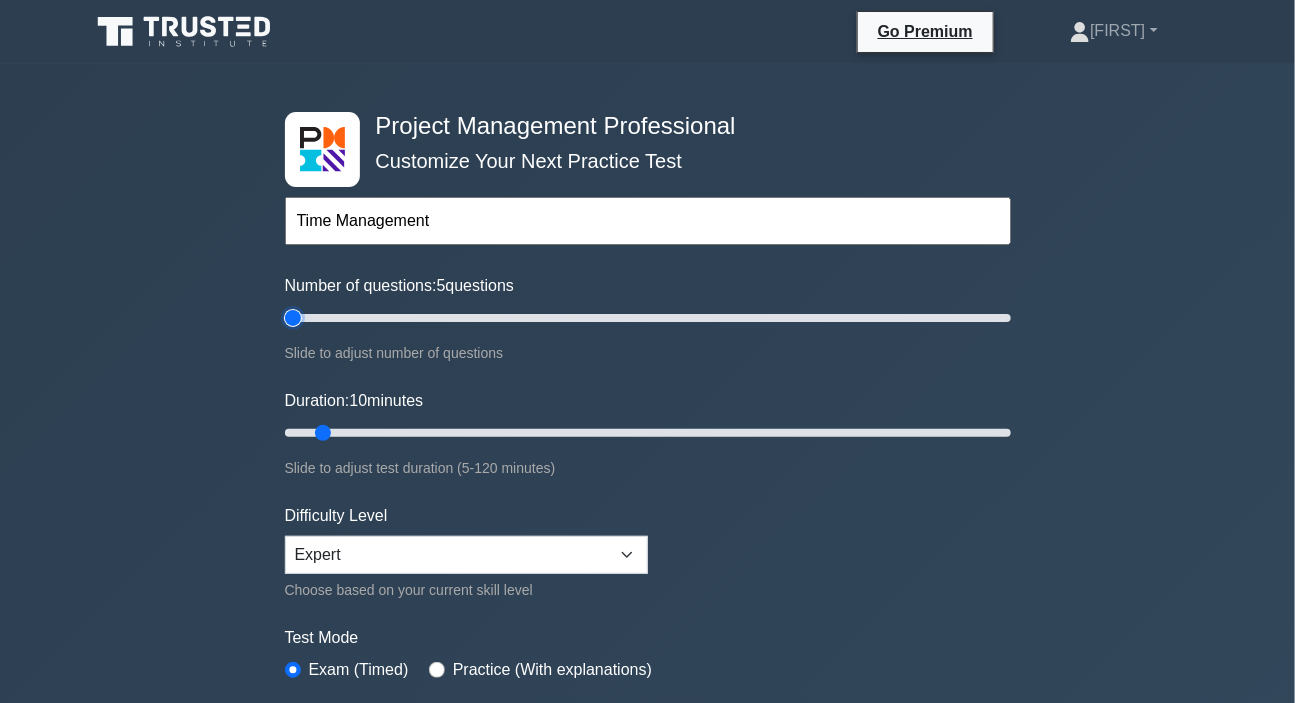 type on "5" 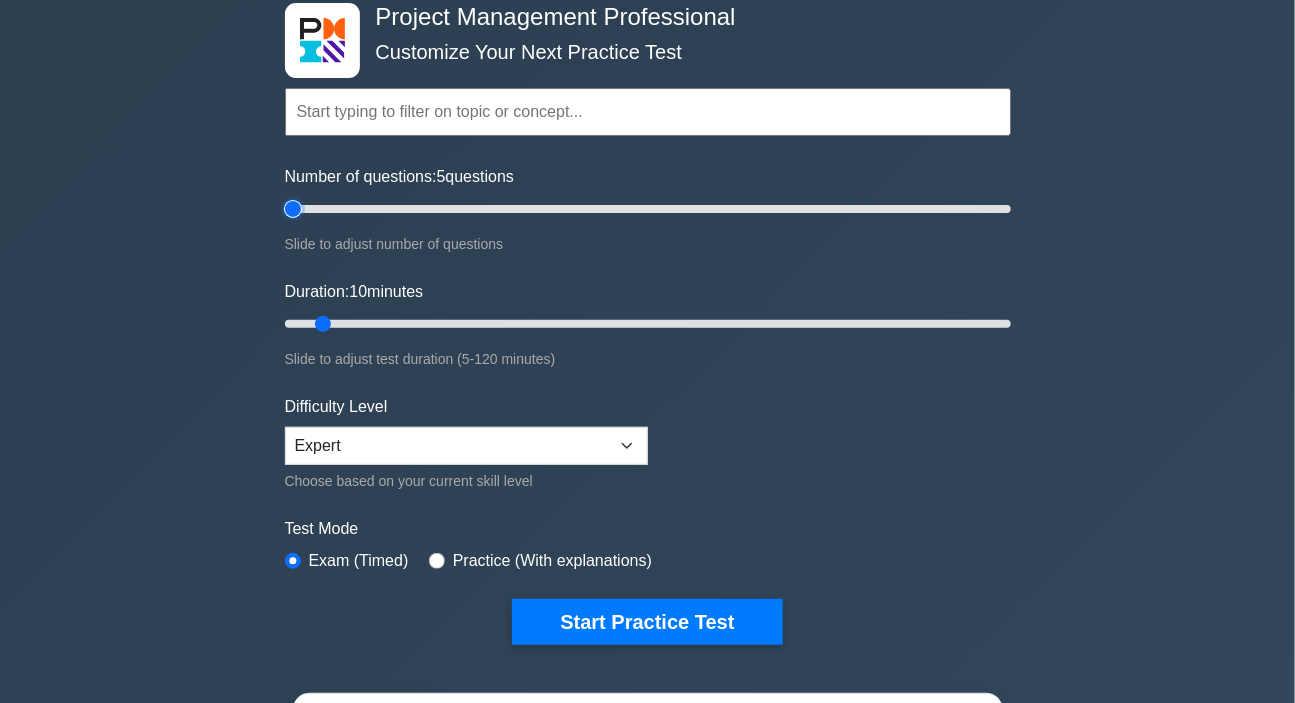 scroll, scrollTop: 272, scrollLeft: 0, axis: vertical 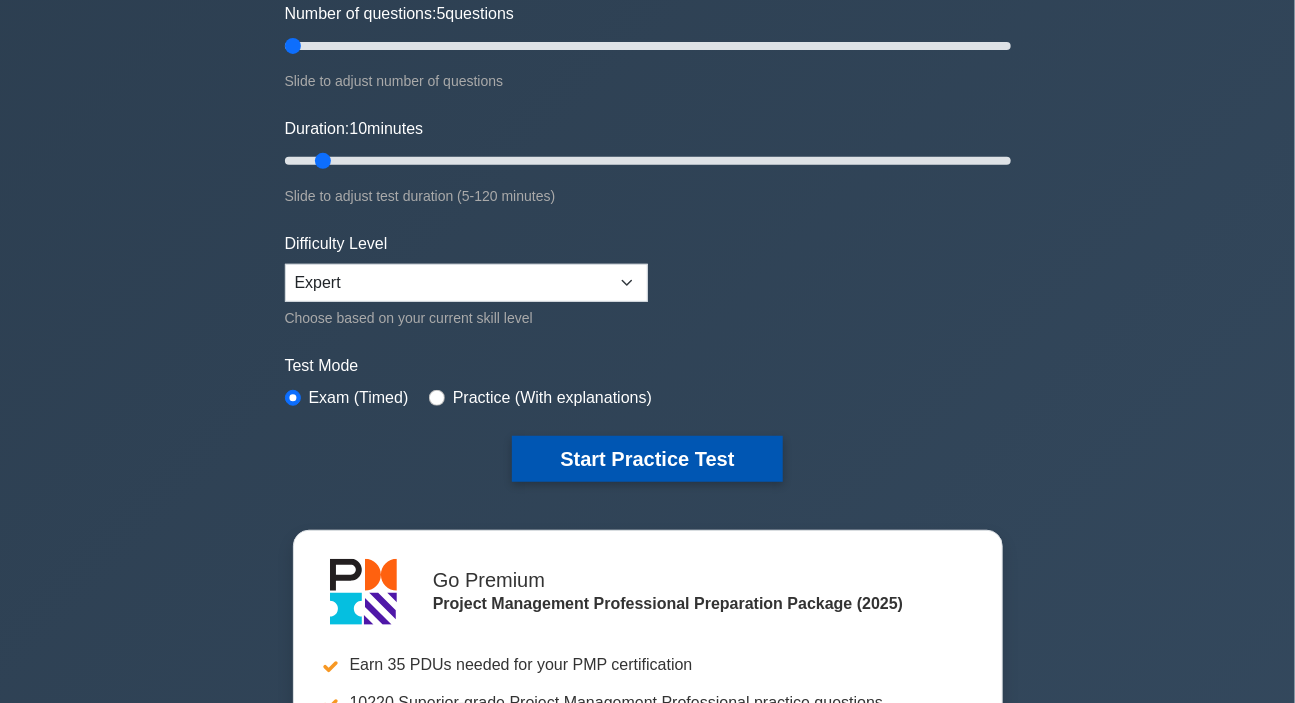 click on "Start Practice Test" at bounding box center [647, 459] 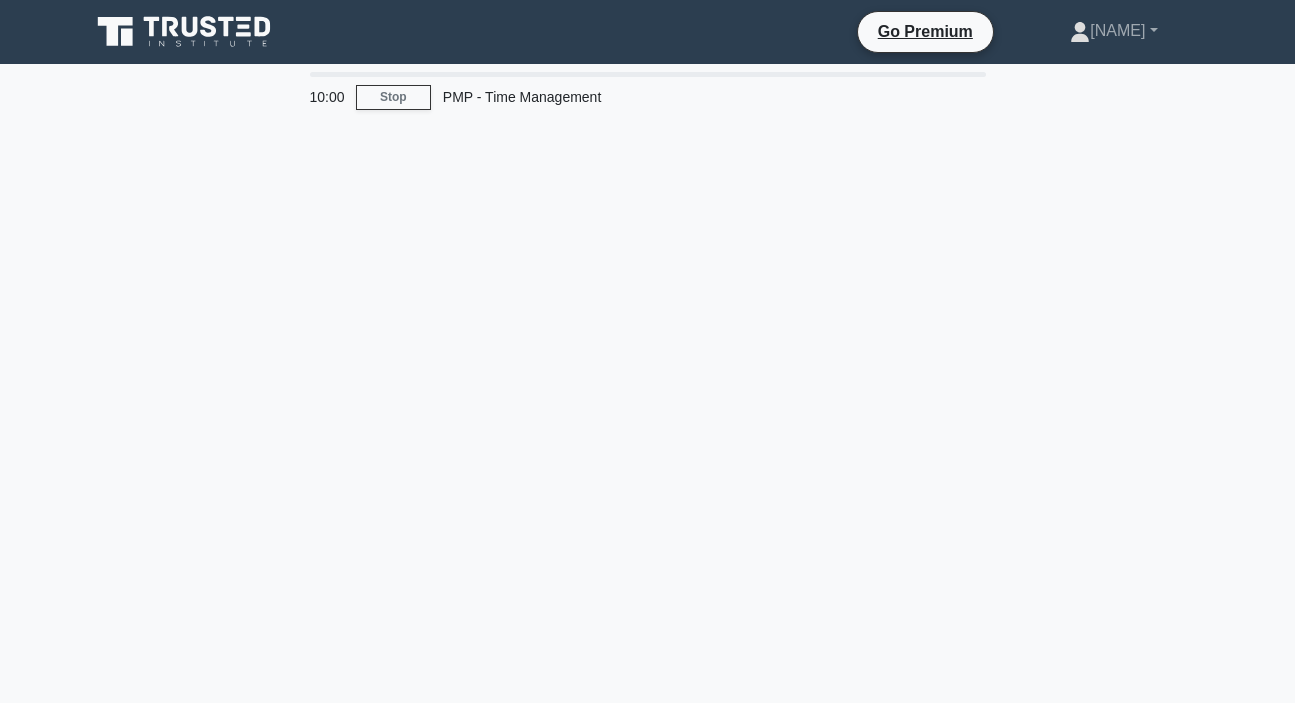 scroll, scrollTop: 0, scrollLeft: 0, axis: both 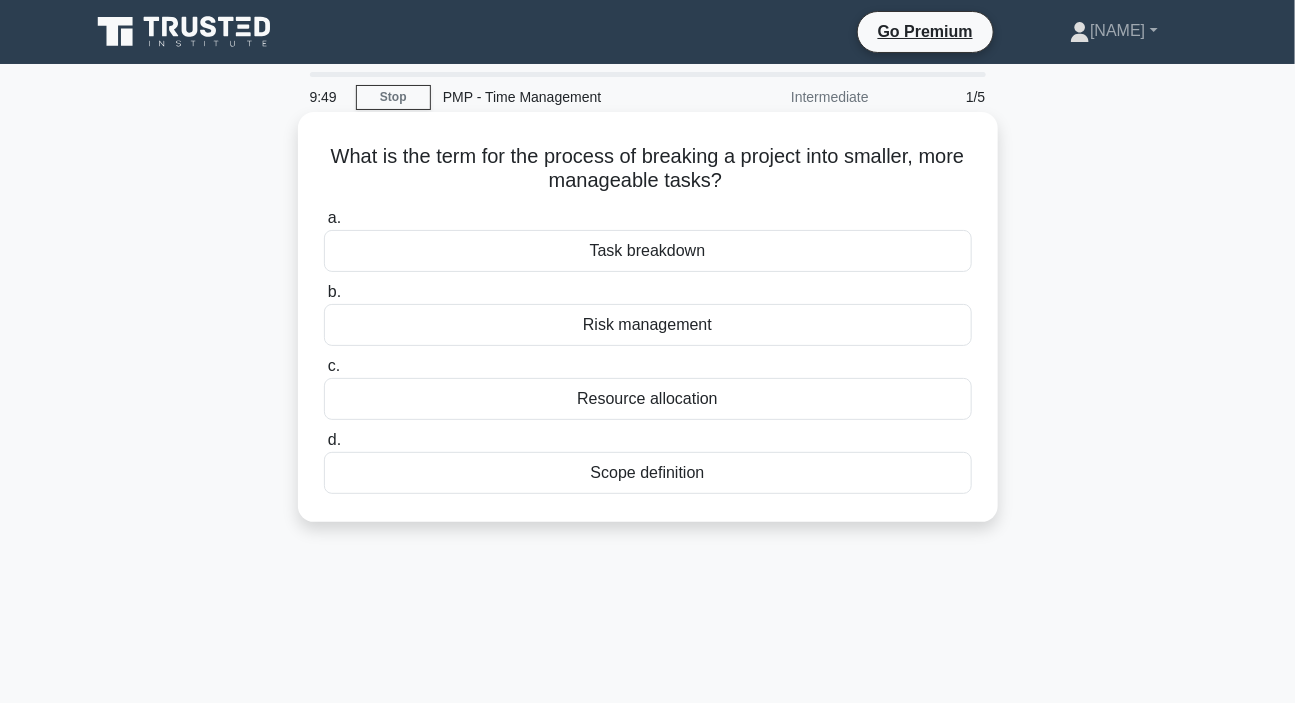 click on "Task breakdown" at bounding box center [648, 251] 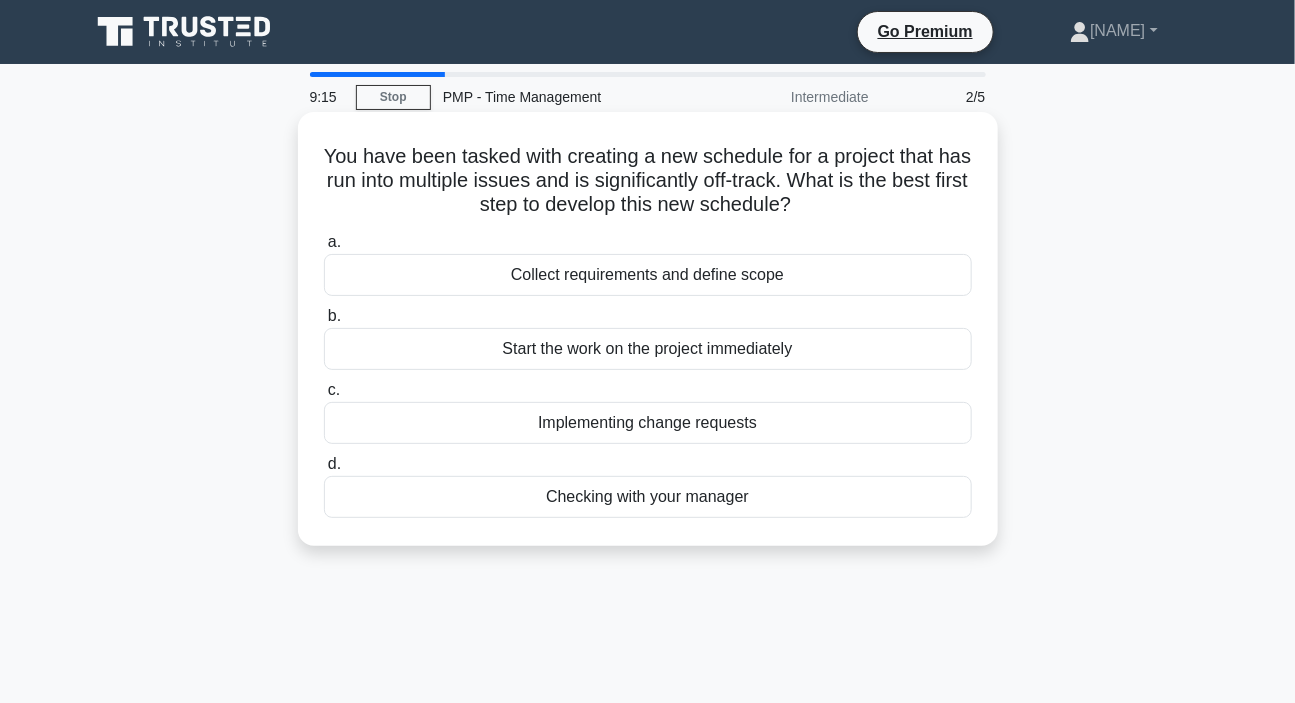 click on "Collect requirements and define scope" at bounding box center [648, 275] 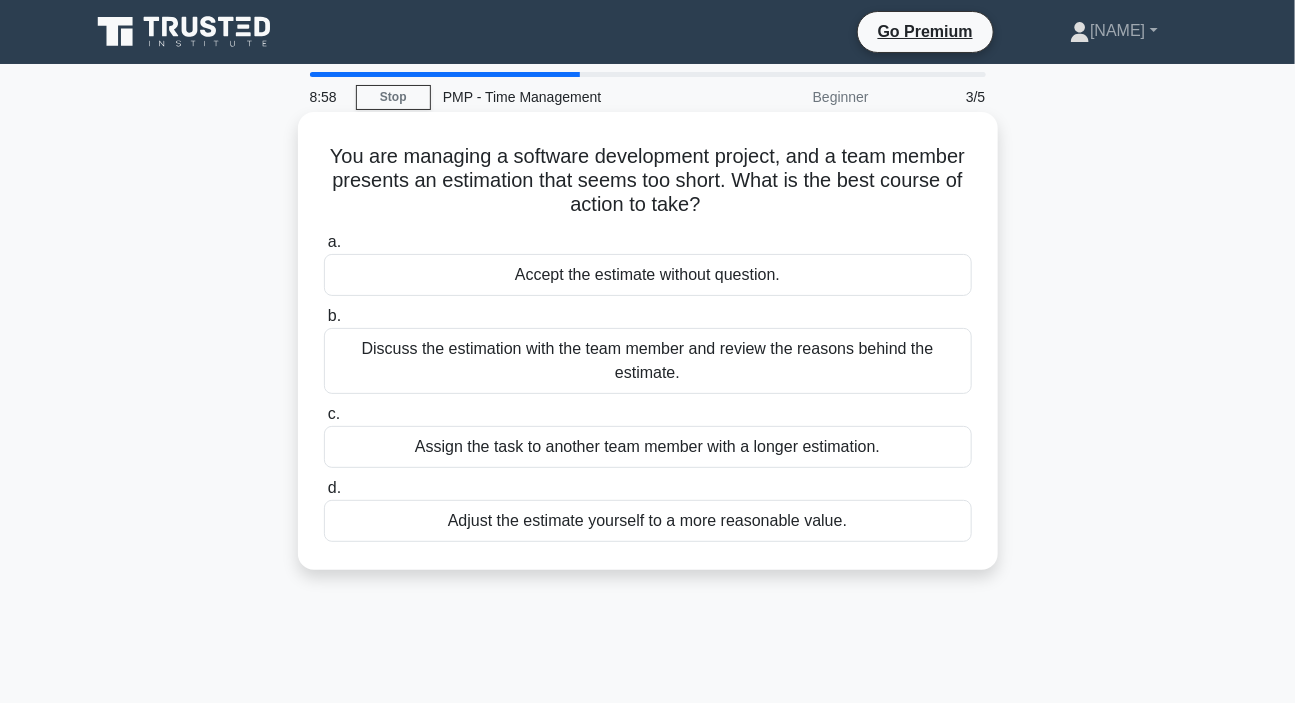 click on "Discuss the estimation with the team member and review the reasons behind the estimate." at bounding box center [648, 361] 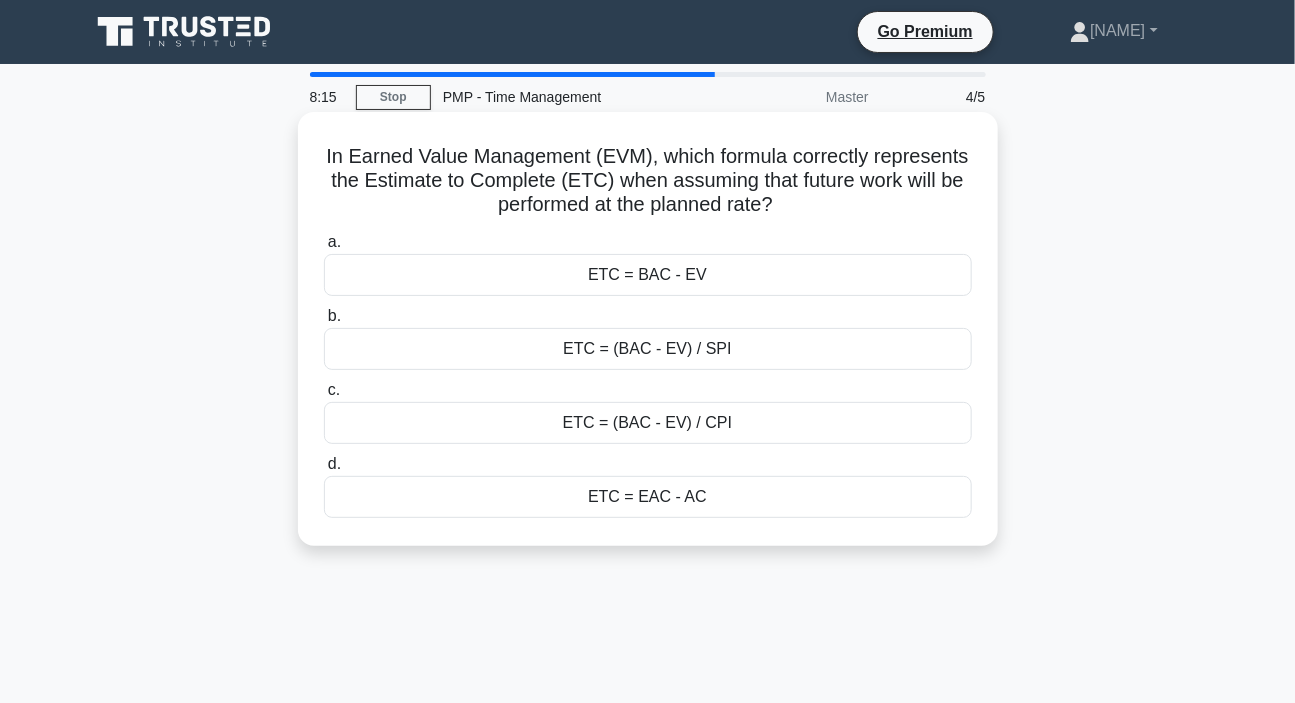 click on "ETC = (BAC - EV) / SPI" at bounding box center (648, 349) 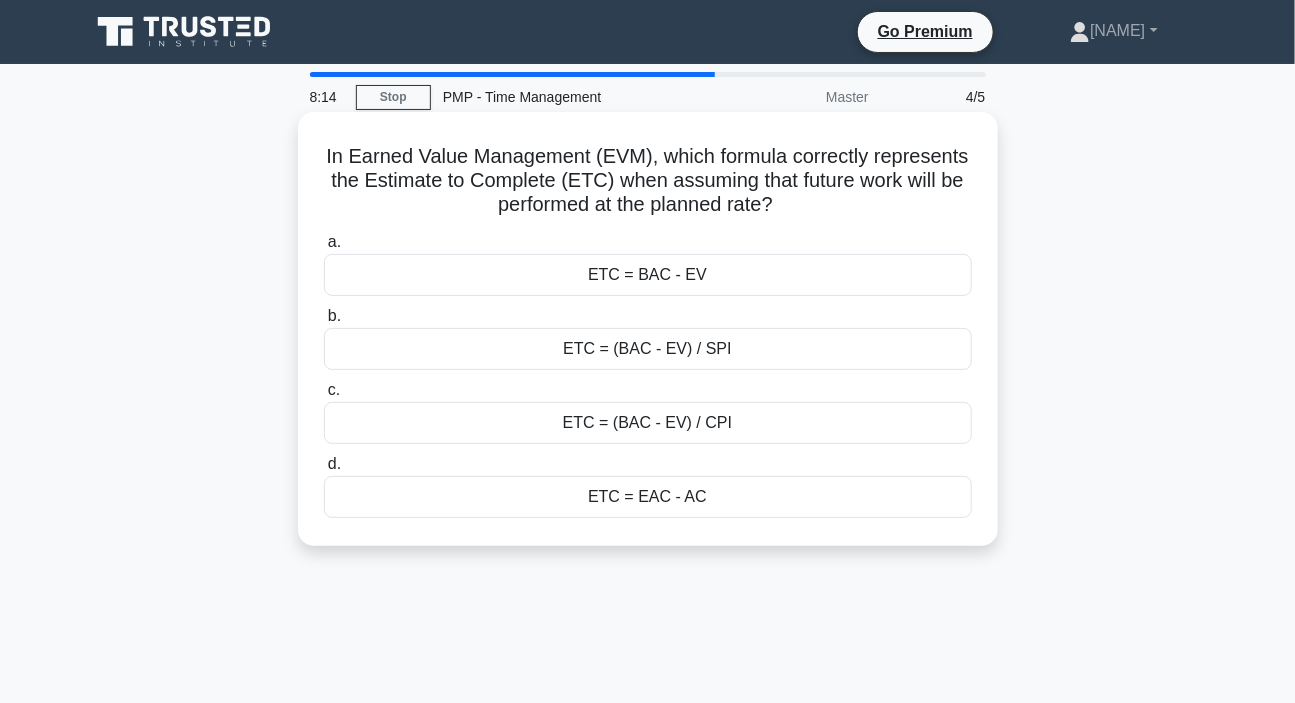 click on "ETC = (BAC - EV) / SPI" at bounding box center [648, 349] 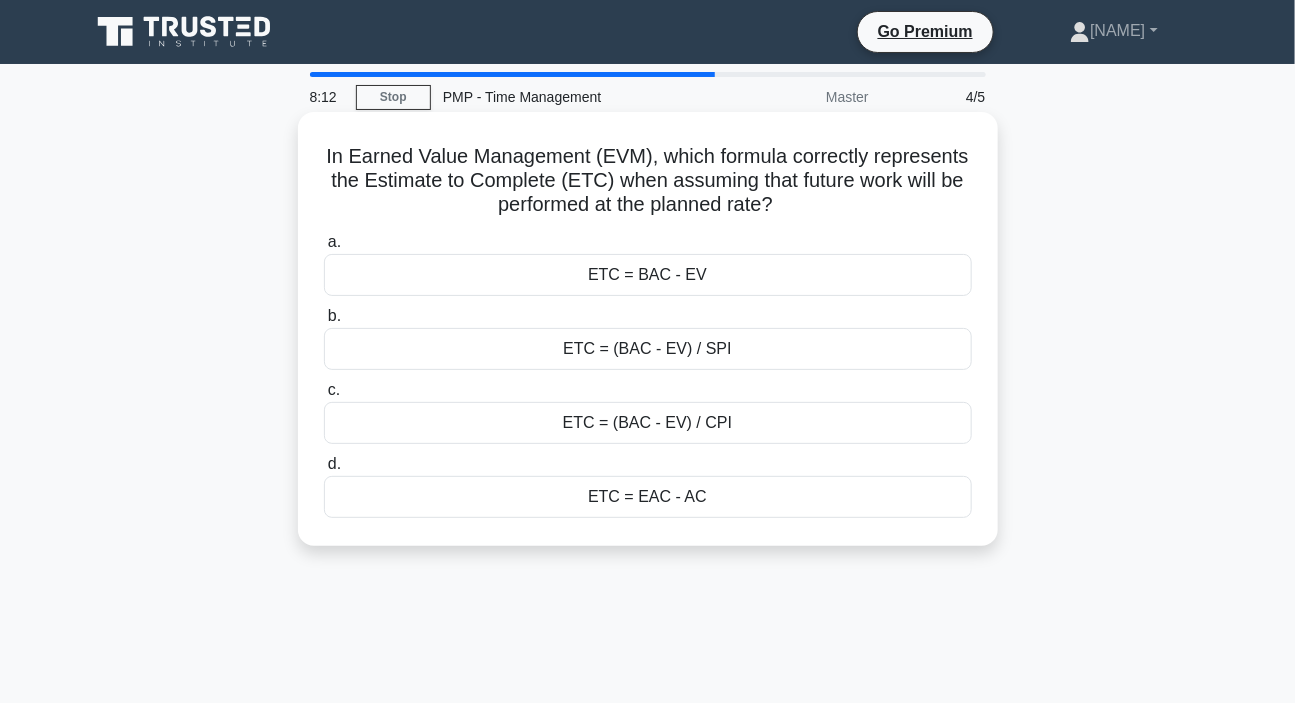 click on "ETC = (BAC - EV) / SPI" at bounding box center [648, 349] 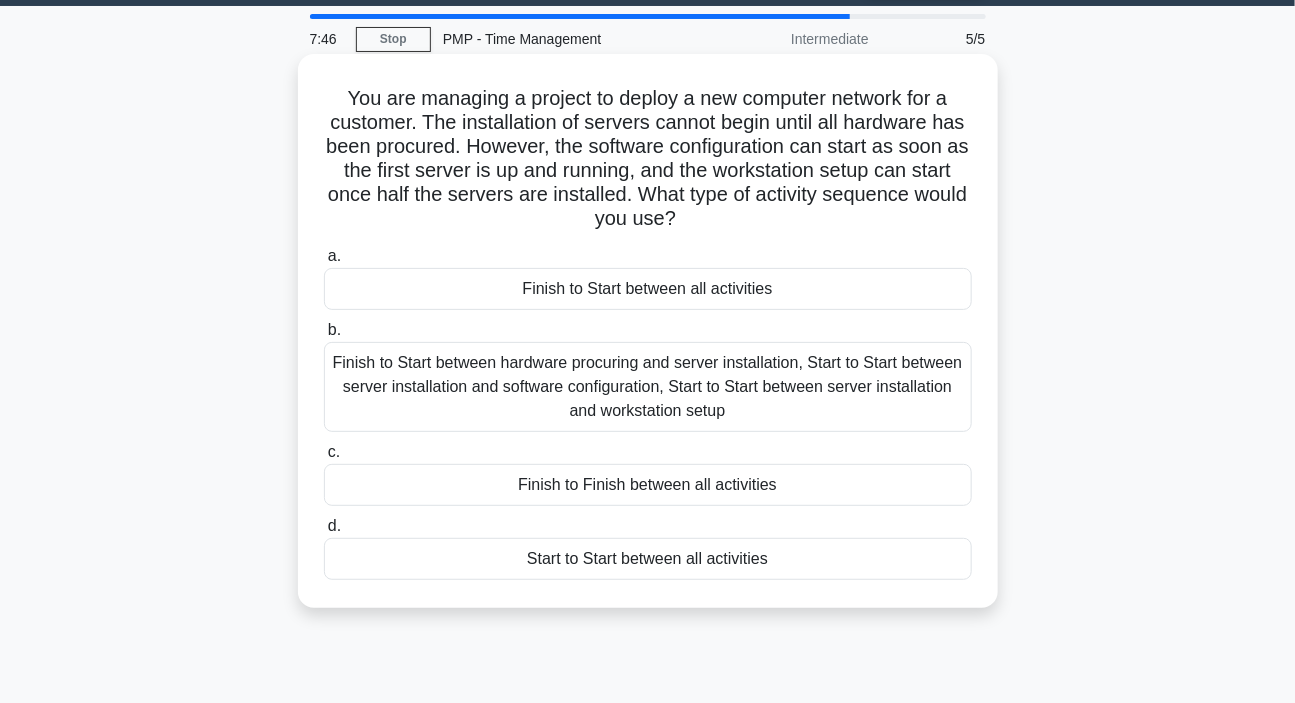 scroll, scrollTop: 0, scrollLeft: 0, axis: both 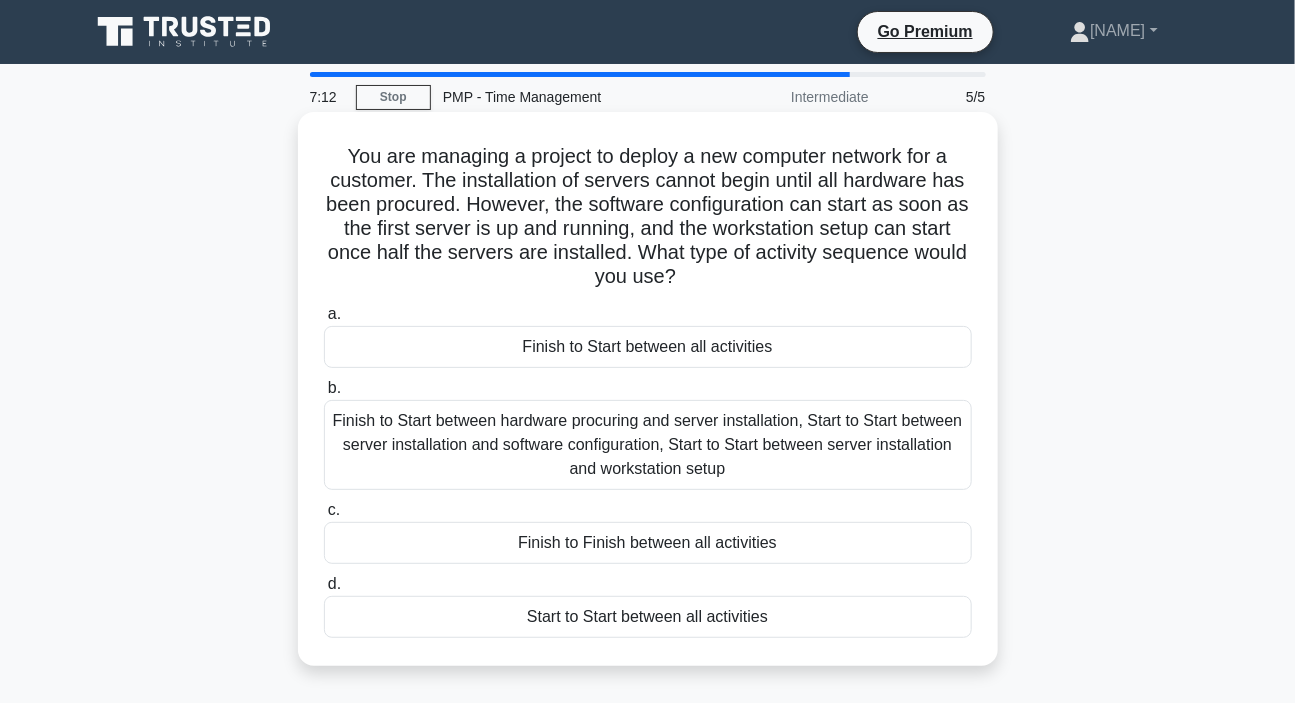 click on "Finish to Start between hardware procuring and server installation, Start to Start between server installation and software configuration, Start to Start between server installation and workstation setup" at bounding box center [648, 445] 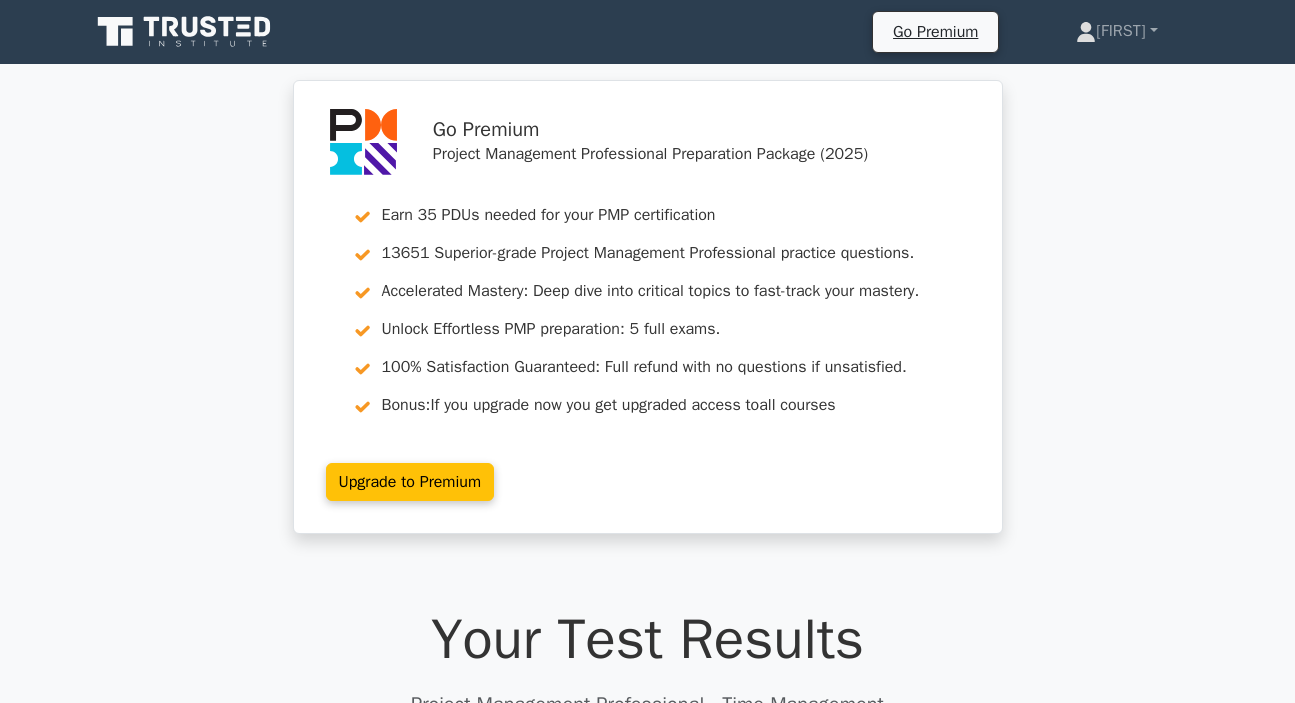 scroll, scrollTop: 473, scrollLeft: 0, axis: vertical 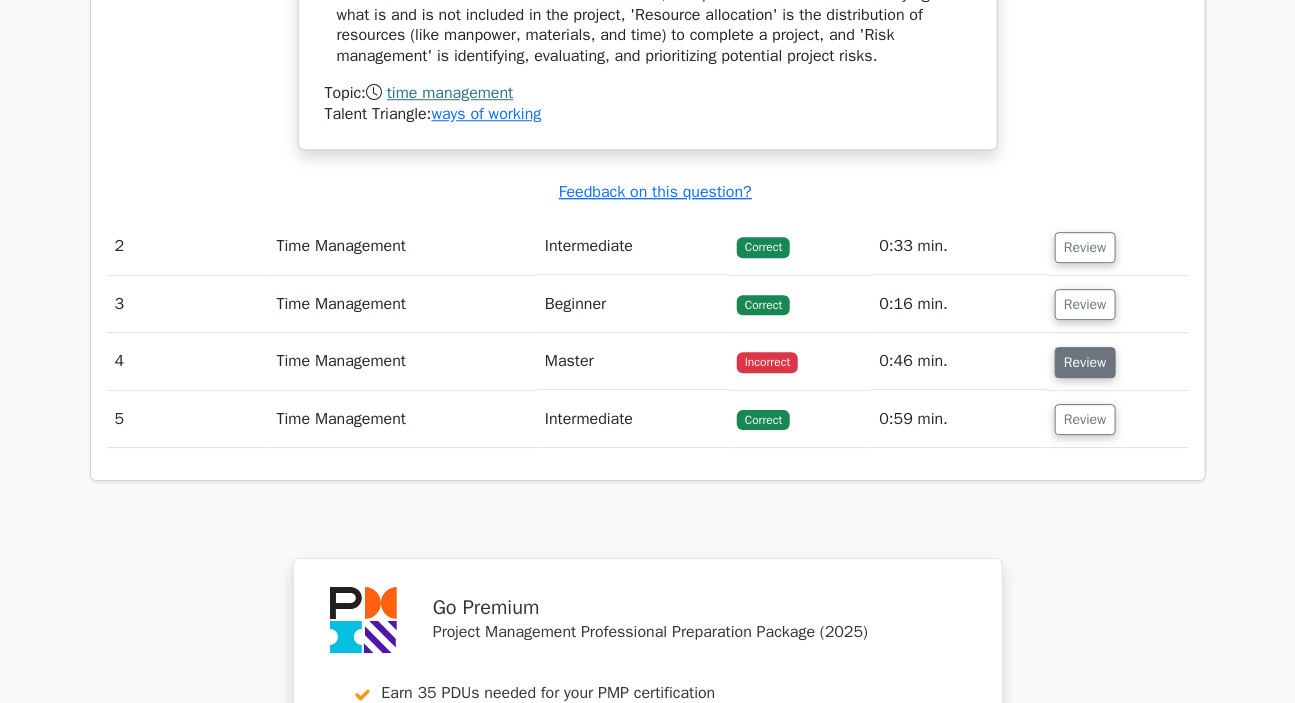 click on "Review" at bounding box center [1085, 362] 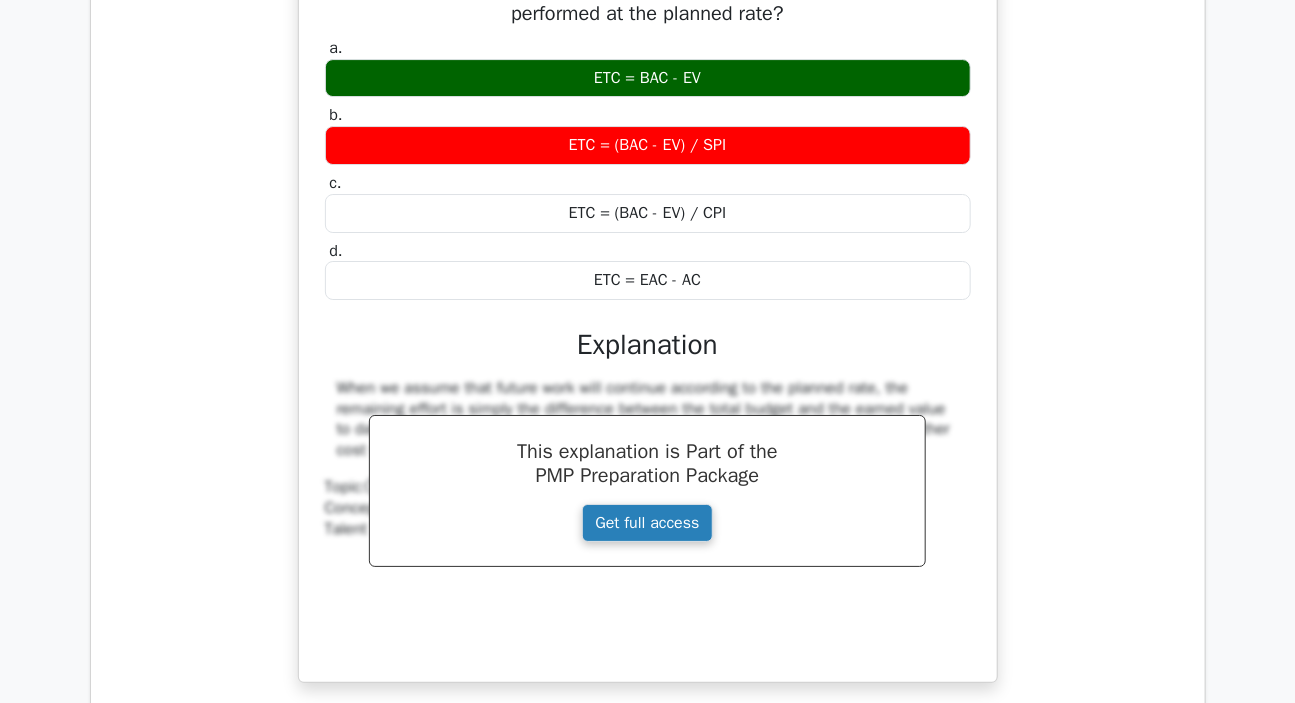 scroll, scrollTop: 2727, scrollLeft: 0, axis: vertical 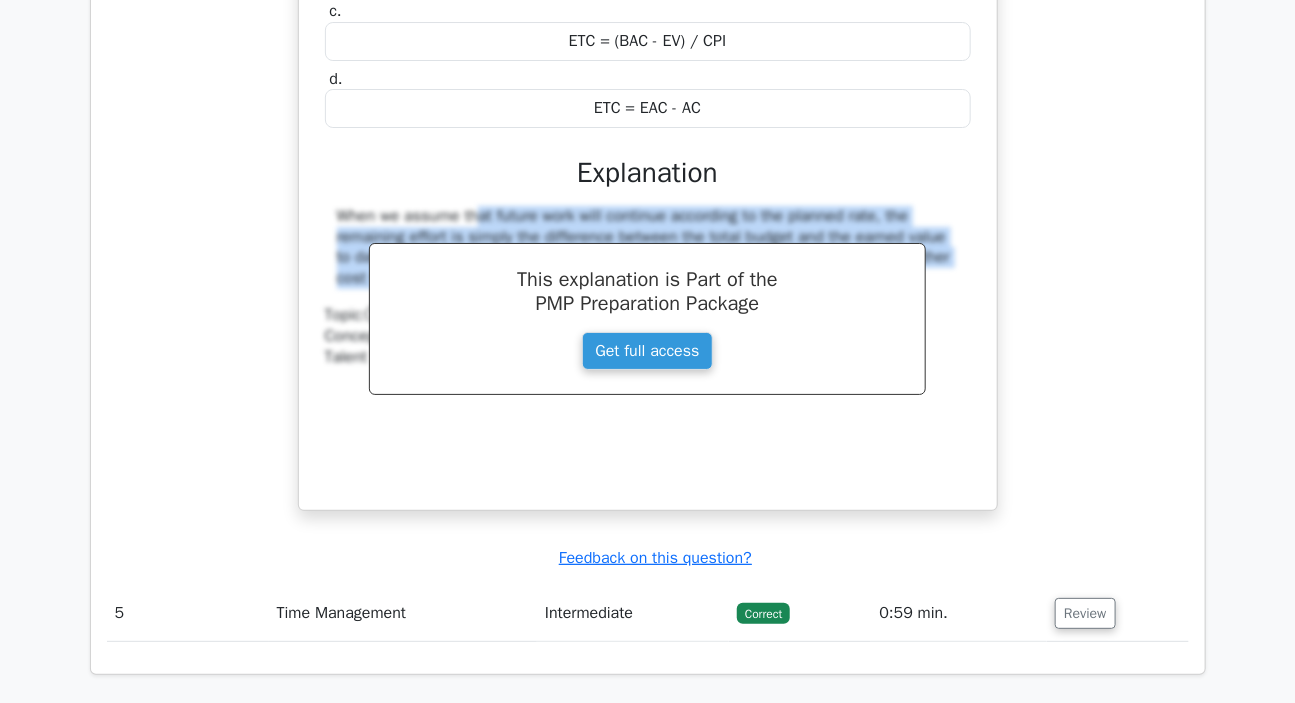 drag, startPoint x: 339, startPoint y: 211, endPoint x: 310, endPoint y: 319, distance: 111.82576 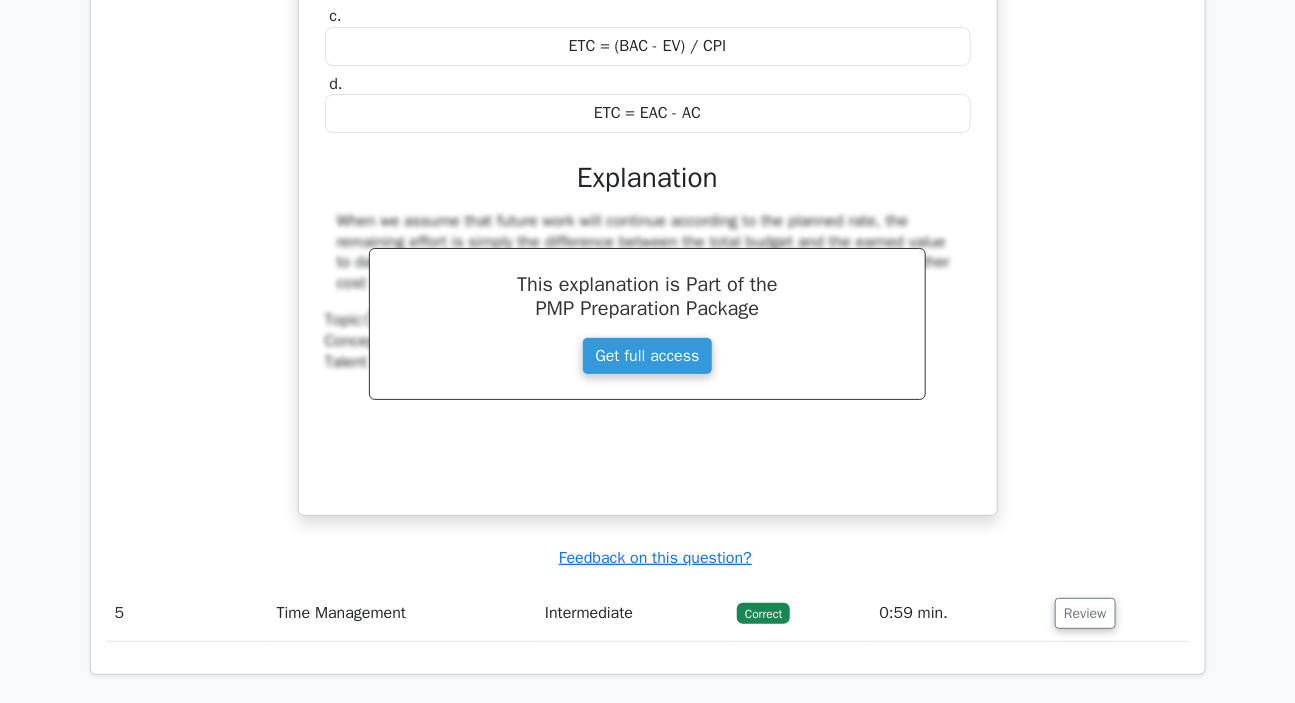click on "In Earned Value Management (EVM), which formula correctly represents the Estimate to Complete (ETC) when assuming that future work will be performed at the planned rate?
a.
ETC = BAC - EV
b.
c. d." at bounding box center [648, 147] 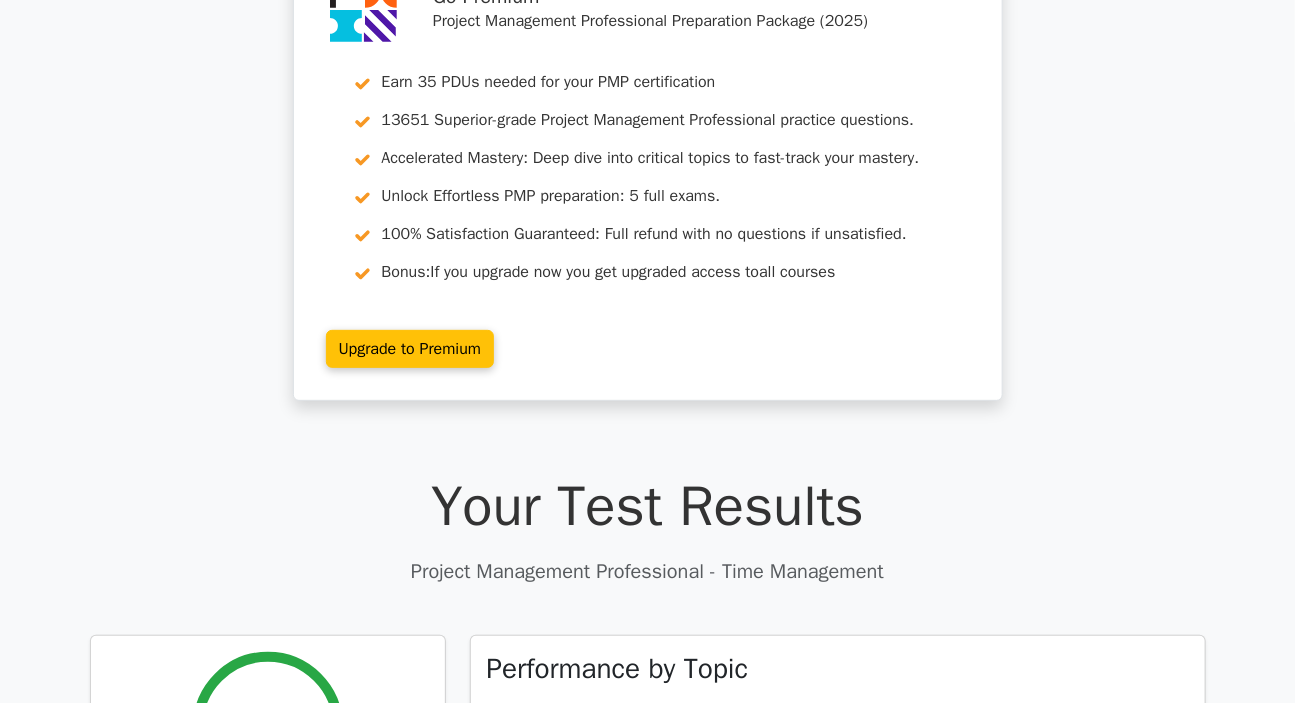 scroll, scrollTop: 0, scrollLeft: 0, axis: both 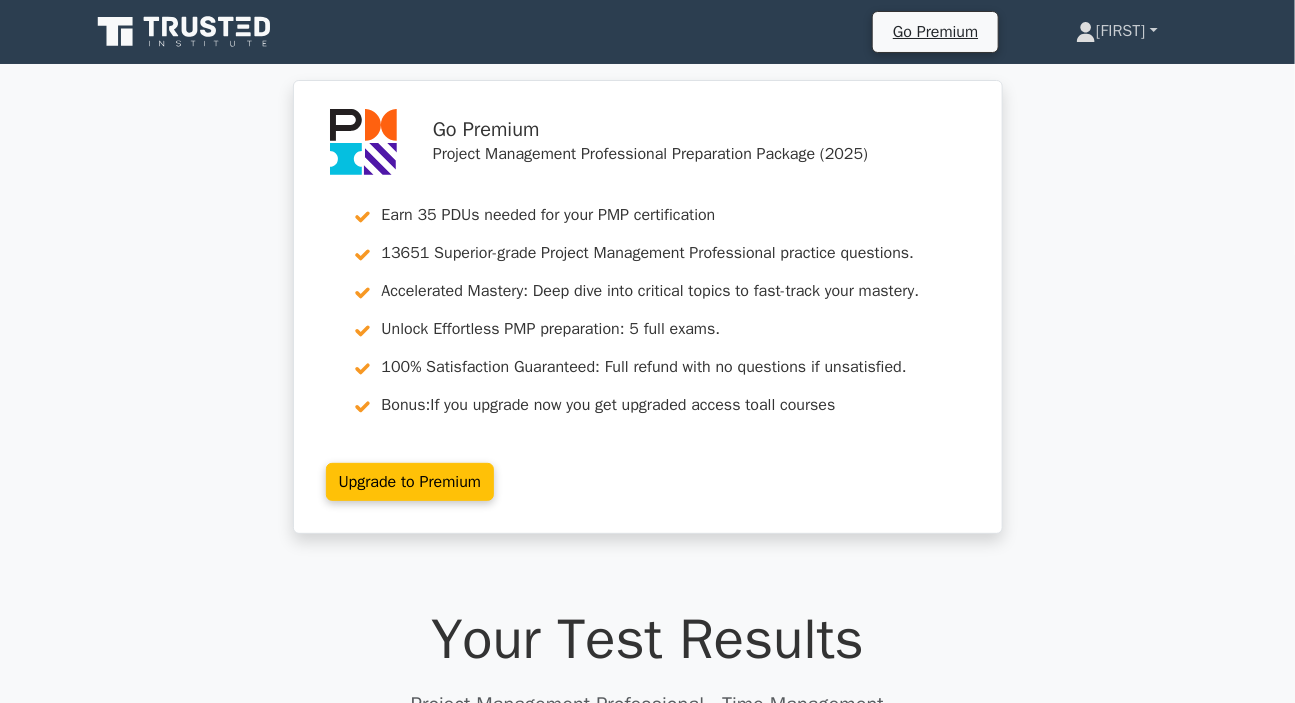 click on "[FIRST]" at bounding box center [1116, 31] 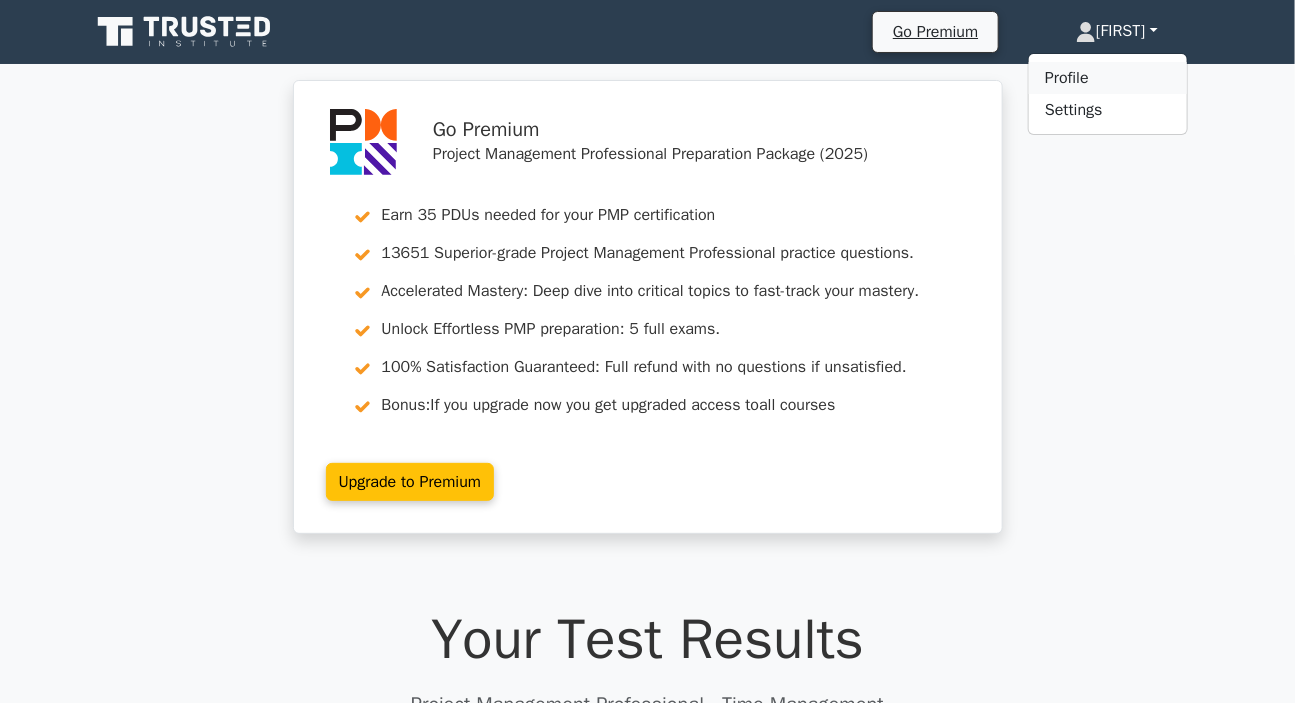 click on "Profile" at bounding box center [1108, 78] 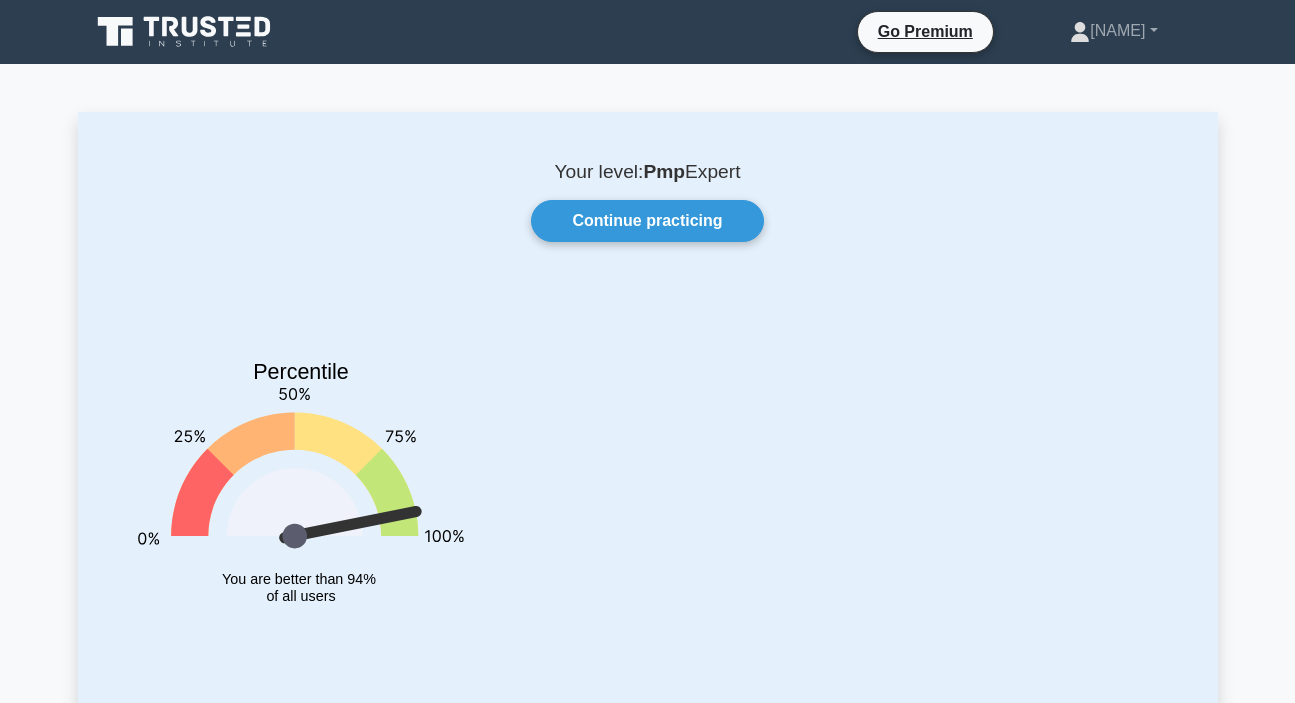 scroll, scrollTop: 0, scrollLeft: 0, axis: both 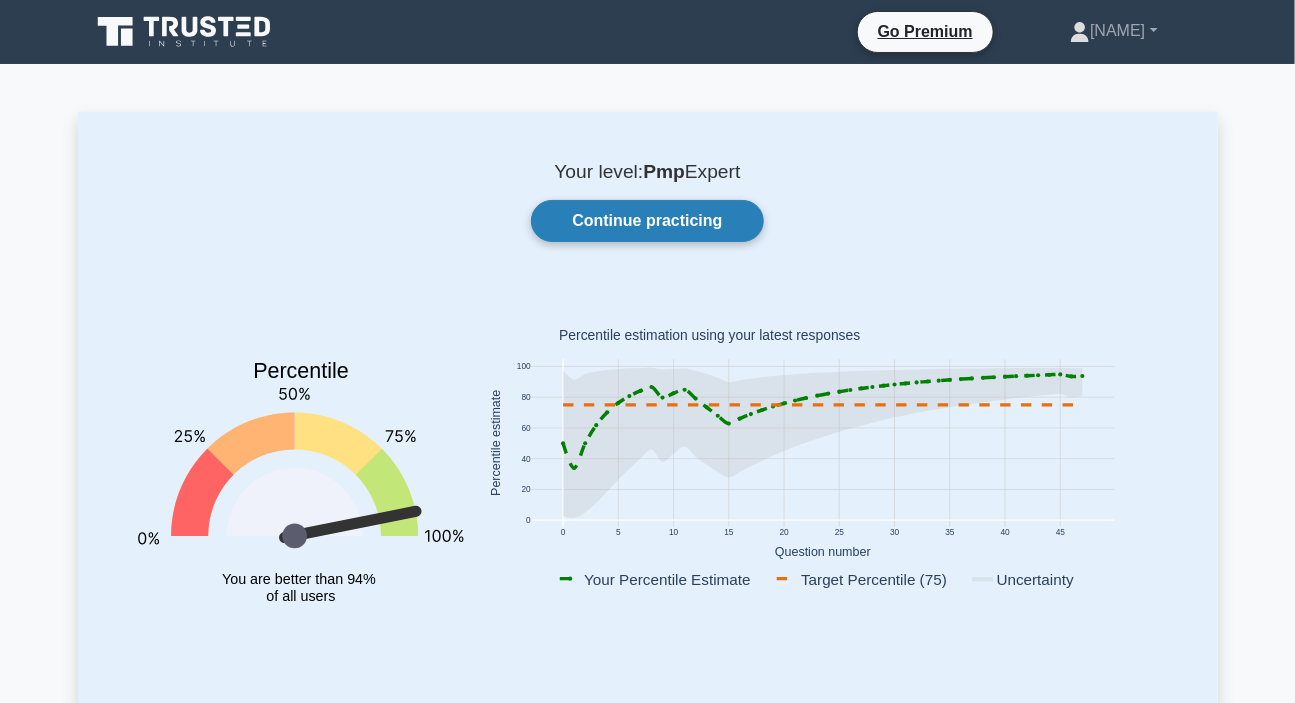click on "Continue practicing" at bounding box center [647, 221] 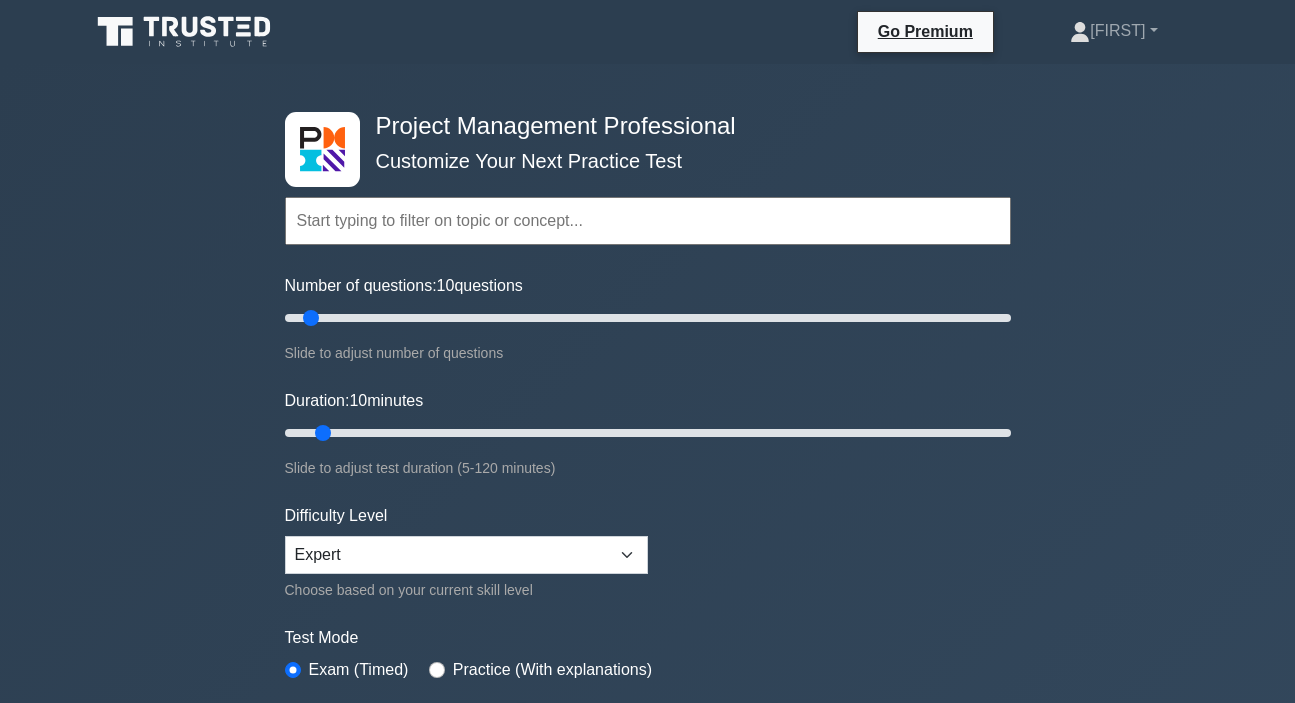 scroll, scrollTop: 0, scrollLeft: 0, axis: both 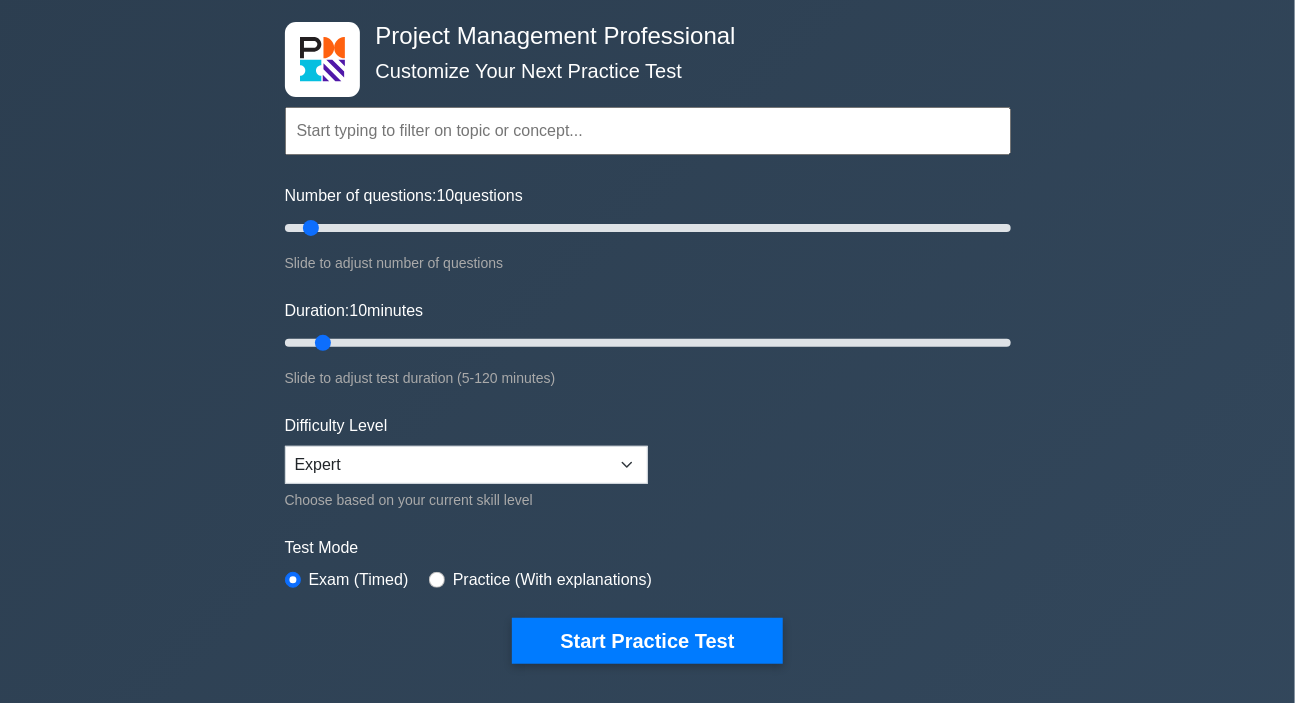 click at bounding box center [648, 131] 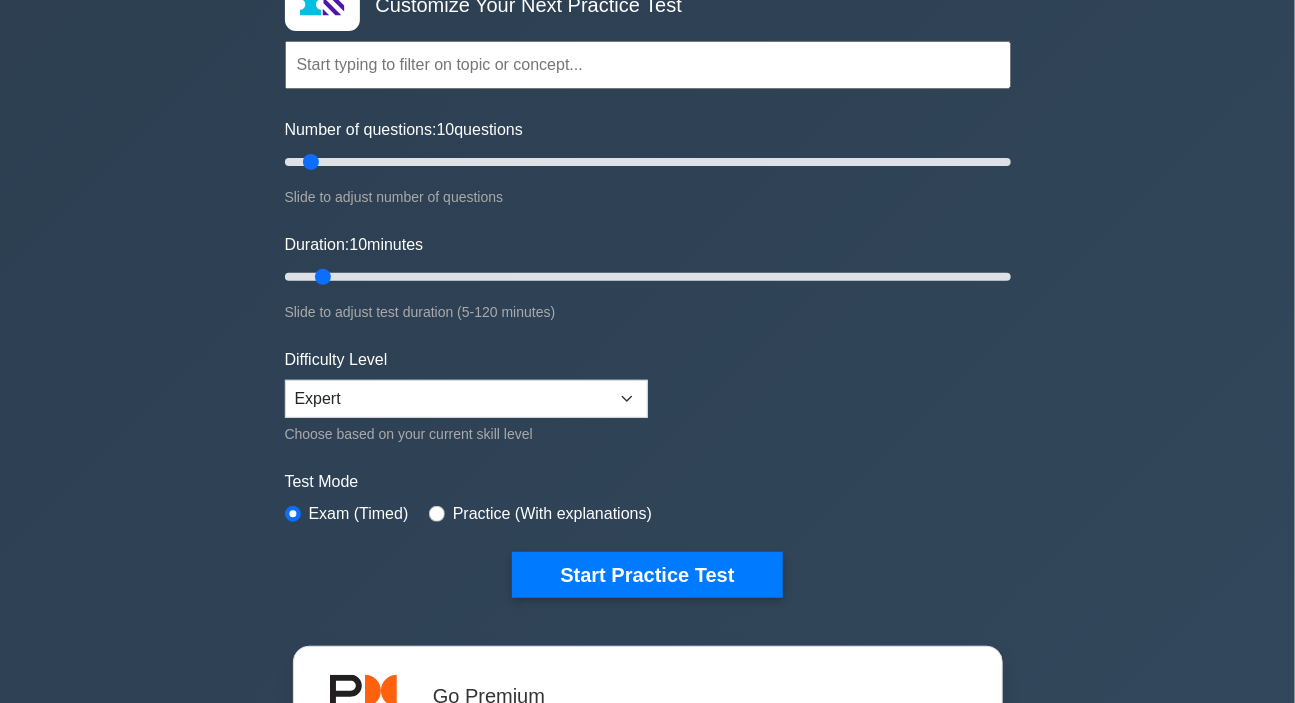 scroll, scrollTop: 0, scrollLeft: 0, axis: both 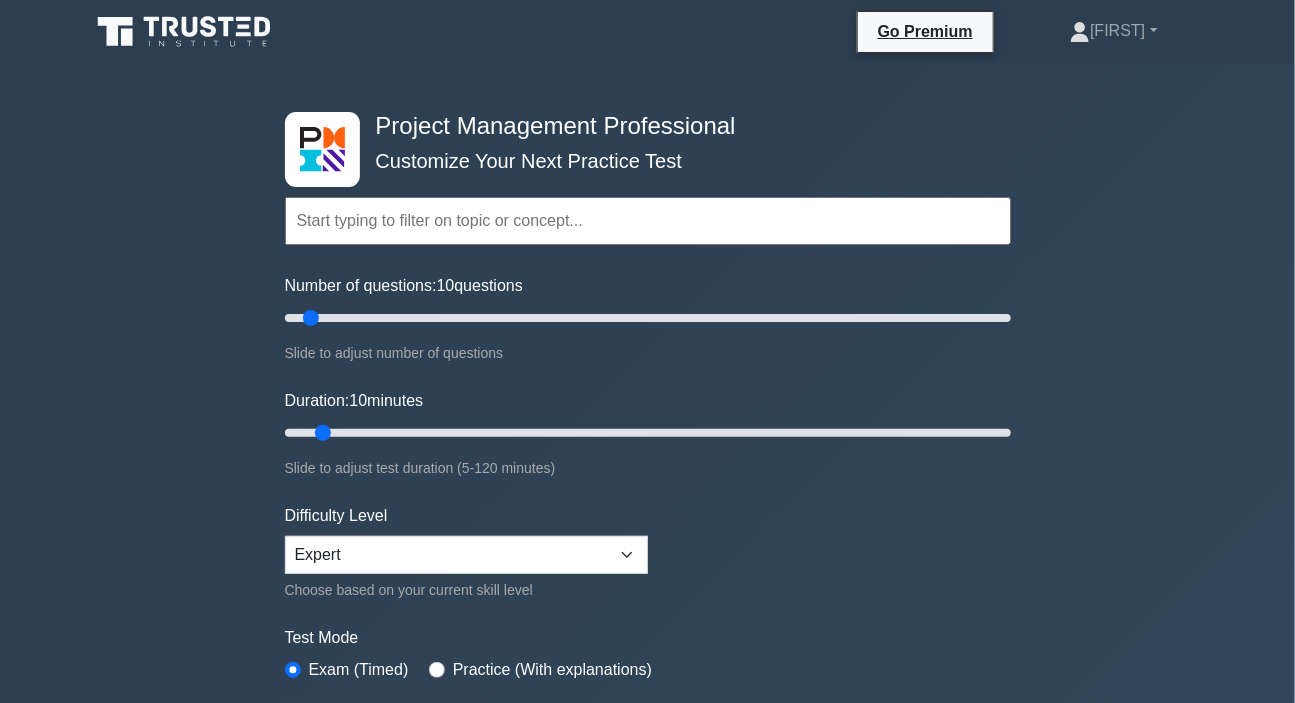 click at bounding box center [648, 221] 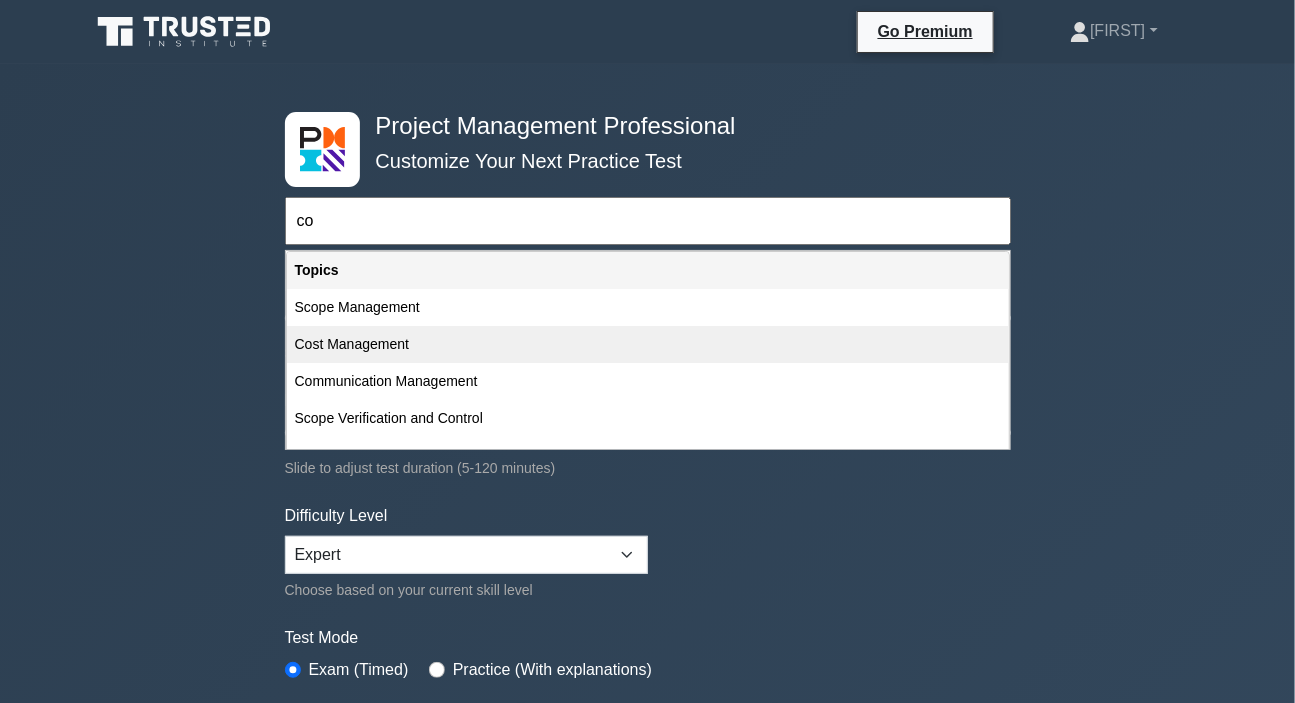 click on "Cost Management" at bounding box center [648, 344] 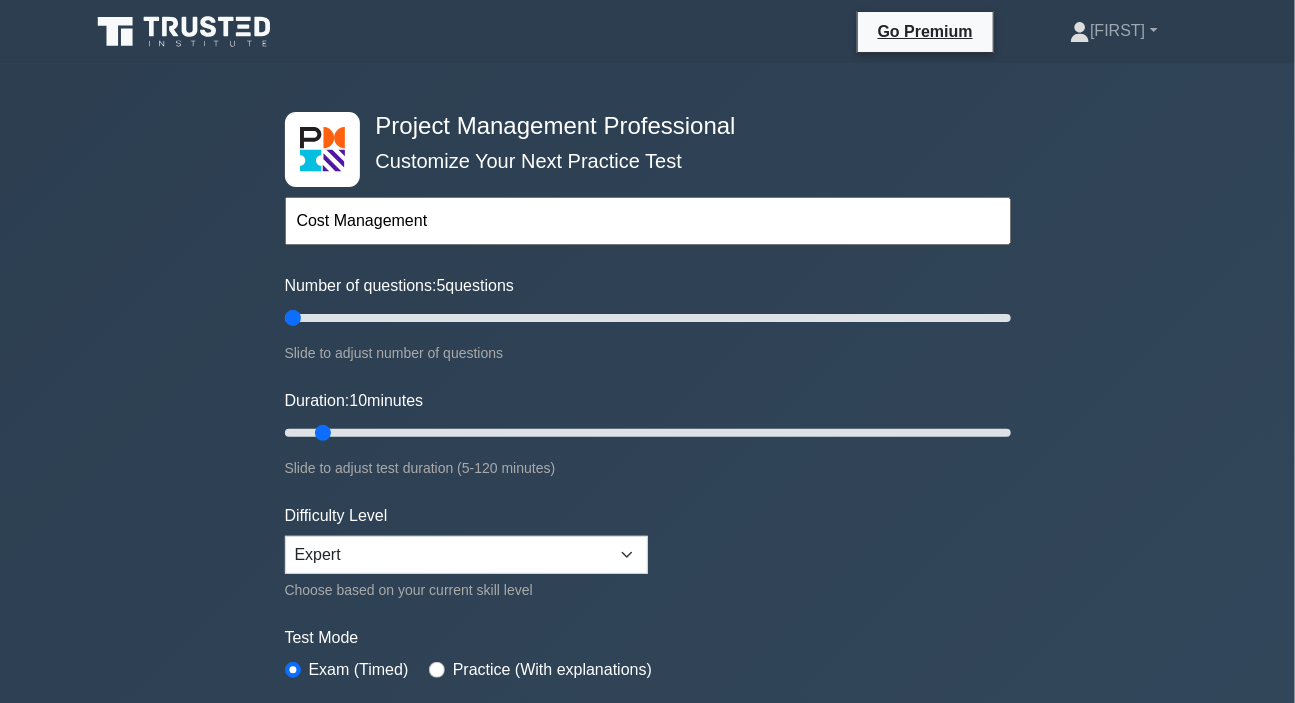 drag, startPoint x: 300, startPoint y: 315, endPoint x: 283, endPoint y: 325, distance: 19.723083 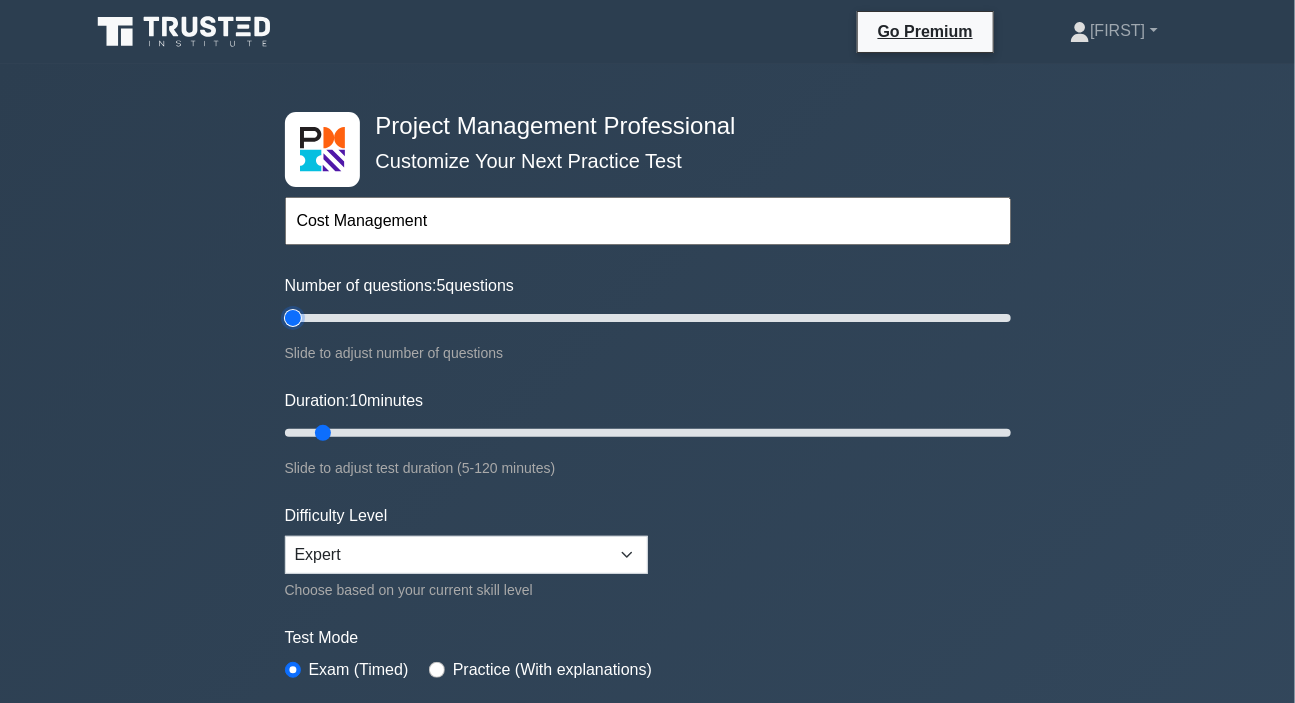 type on "5" 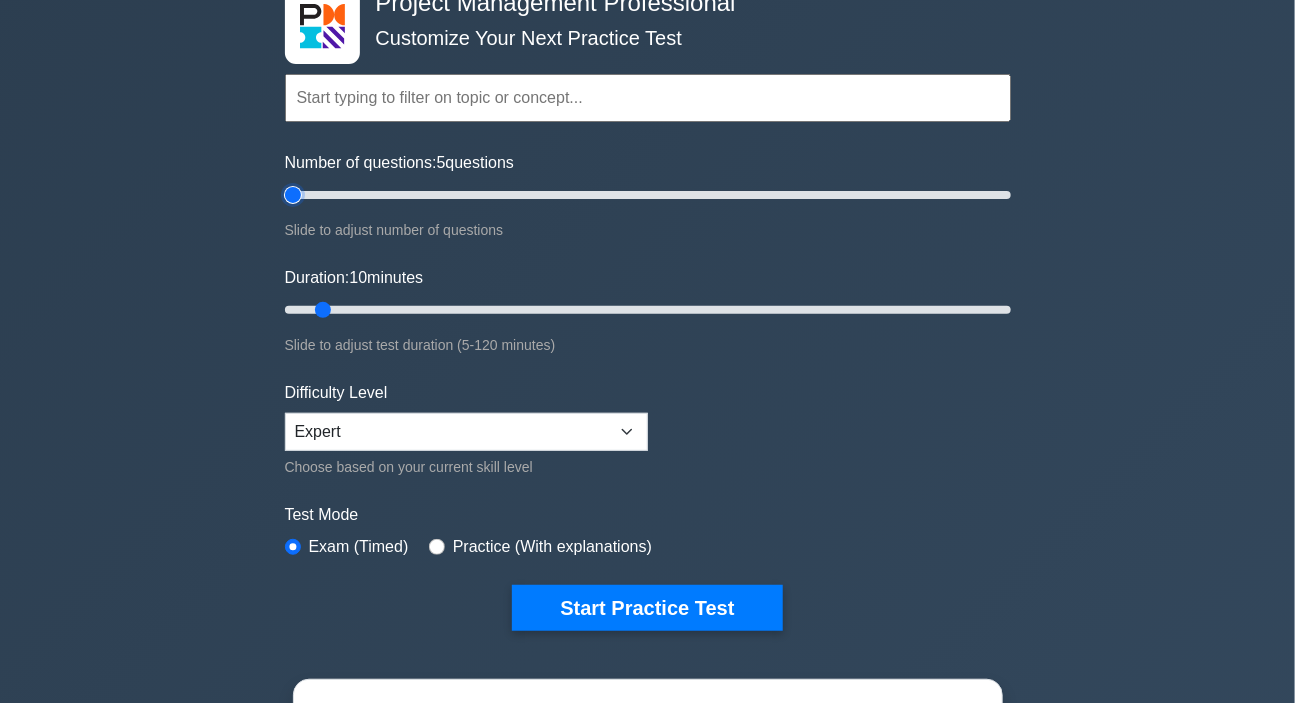 scroll, scrollTop: 272, scrollLeft: 0, axis: vertical 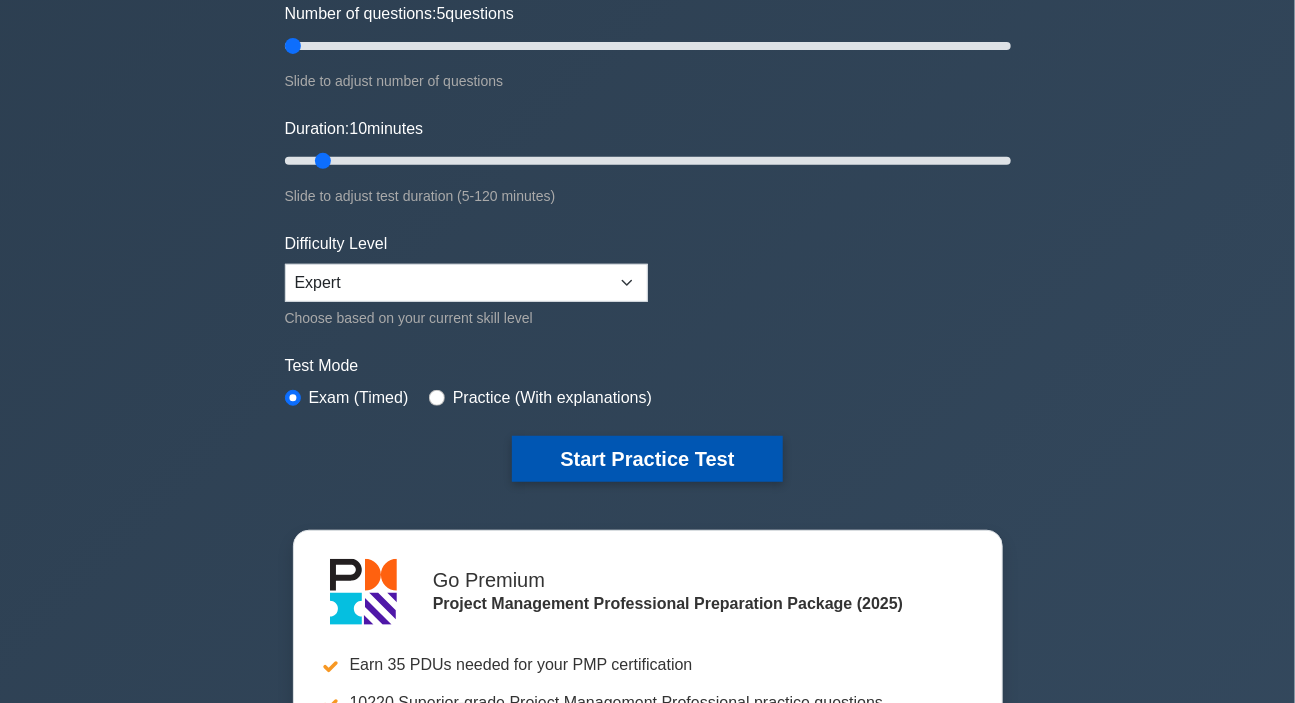 click on "Start Practice Test" at bounding box center (647, 459) 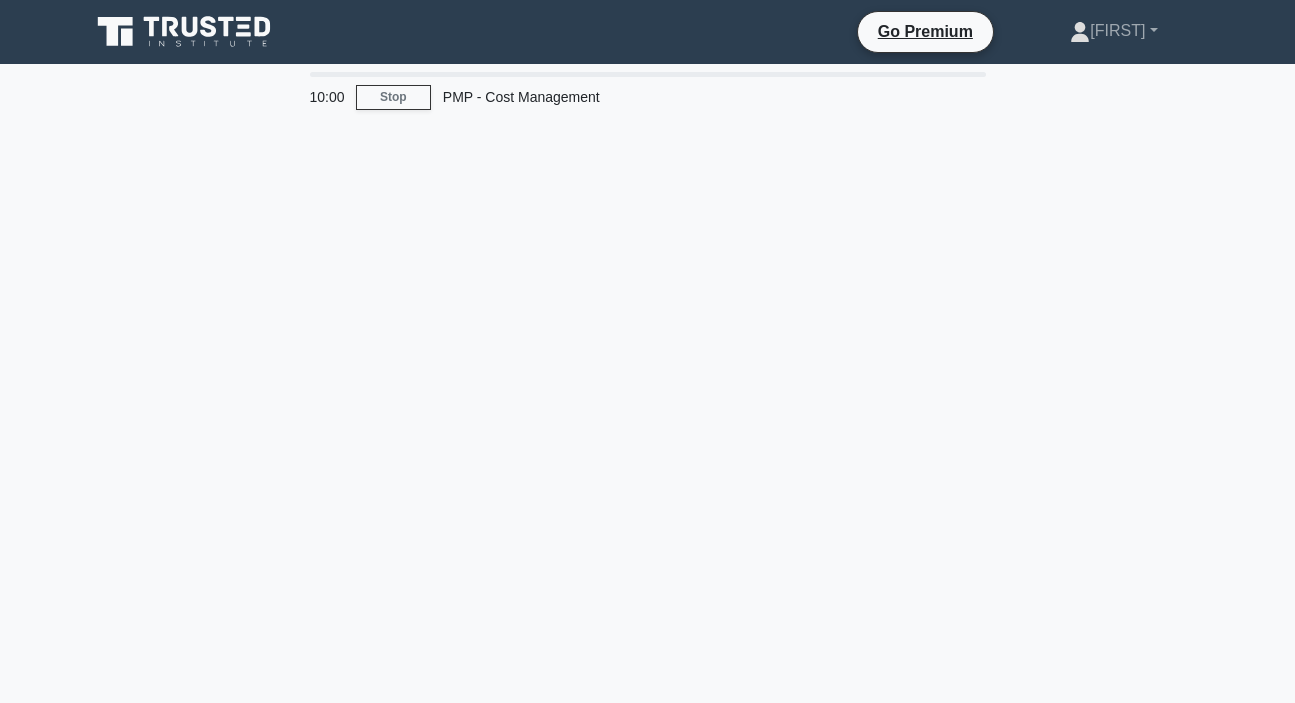 scroll, scrollTop: 0, scrollLeft: 0, axis: both 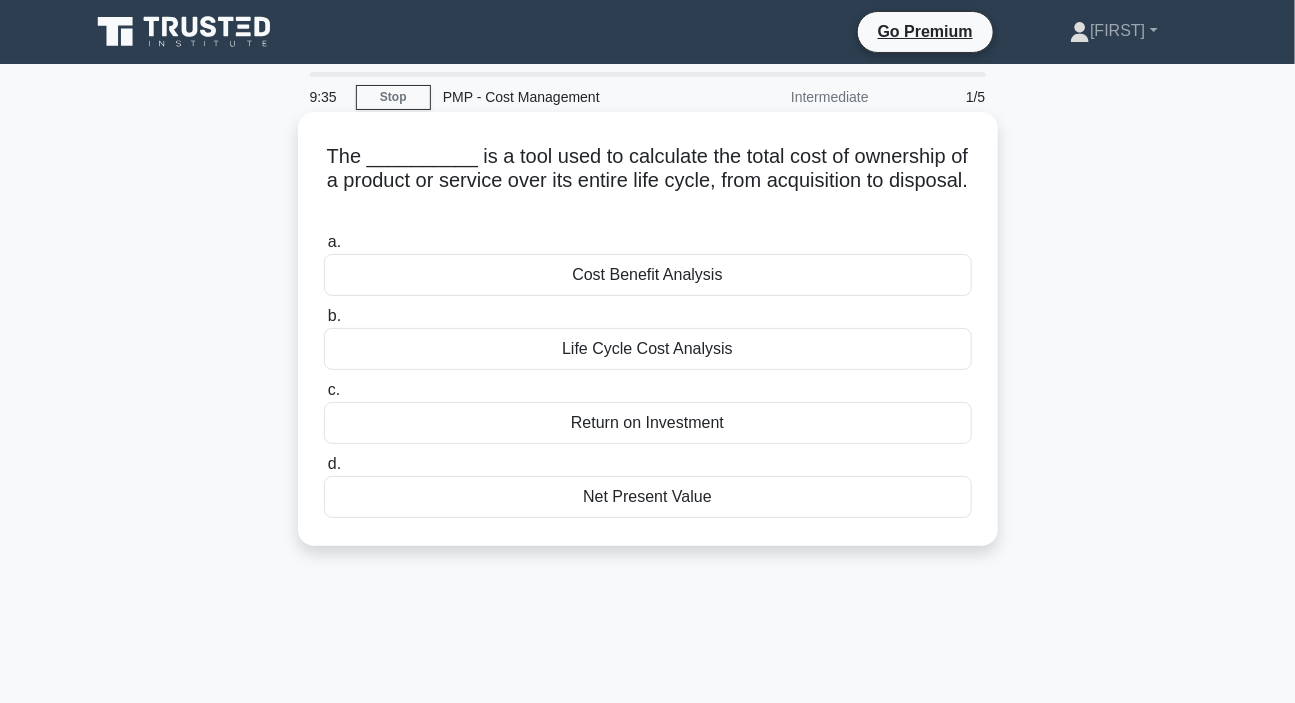 click on "Life Cycle Cost Analysis" at bounding box center [648, 349] 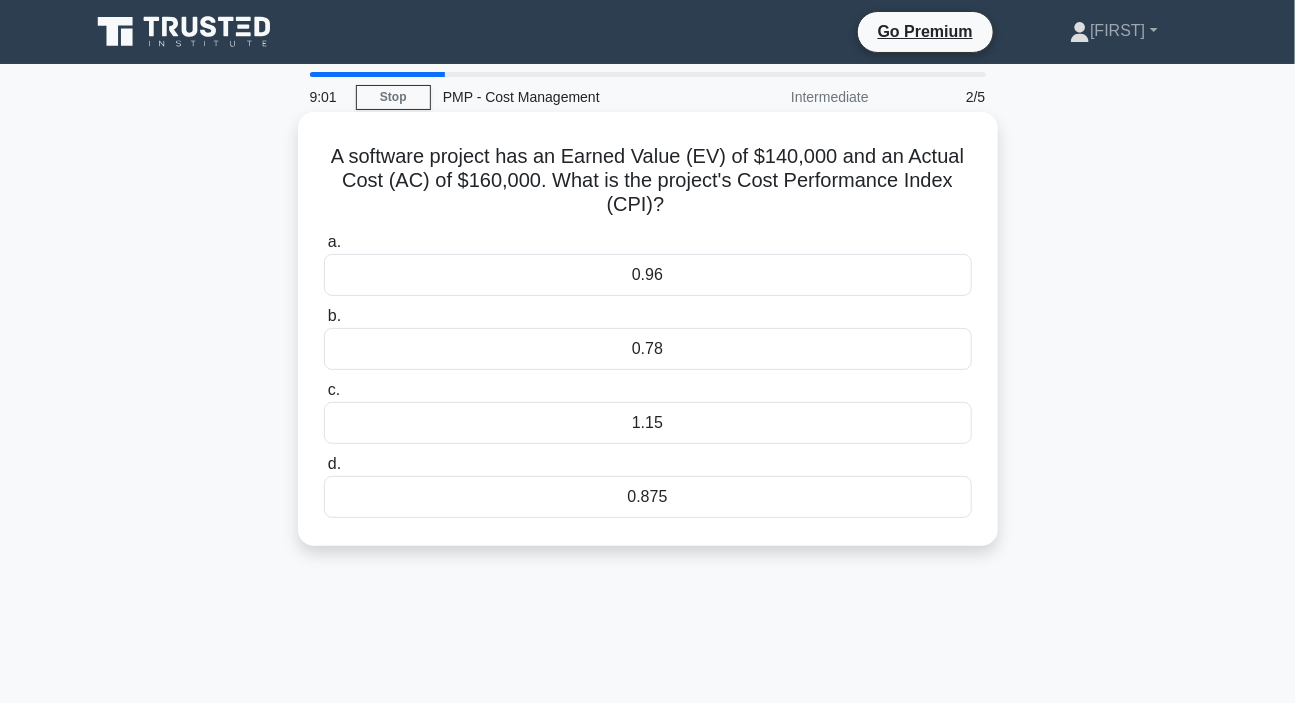 click on "0.875" at bounding box center (648, 497) 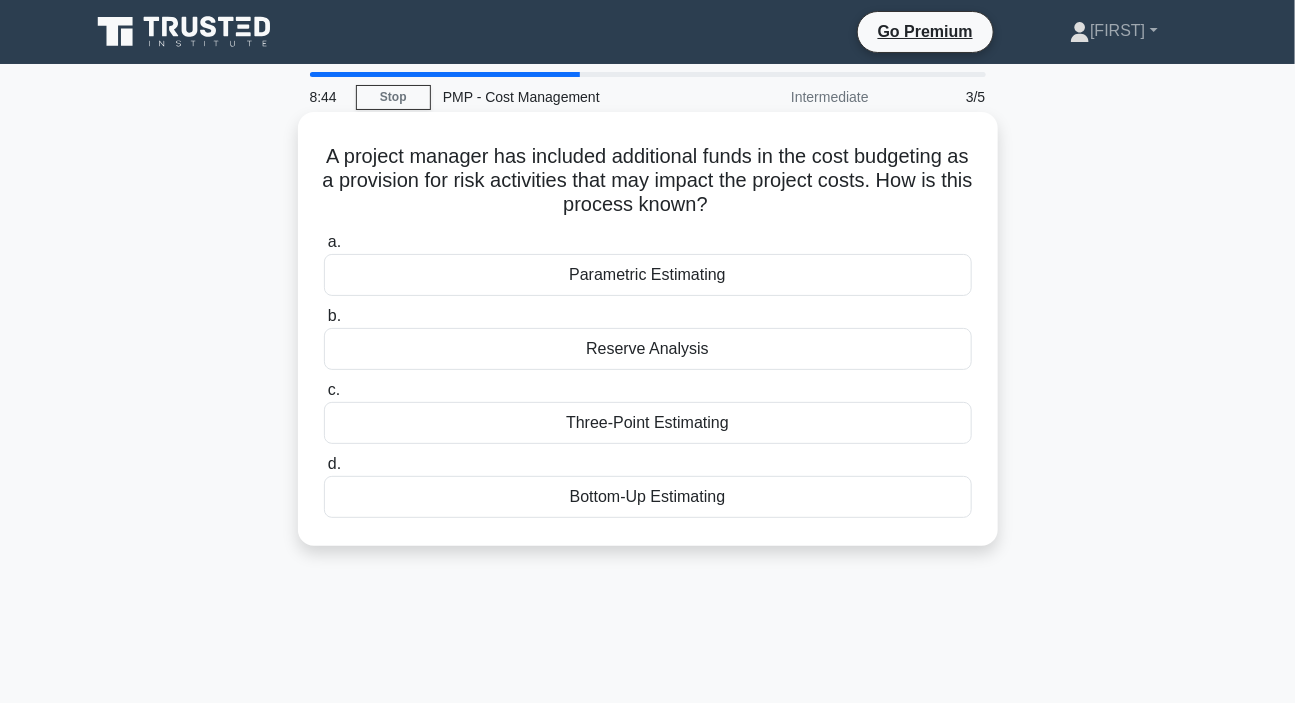click on "Reserve Analysis" at bounding box center (648, 349) 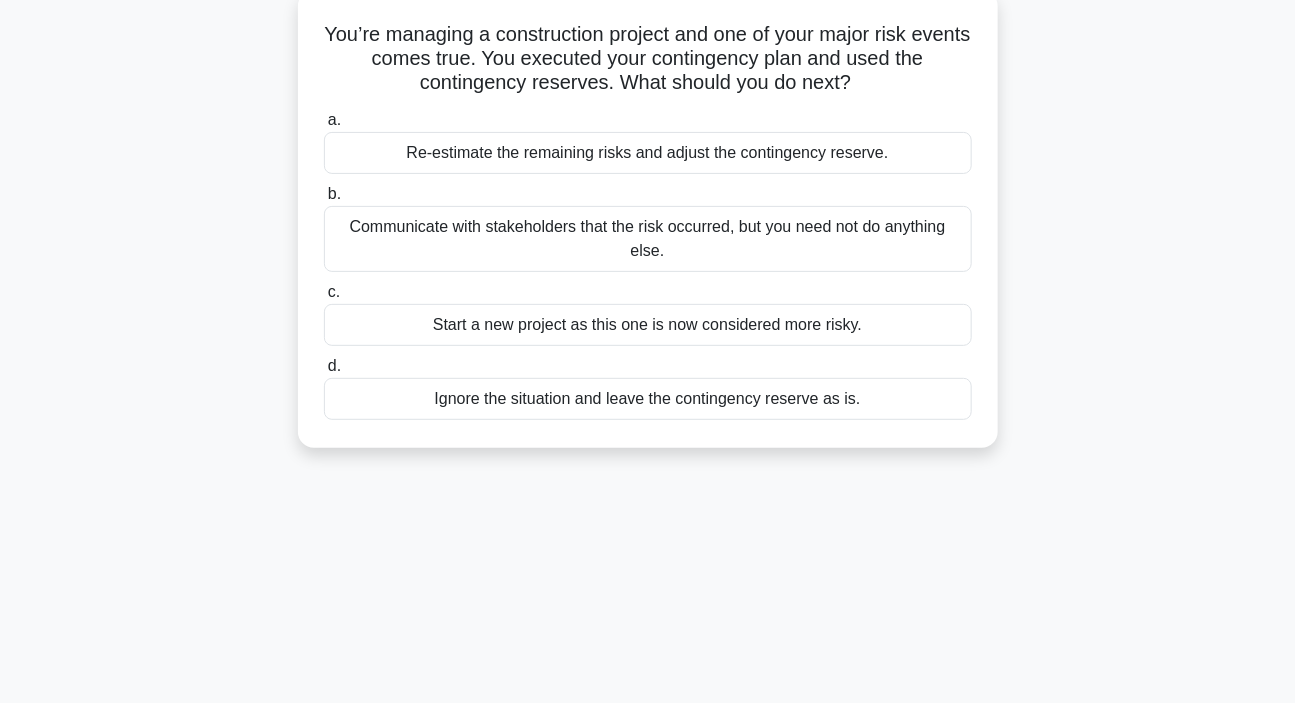 scroll, scrollTop: 90, scrollLeft: 0, axis: vertical 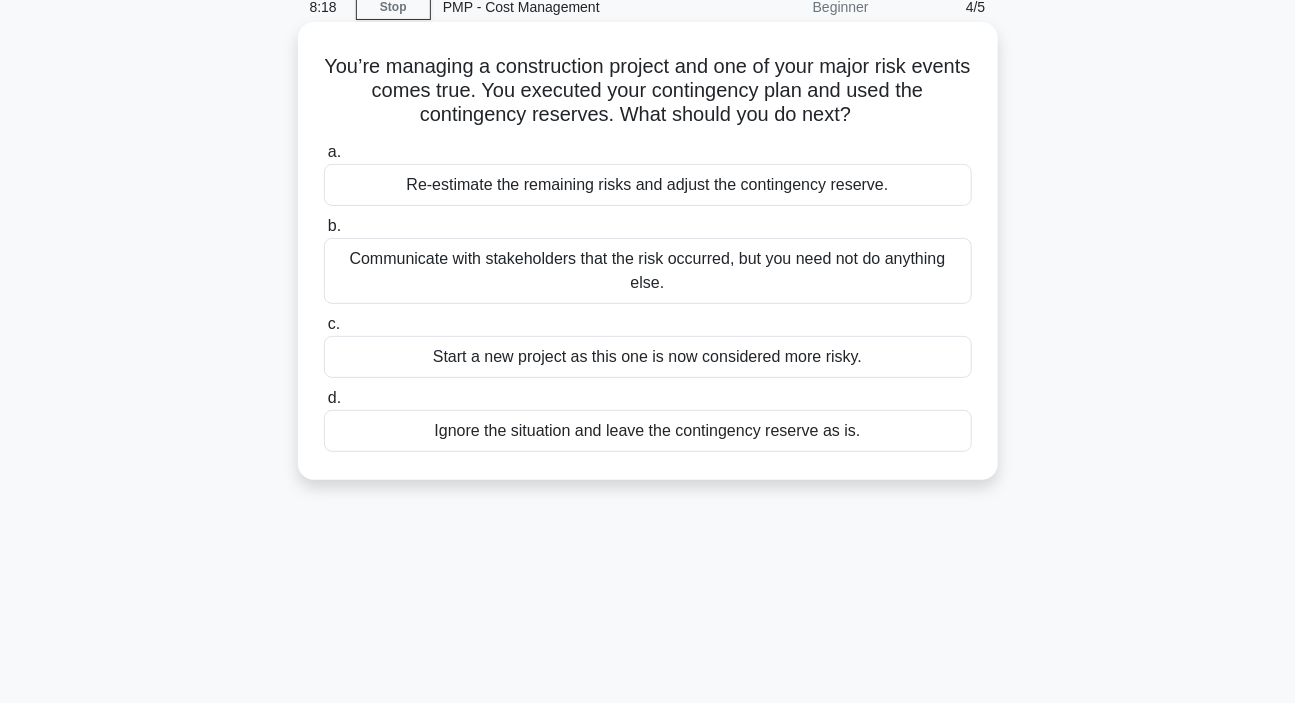 click on "Re-estimate the remaining risks and adjust the contingency reserve." at bounding box center (648, 185) 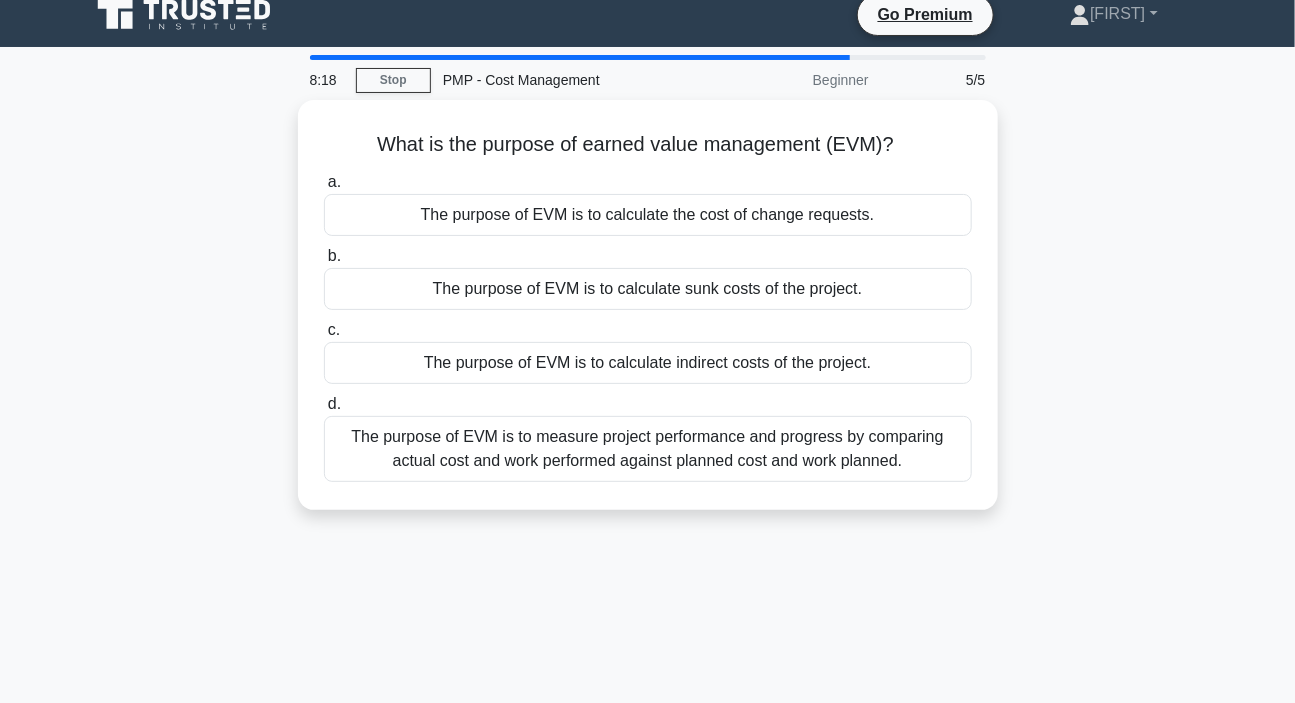 scroll, scrollTop: 0, scrollLeft: 0, axis: both 